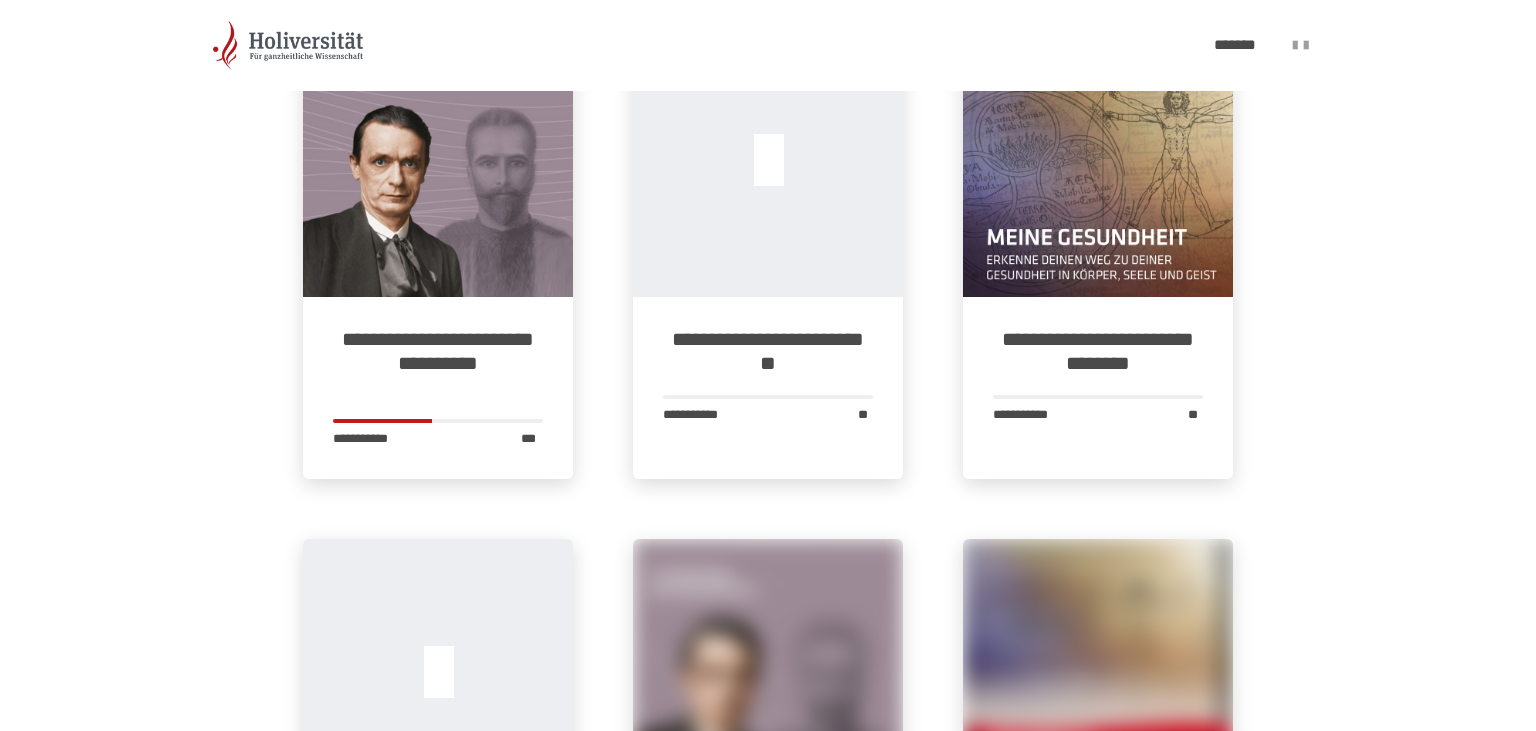 scroll, scrollTop: 2534, scrollLeft: 0, axis: vertical 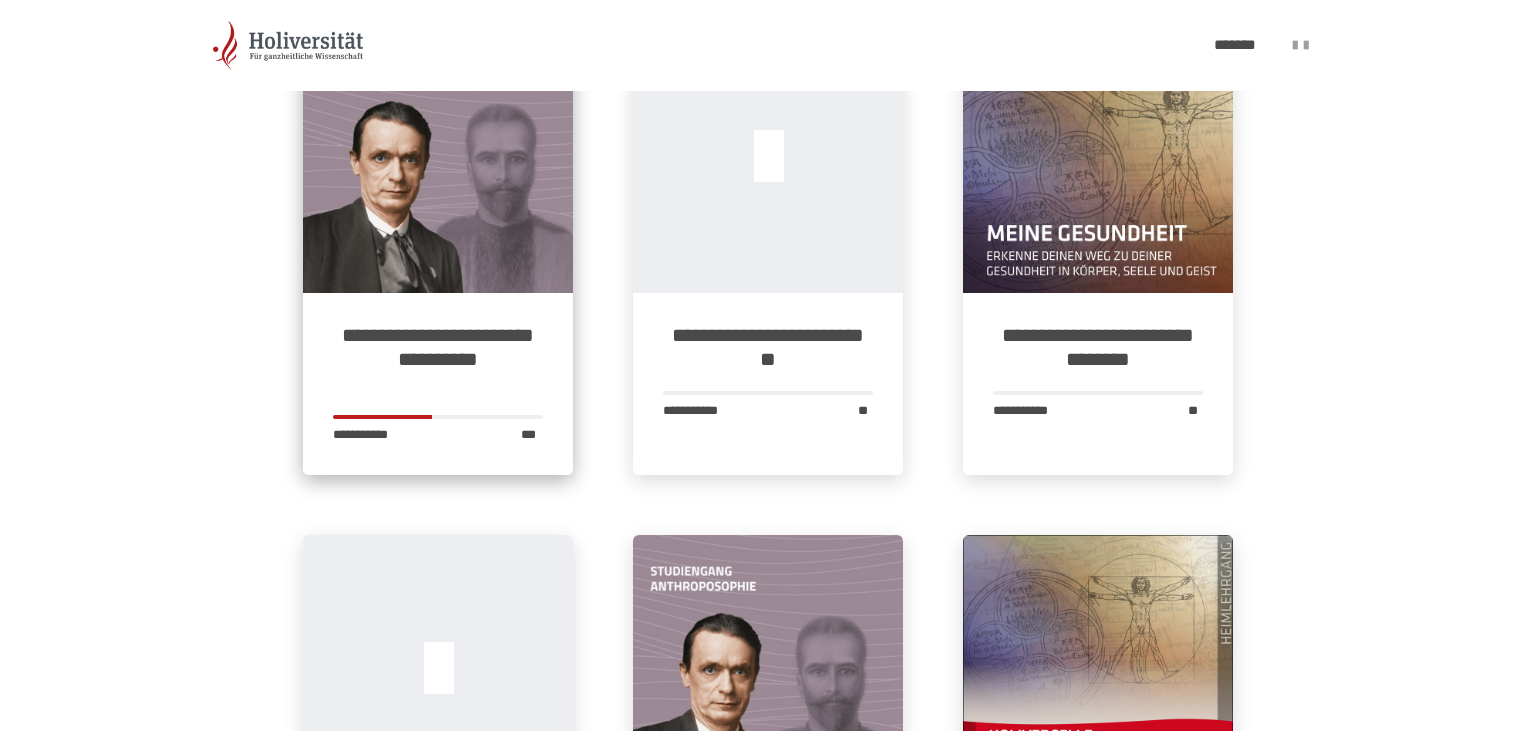 click on "**********" at bounding box center (438, 359) 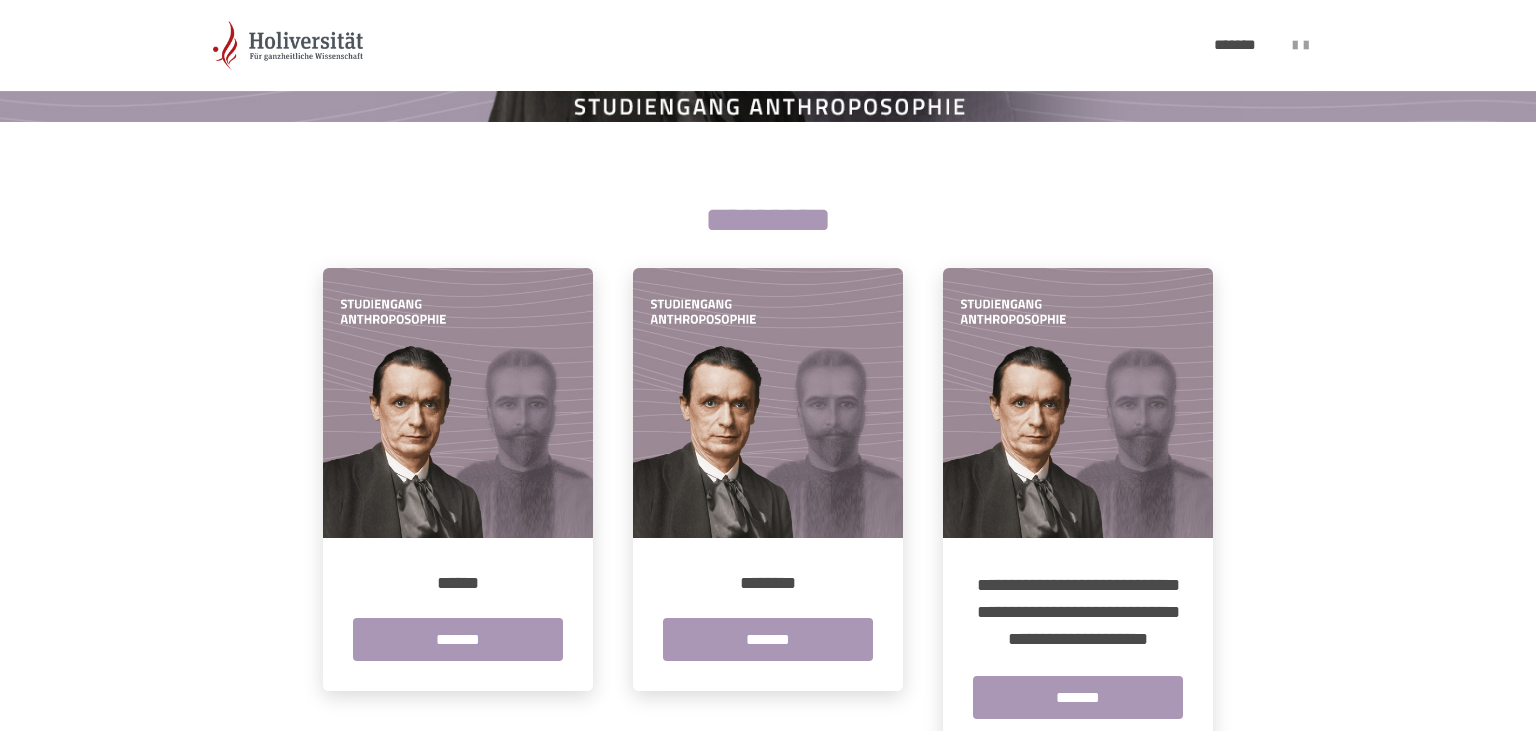scroll, scrollTop: 408, scrollLeft: 0, axis: vertical 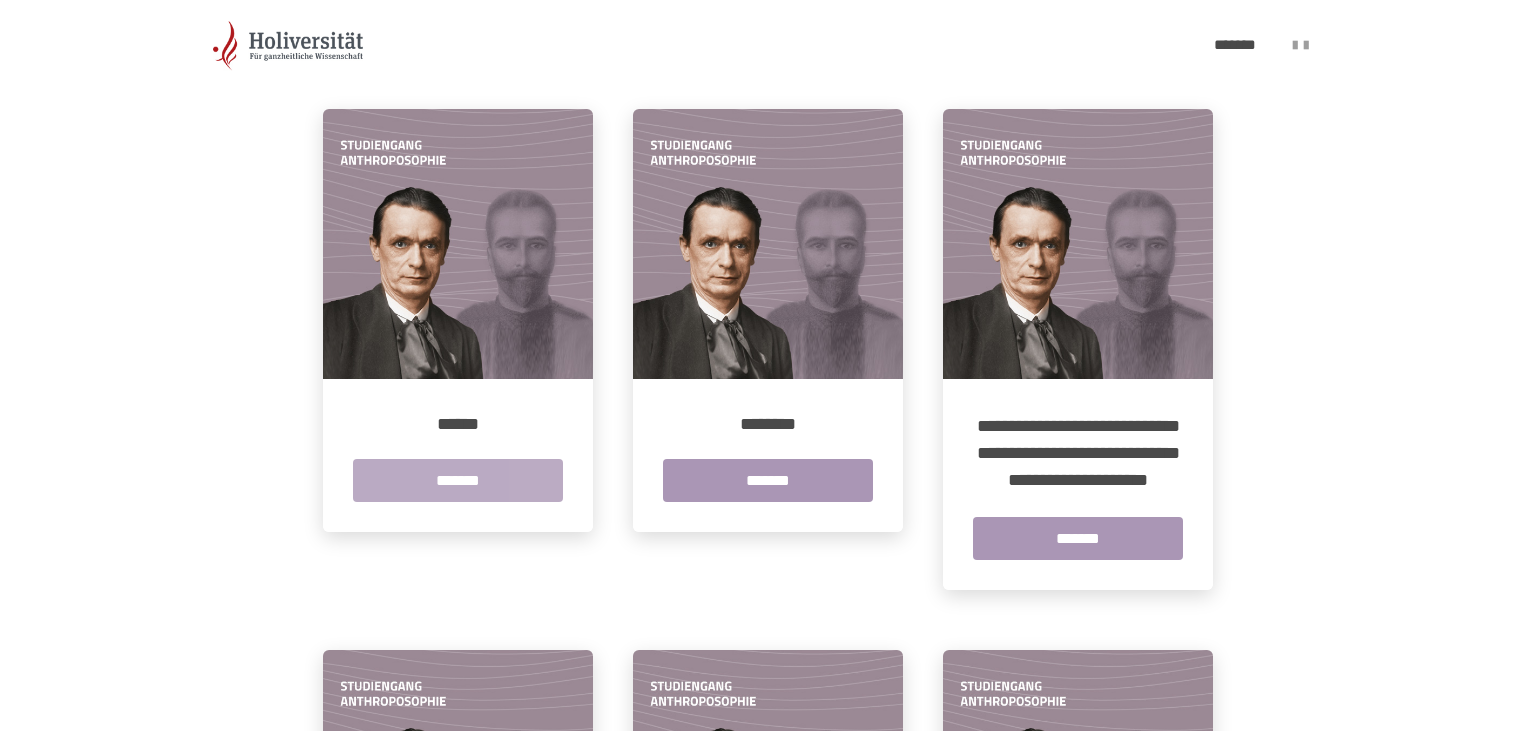 click on "*******" at bounding box center [458, 480] 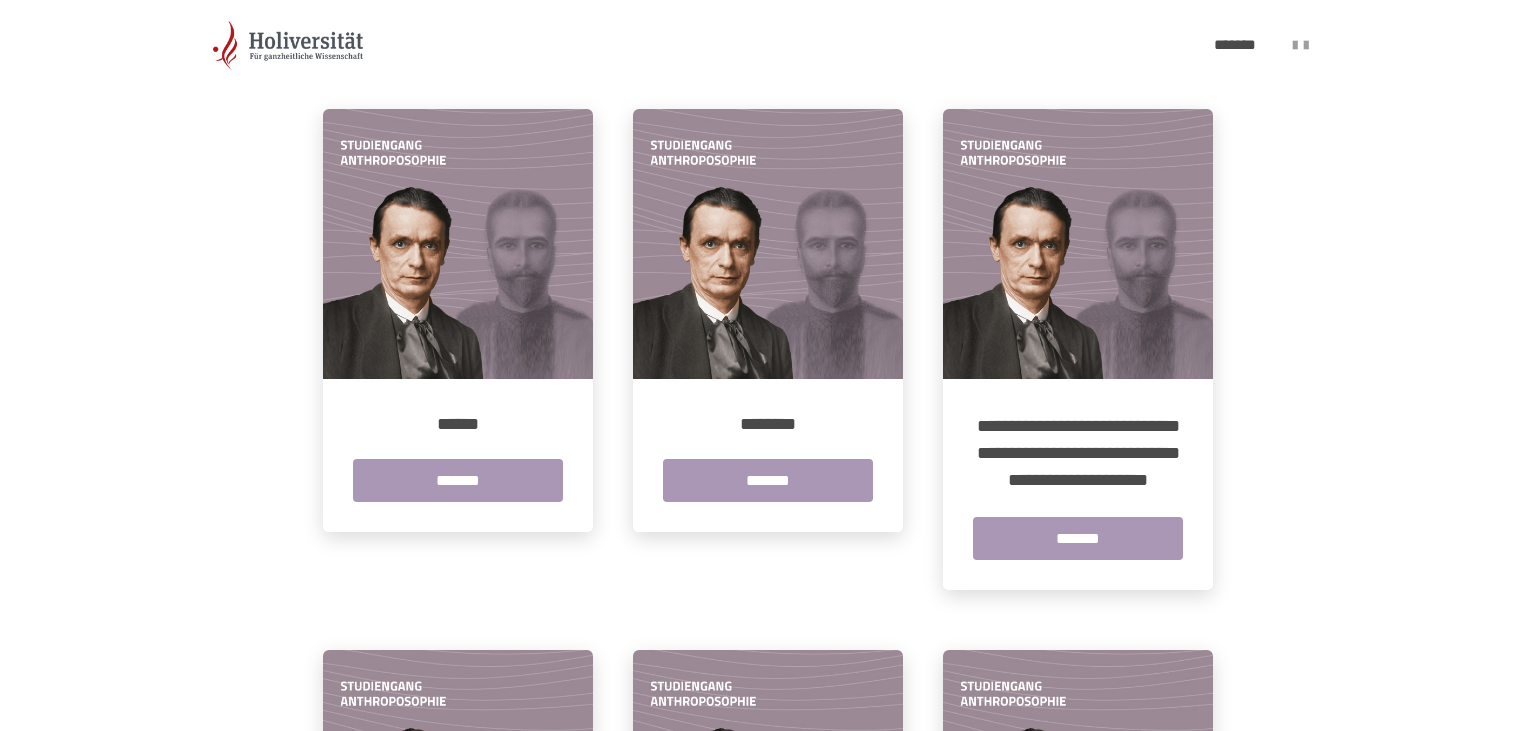 scroll, scrollTop: 0, scrollLeft: 0, axis: both 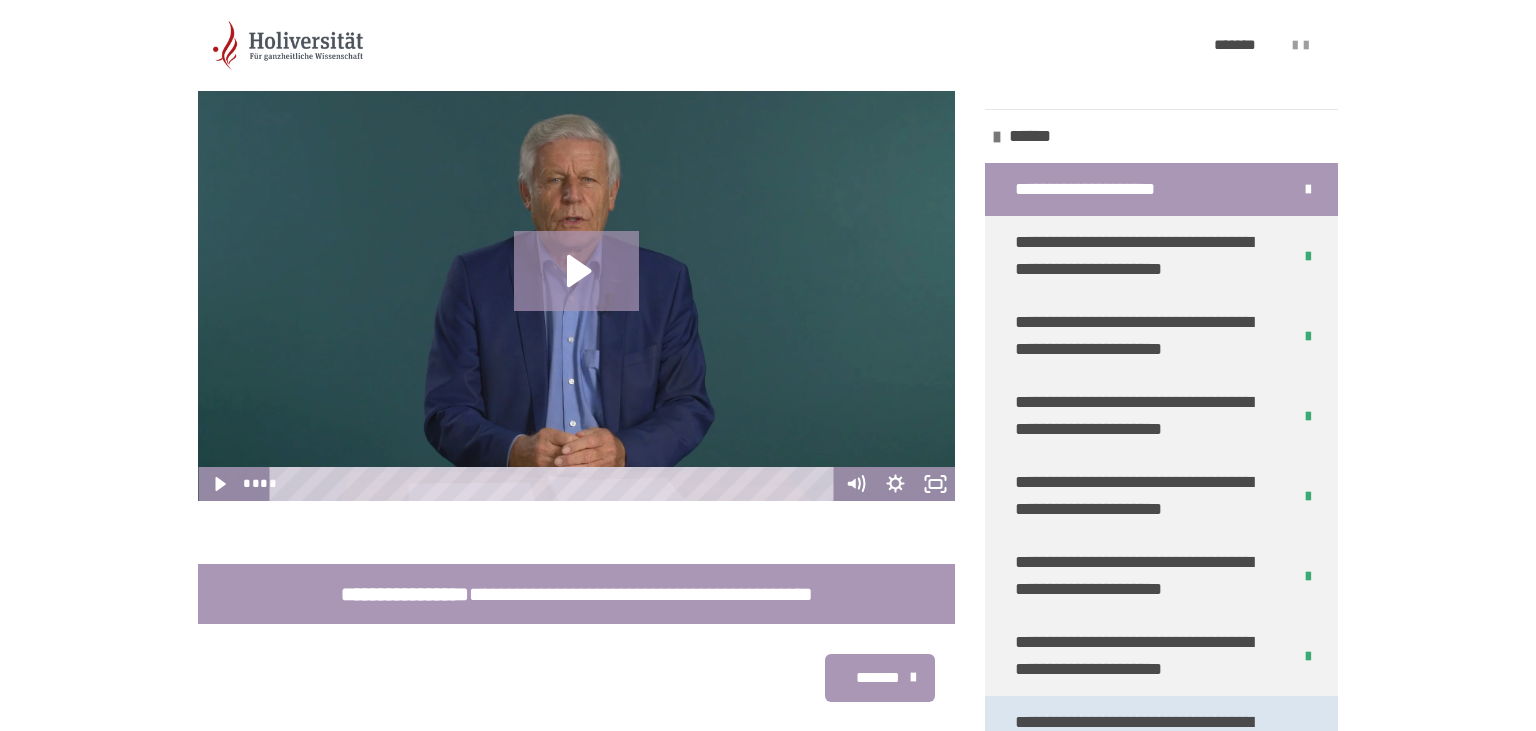 click on "**********" at bounding box center (1161, 2593) 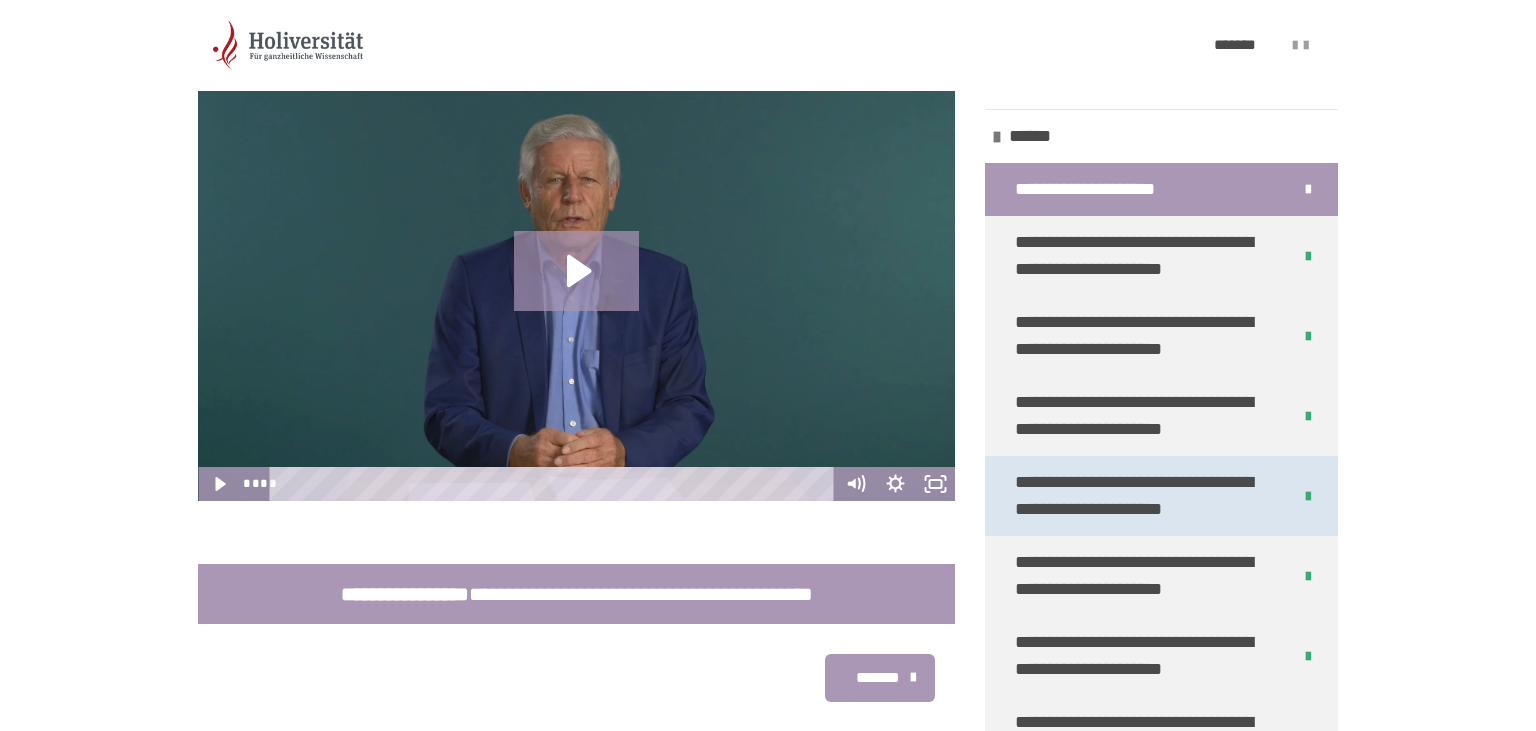 scroll, scrollTop: 480, scrollLeft: 0, axis: vertical 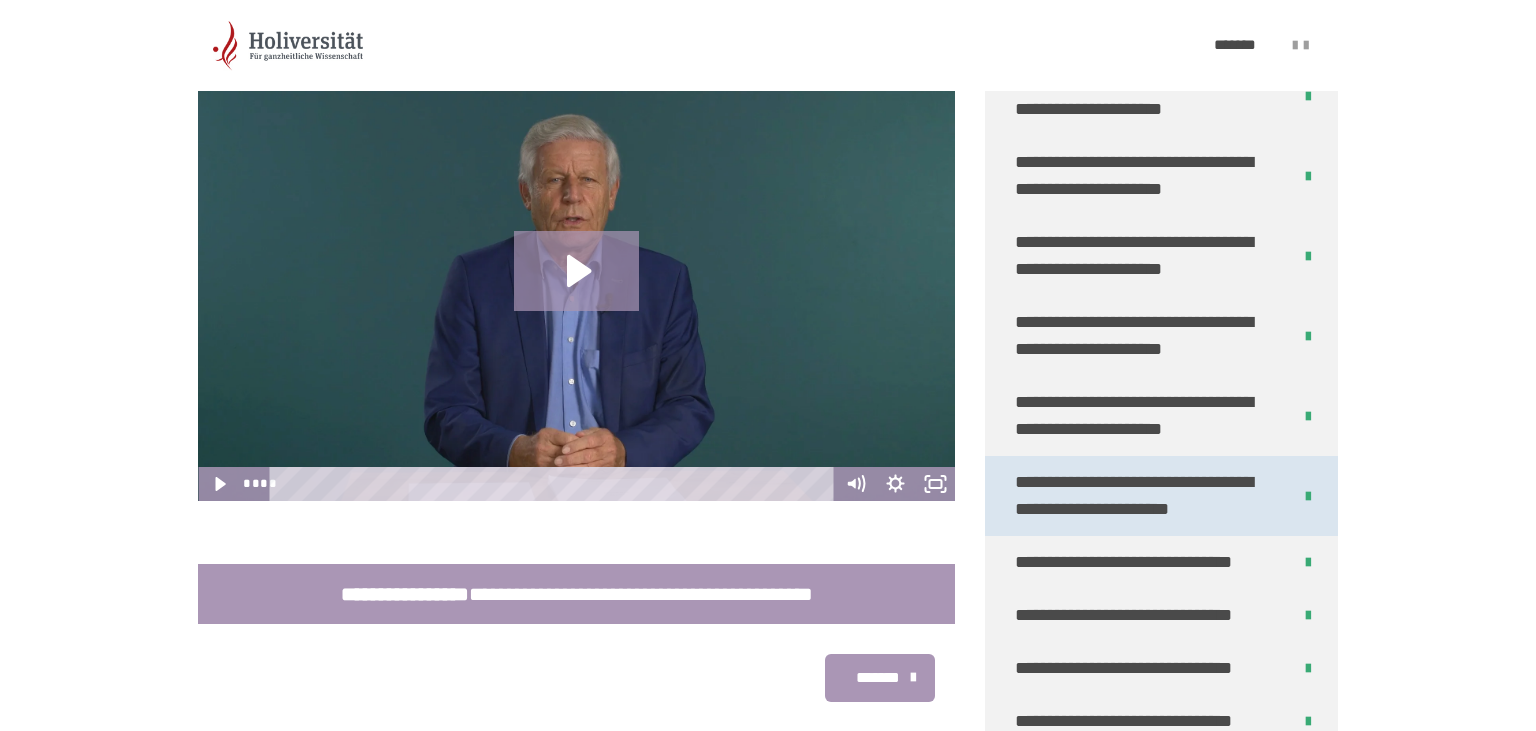 click on "**********" at bounding box center [1145, 496] 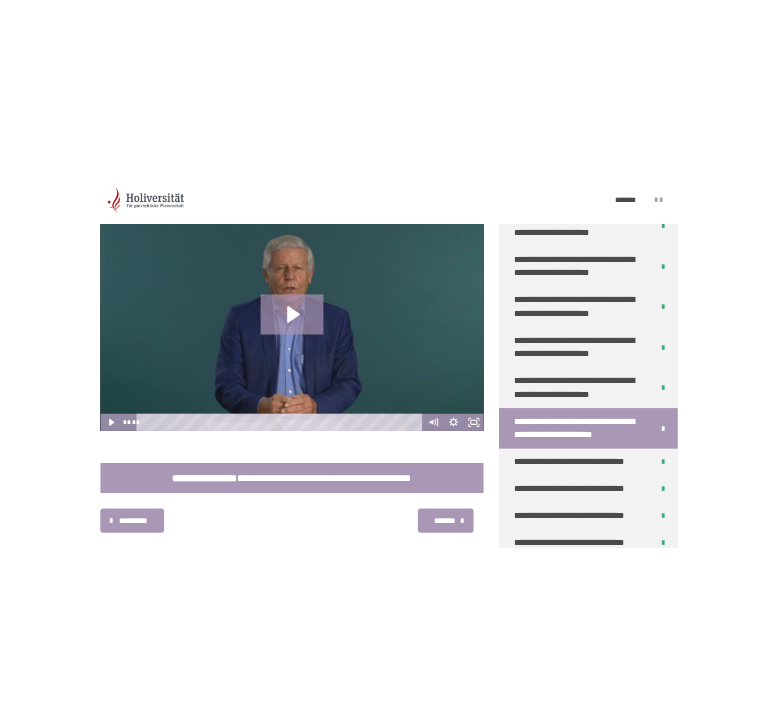 scroll, scrollTop: 380, scrollLeft: 0, axis: vertical 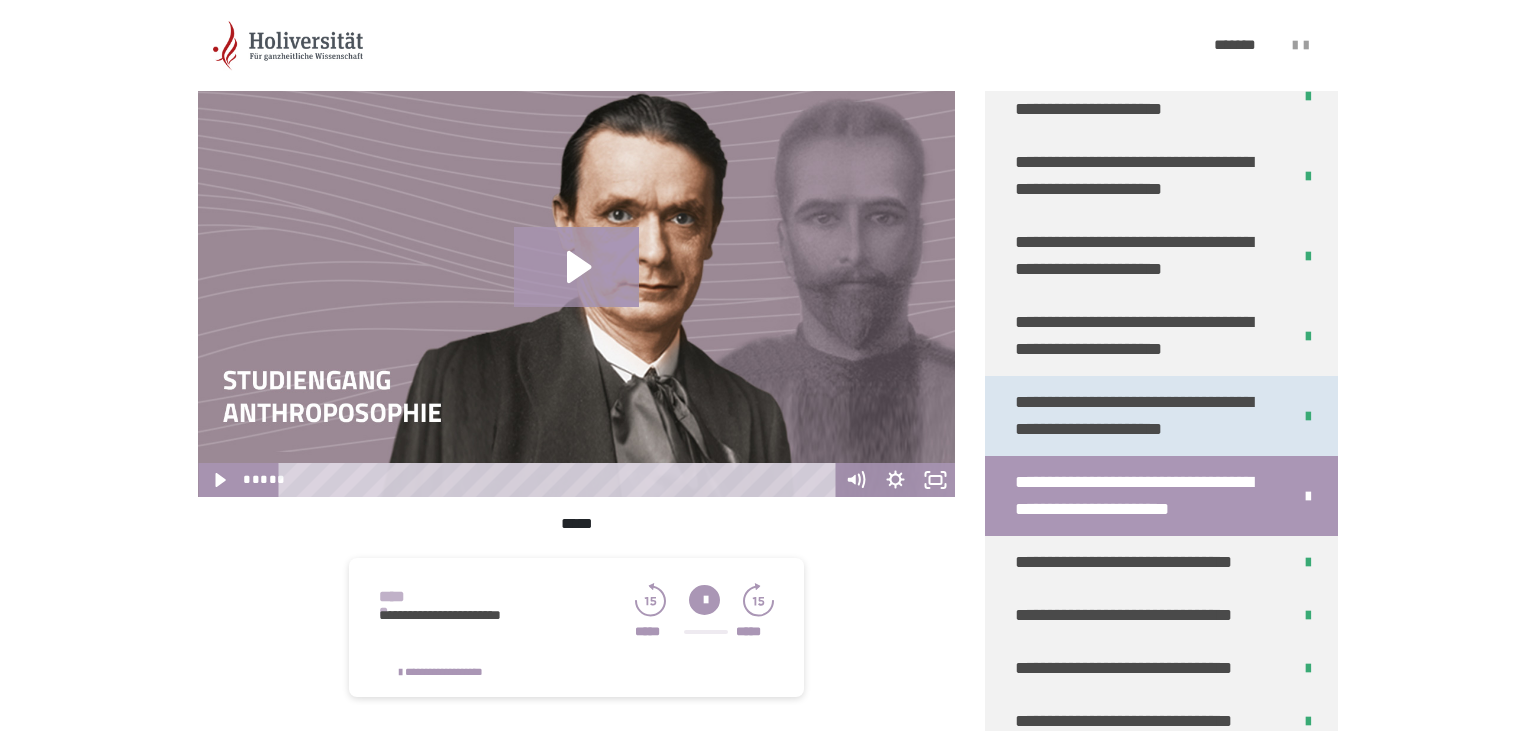 click on "**********" at bounding box center (1145, 416) 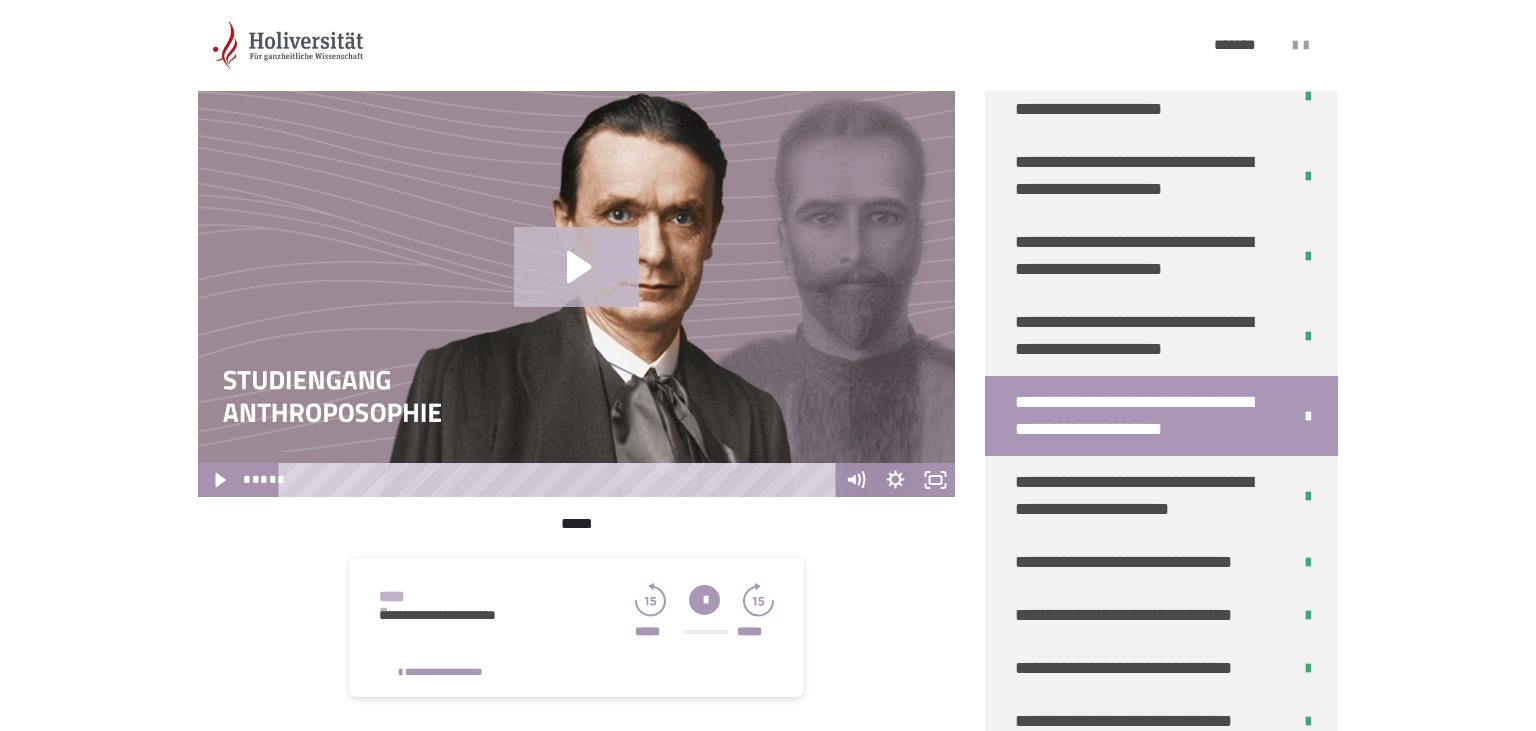 click 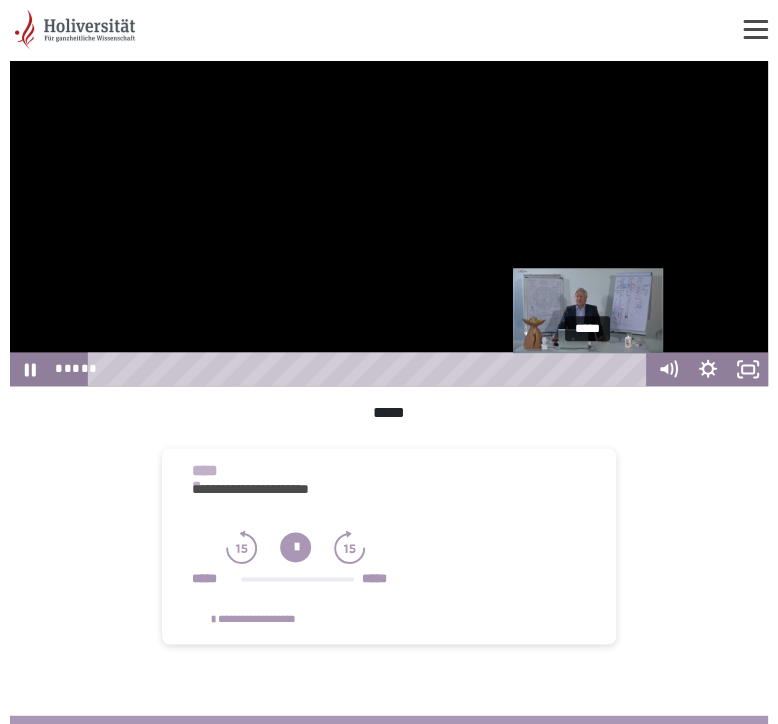 click on "*****" at bounding box center [370, 369] 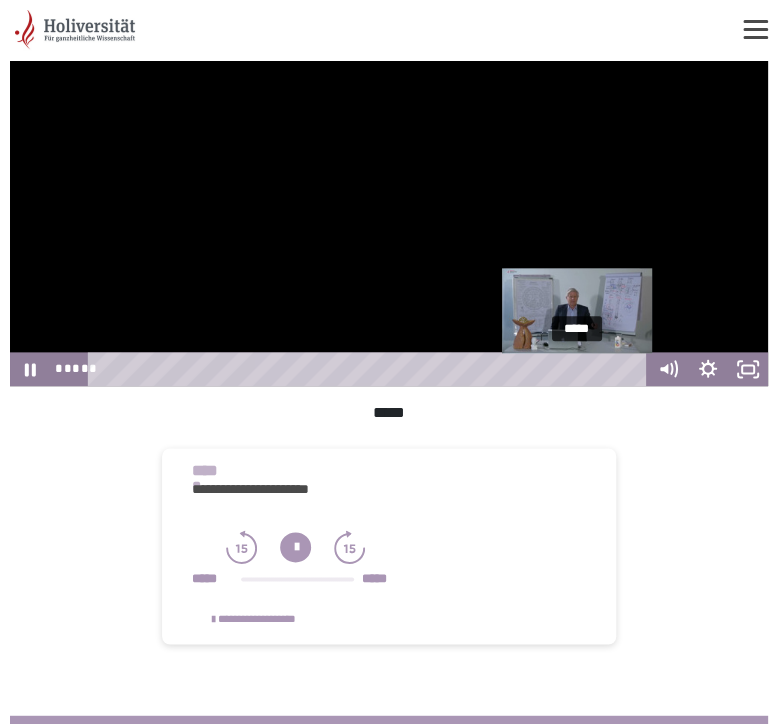 click on "*****" at bounding box center [370, 369] 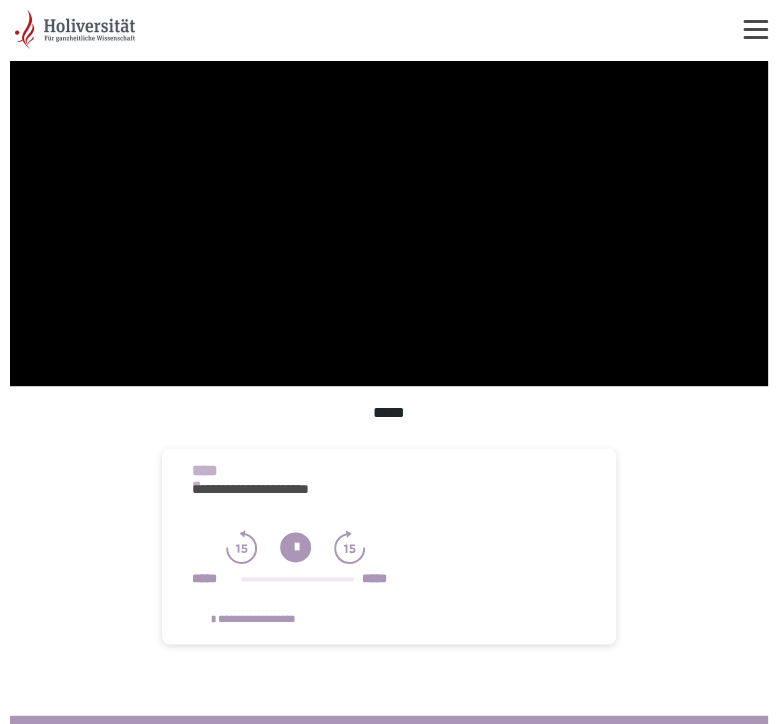 scroll, scrollTop: 169, scrollLeft: 0, axis: vertical 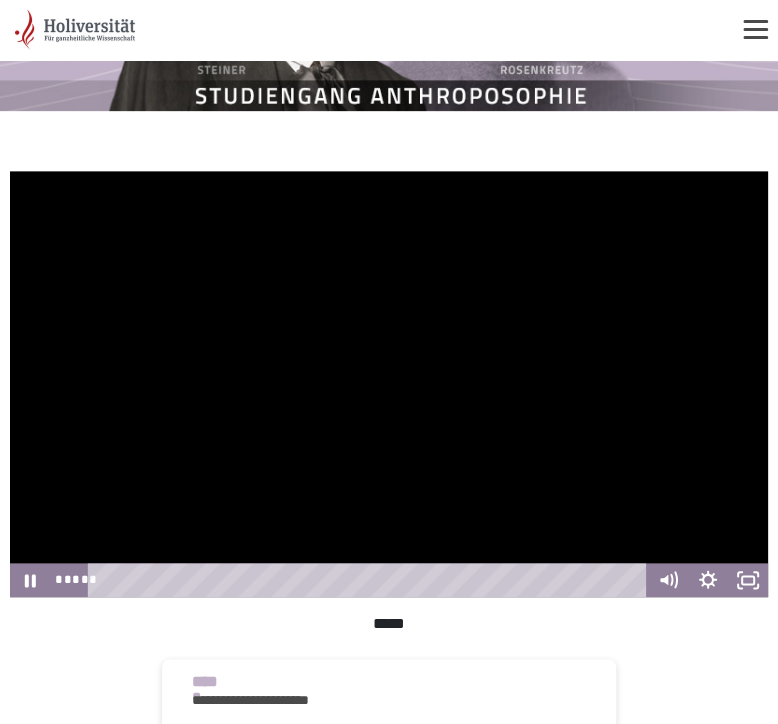 click at bounding box center (389, 384) 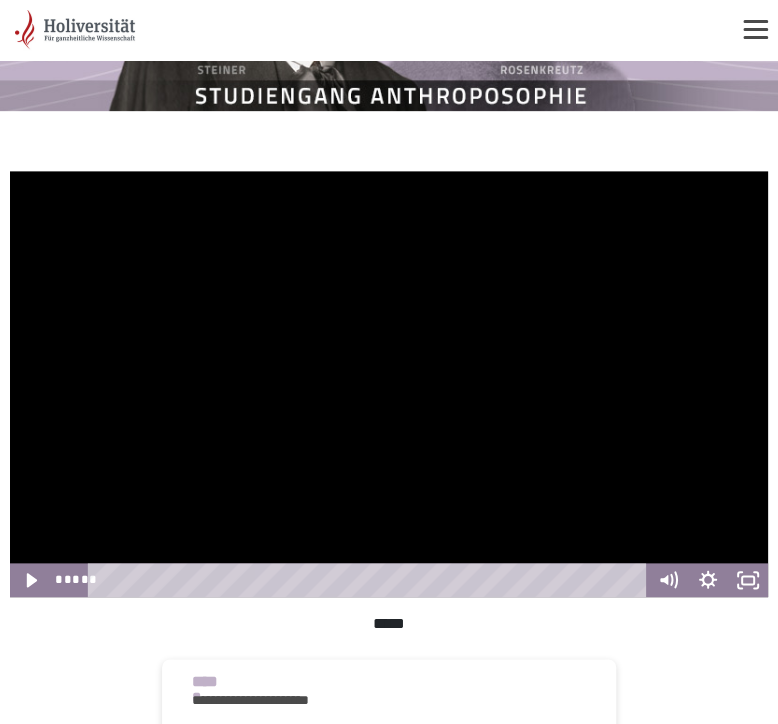 type 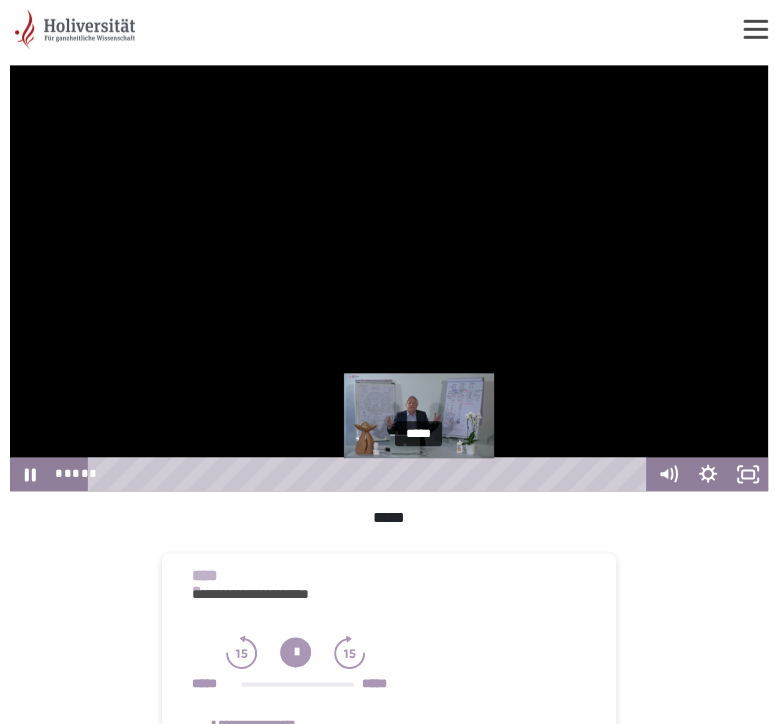 scroll, scrollTop: 351, scrollLeft: 0, axis: vertical 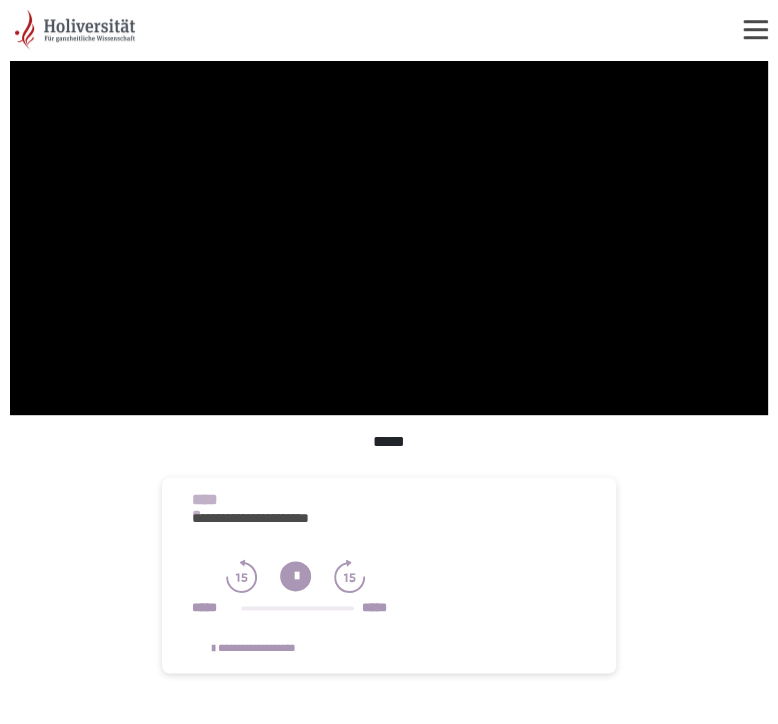 click at bounding box center [389, 202] 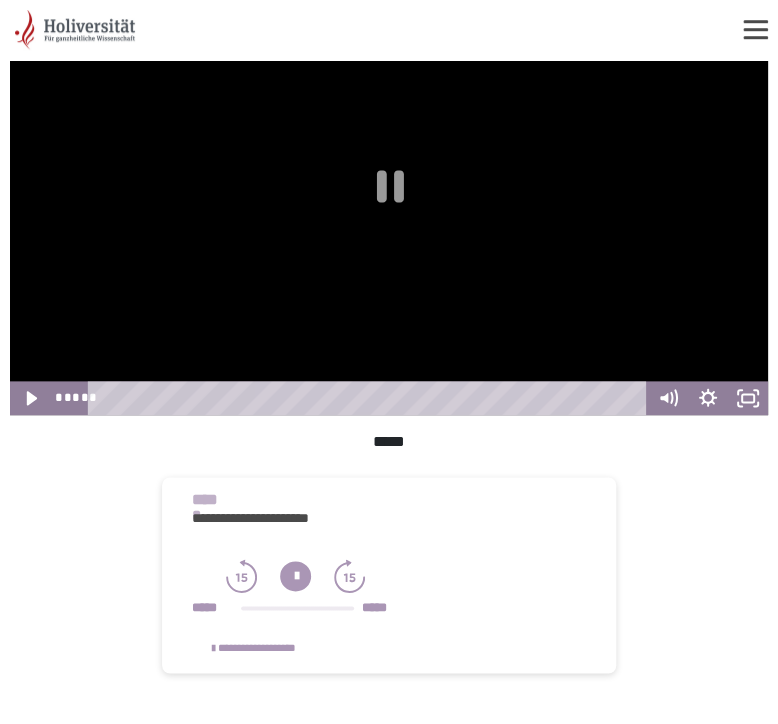 scroll, scrollTop: 169, scrollLeft: 0, axis: vertical 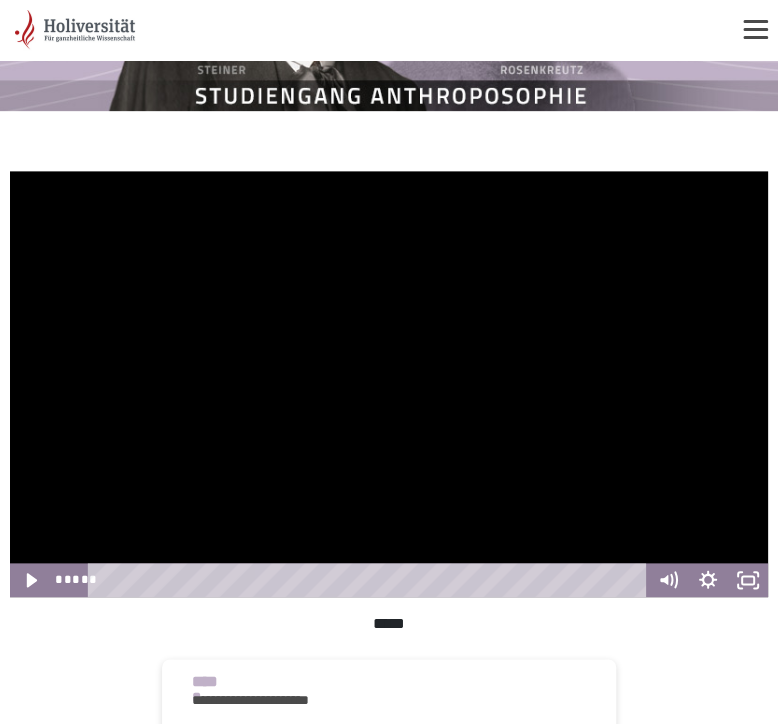 click at bounding box center [389, 384] 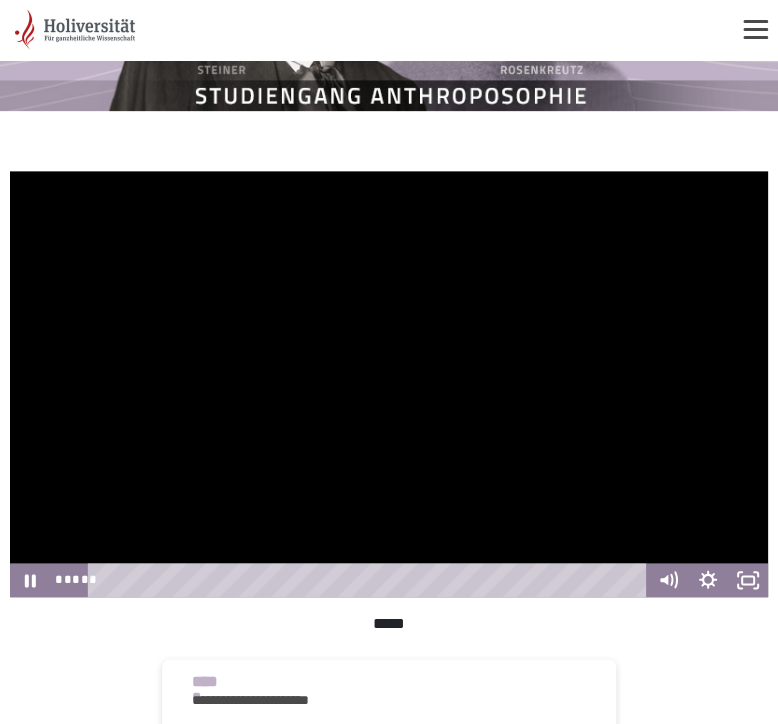 click at bounding box center (389, 384) 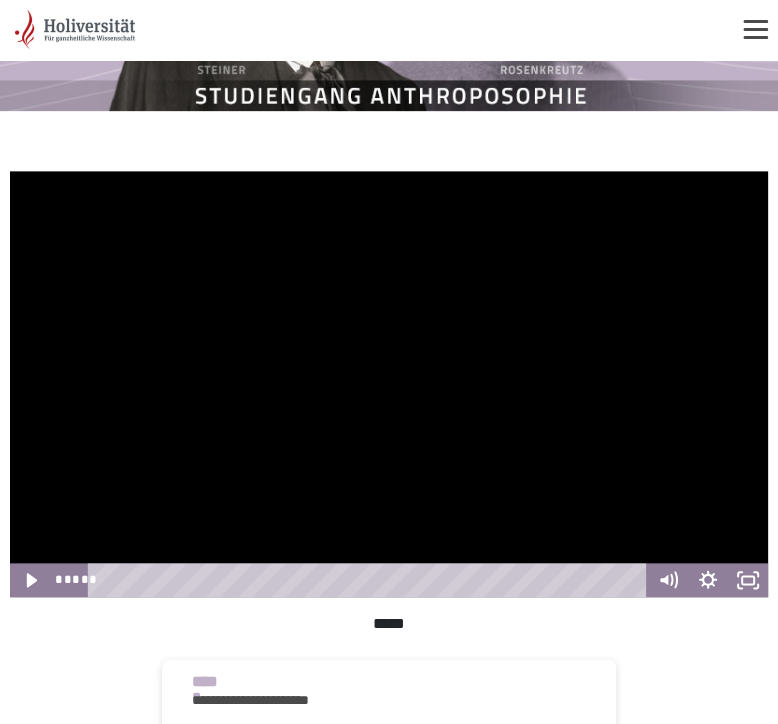 click at bounding box center (389, 384) 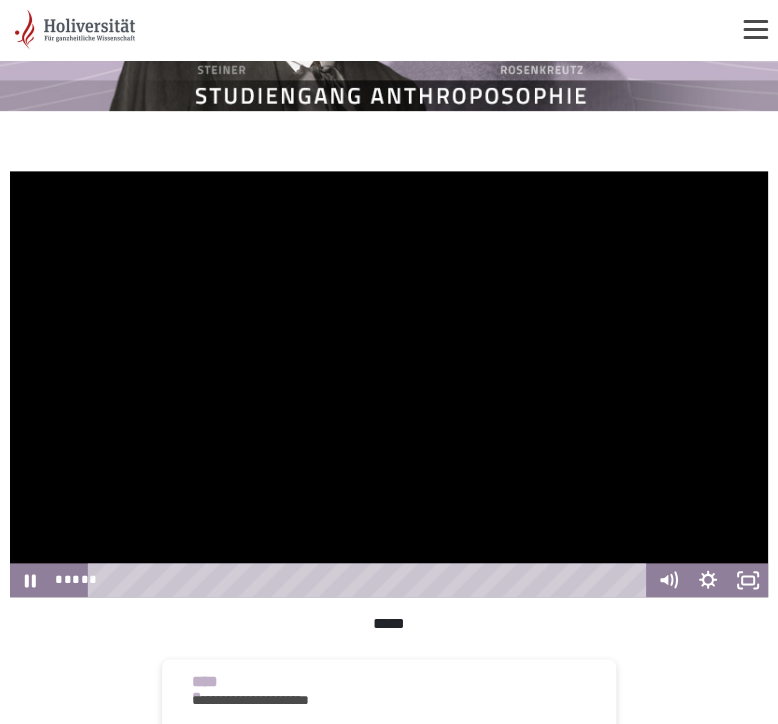 click at bounding box center [389, 384] 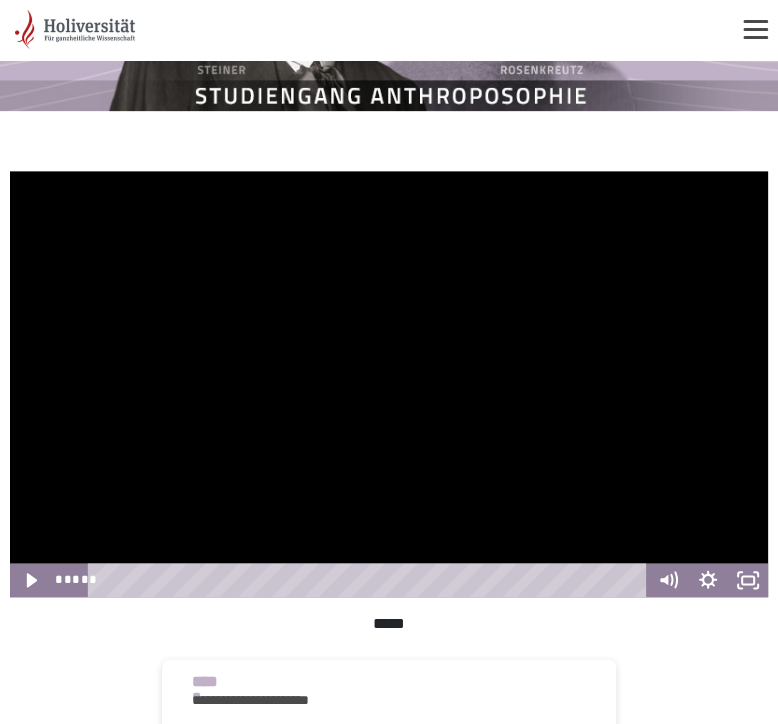click at bounding box center [389, 384] 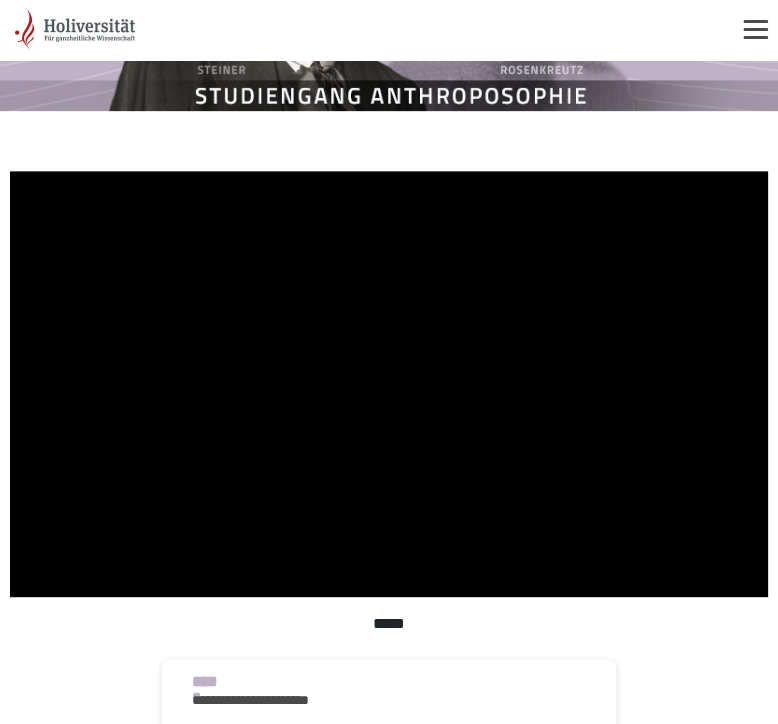 click at bounding box center (389, 384) 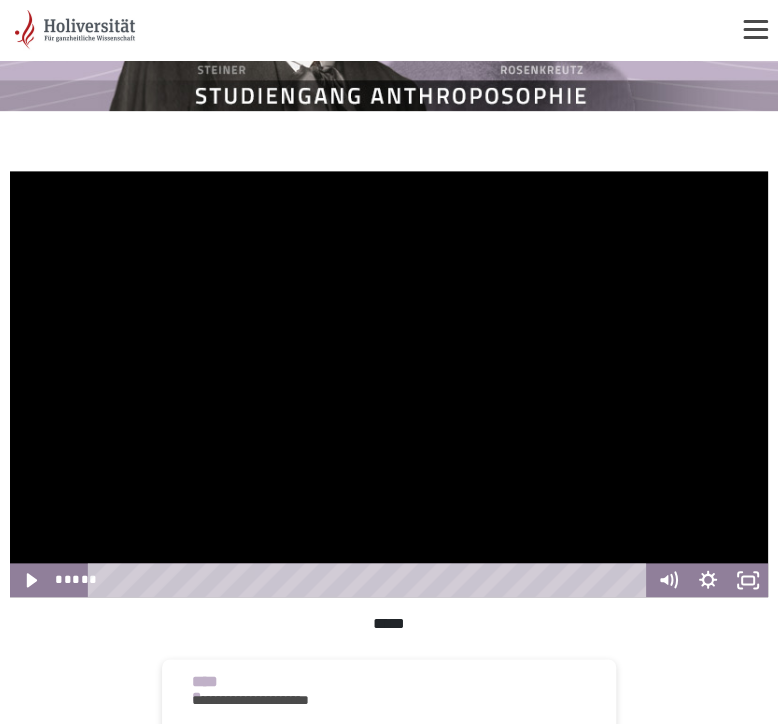 click at bounding box center [389, 384] 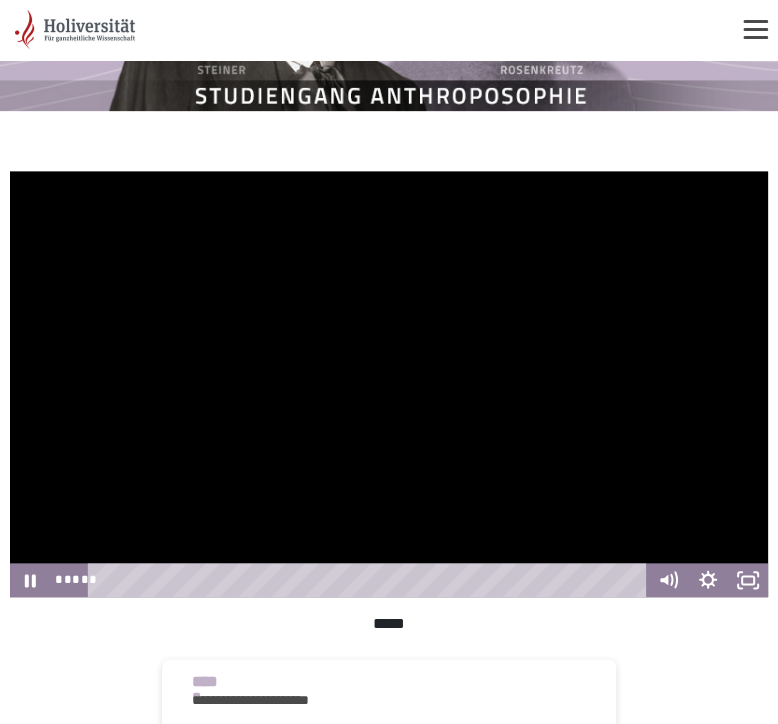 click at bounding box center [389, 384] 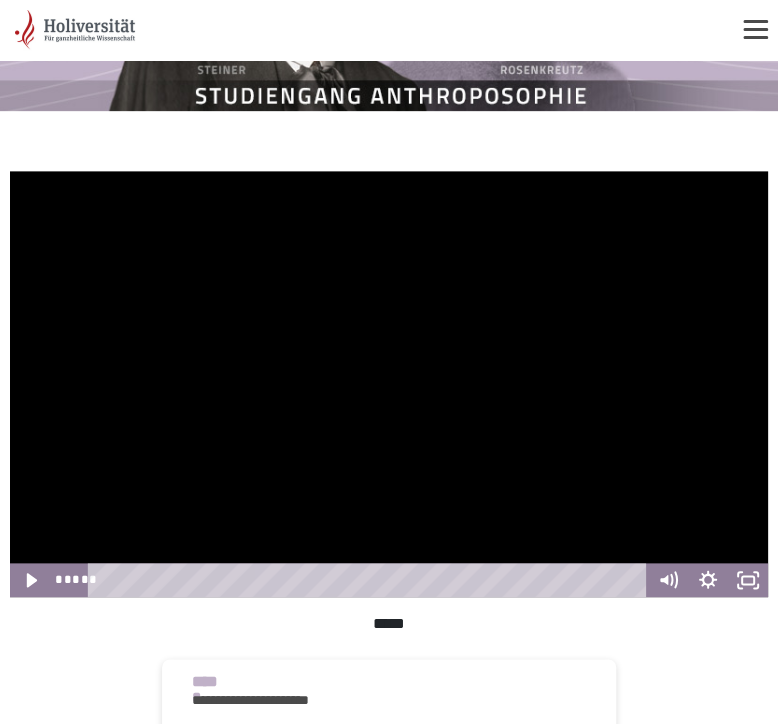 click at bounding box center [389, 384] 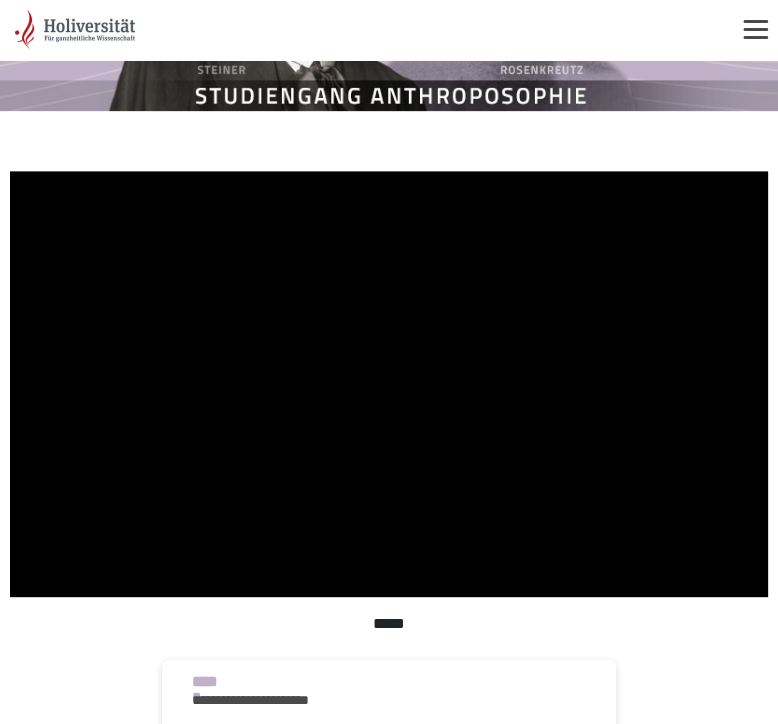 click at bounding box center (389, 384) 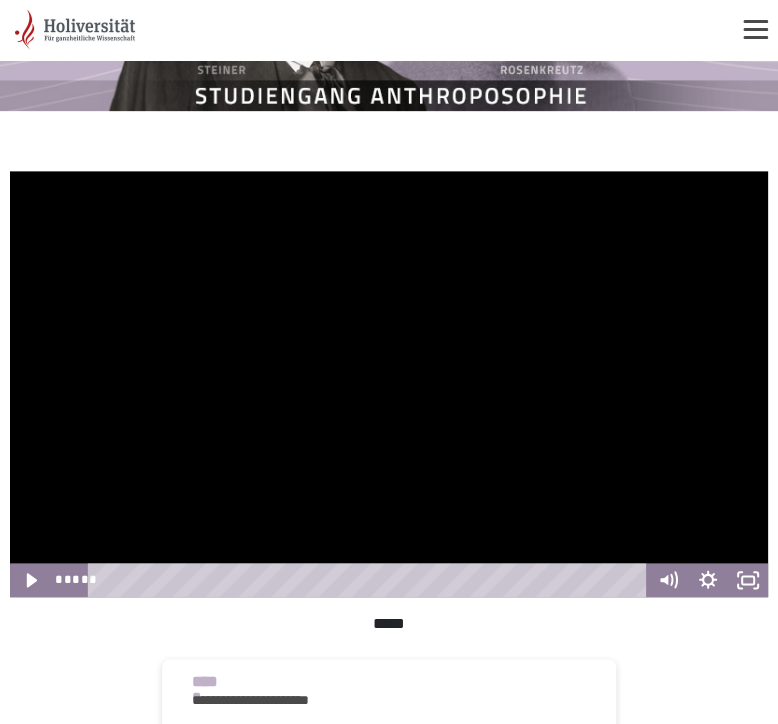 click at bounding box center (389, 384) 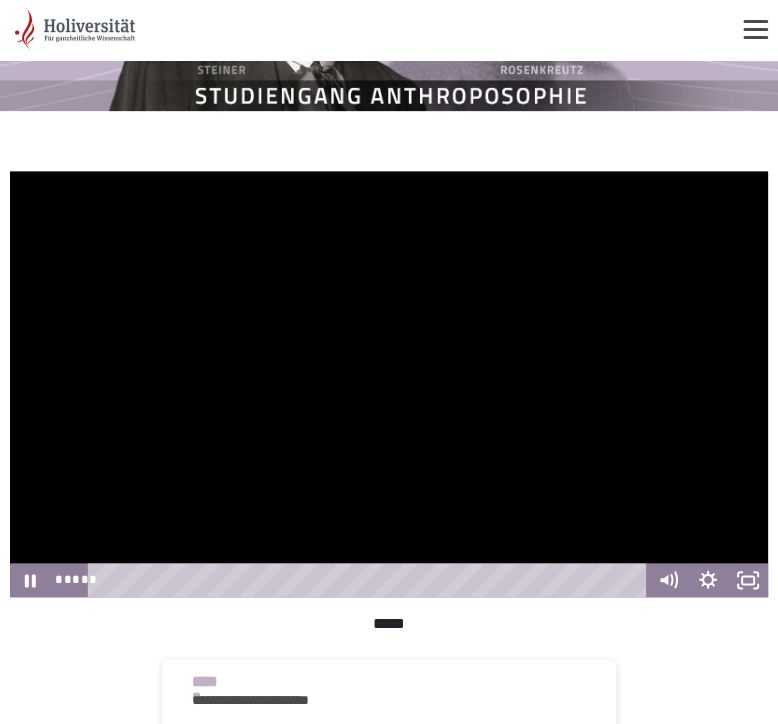 click at bounding box center [389, 384] 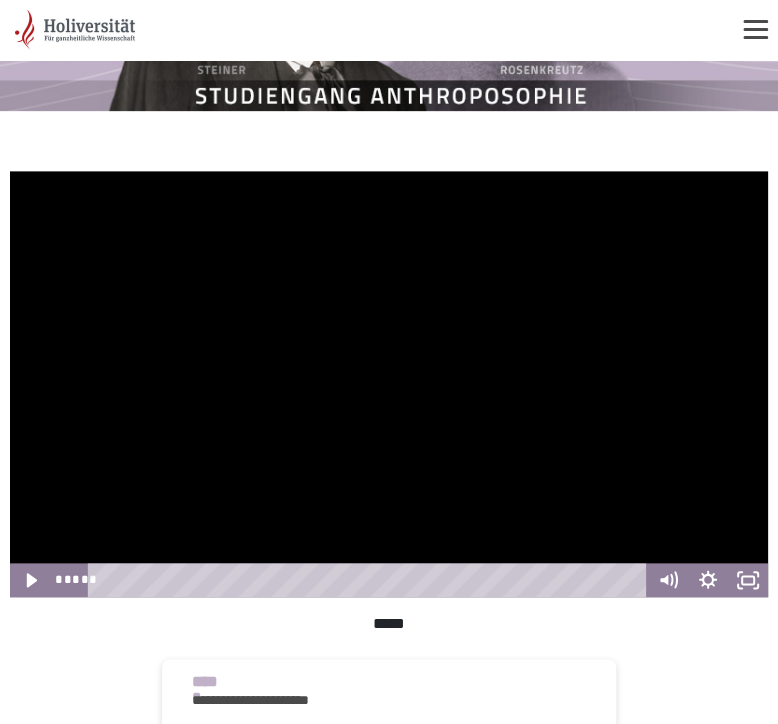 click at bounding box center [389, 384] 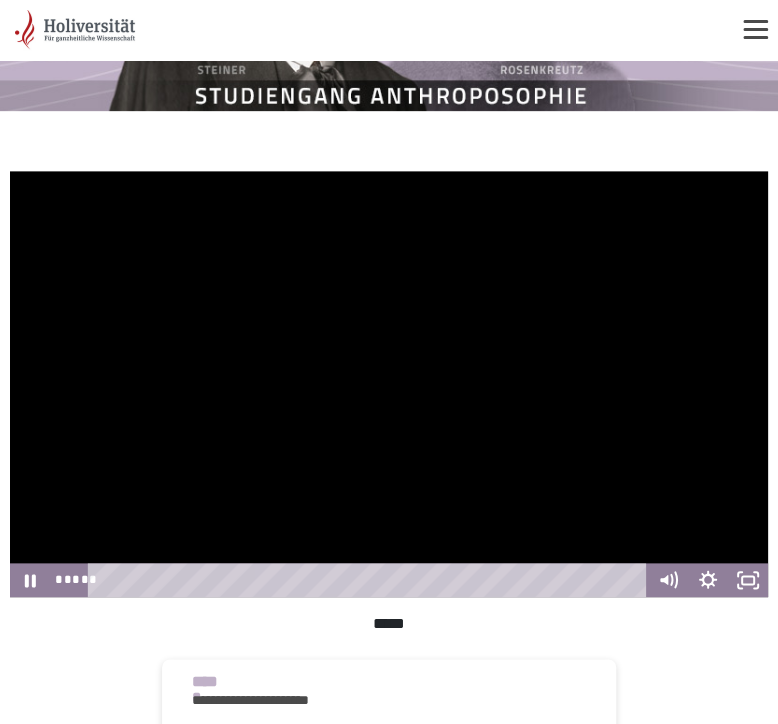 click at bounding box center [389, 384] 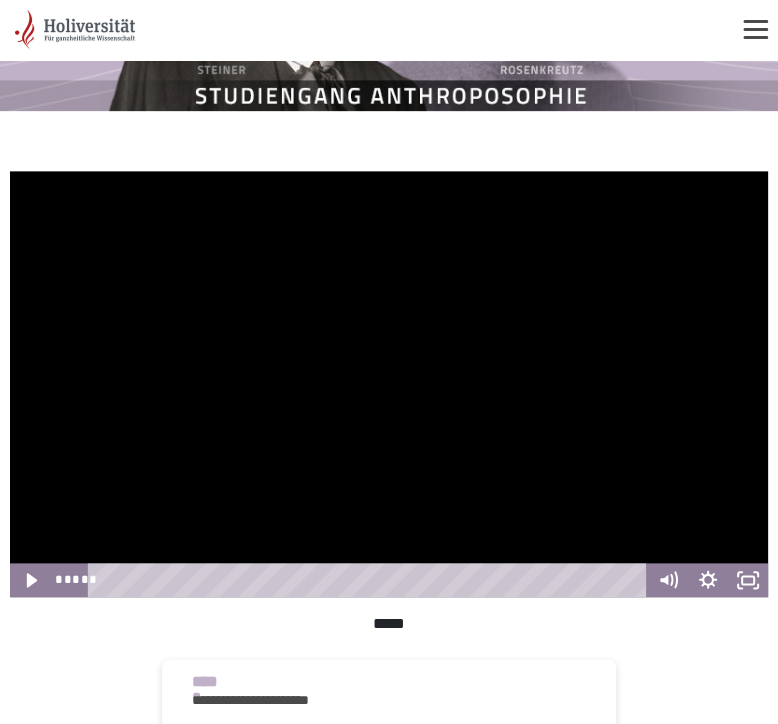 click at bounding box center (389, 384) 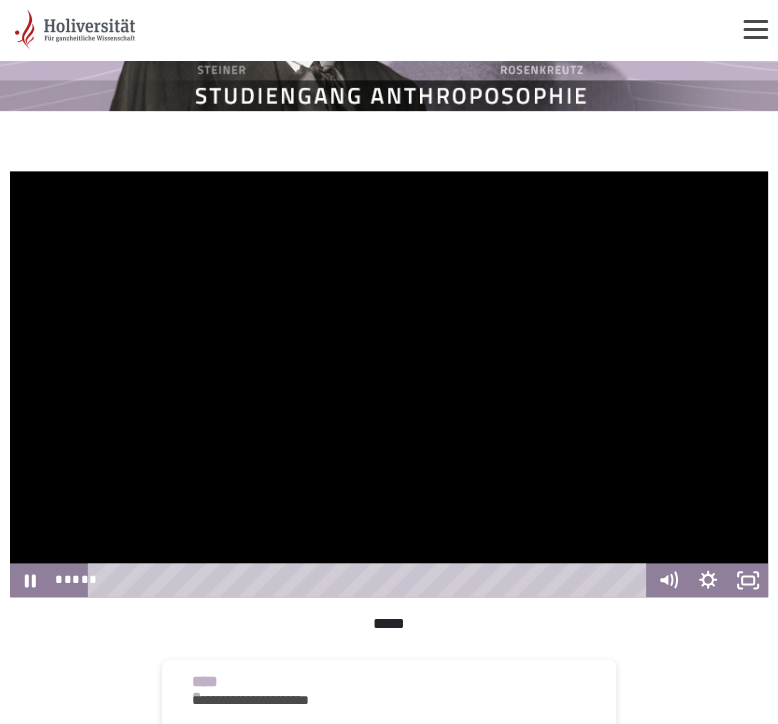 click at bounding box center [389, 384] 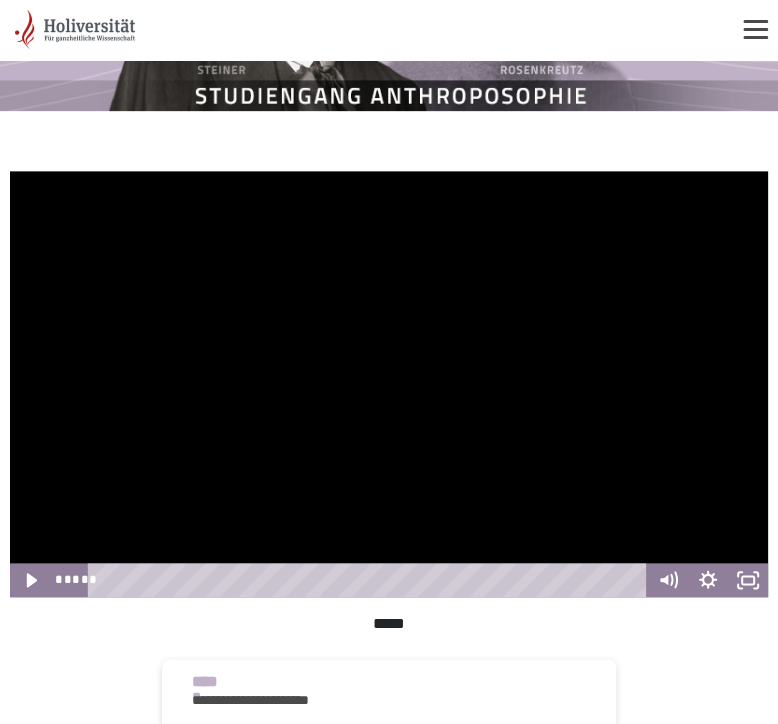 click at bounding box center (389, 384) 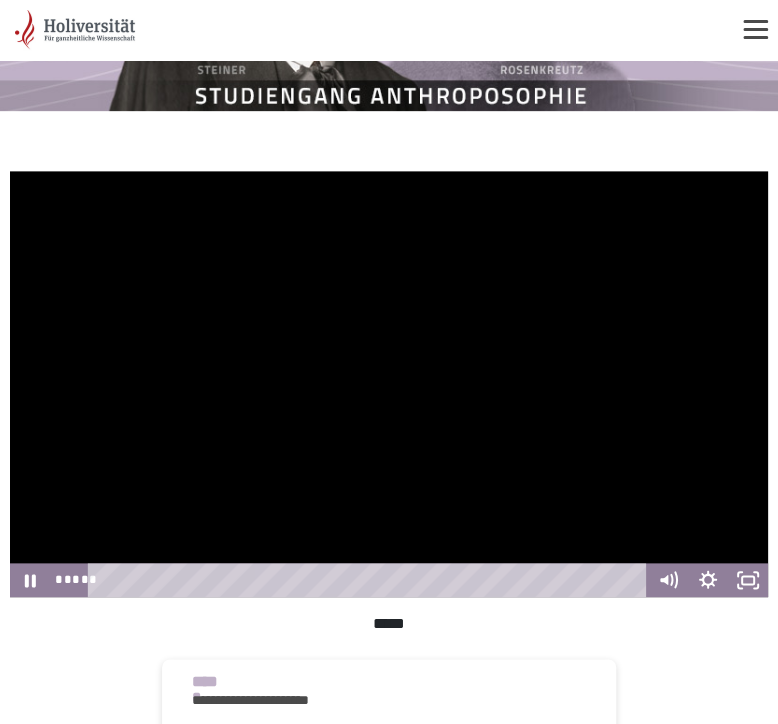 click at bounding box center [389, 384] 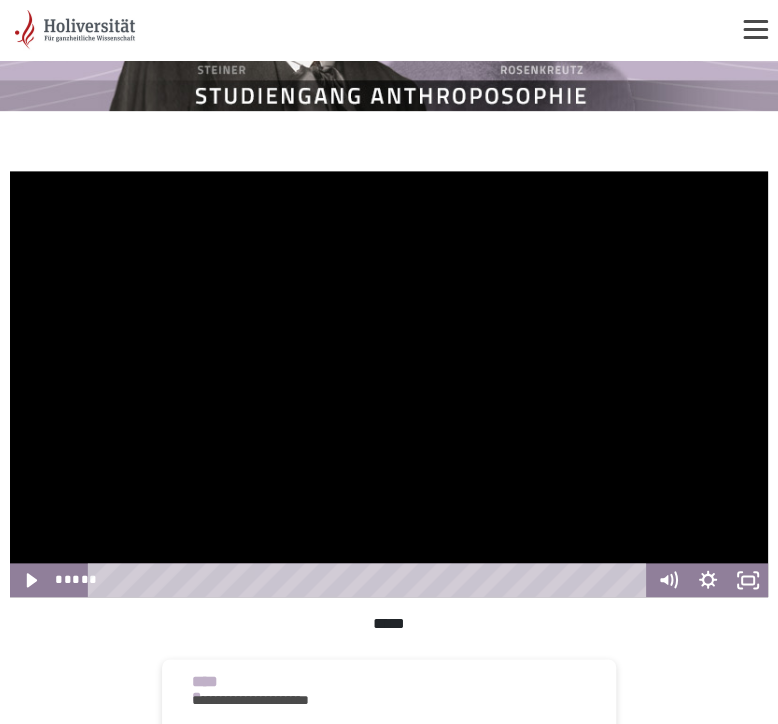 click at bounding box center [389, 384] 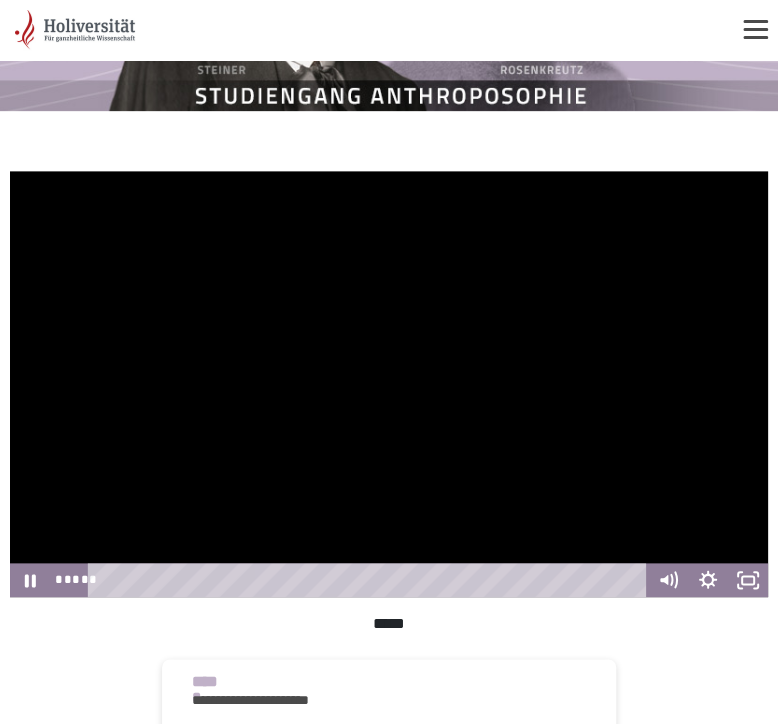 click at bounding box center [389, 384] 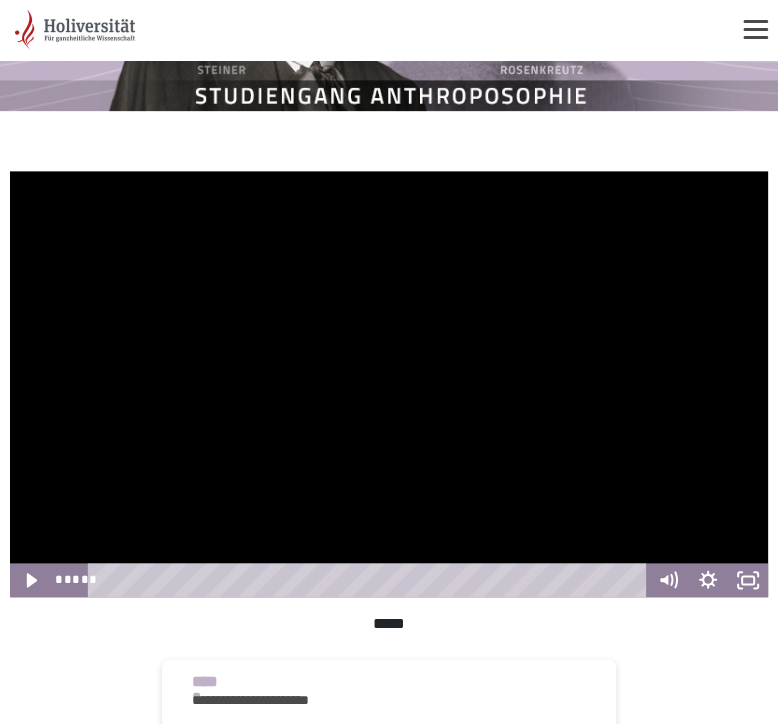 click at bounding box center (389, 384) 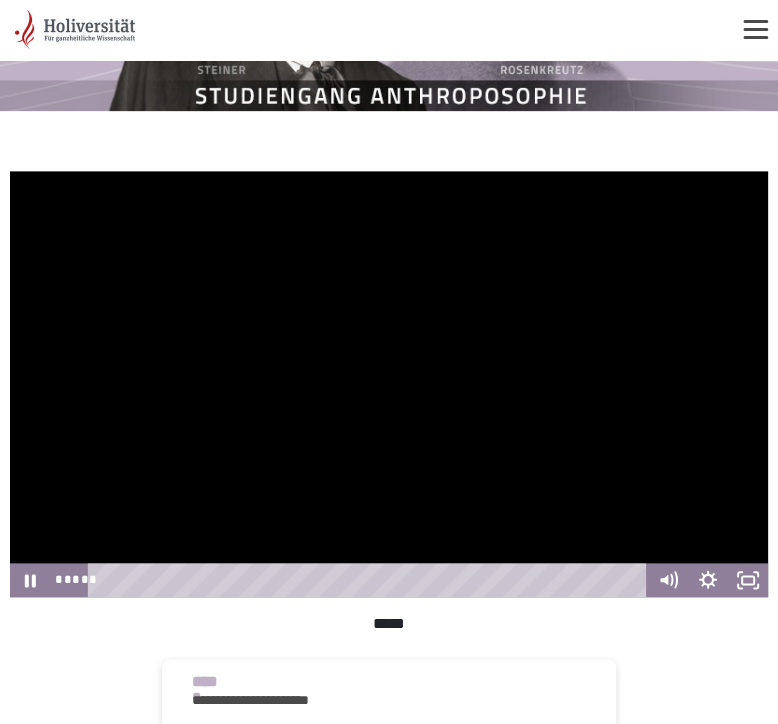 click at bounding box center (389, 384) 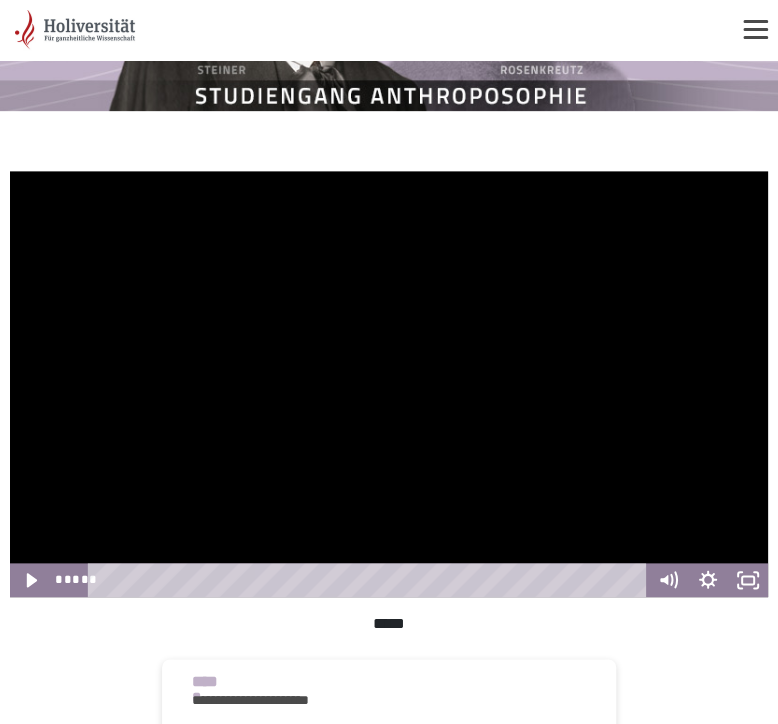 click at bounding box center (389, 384) 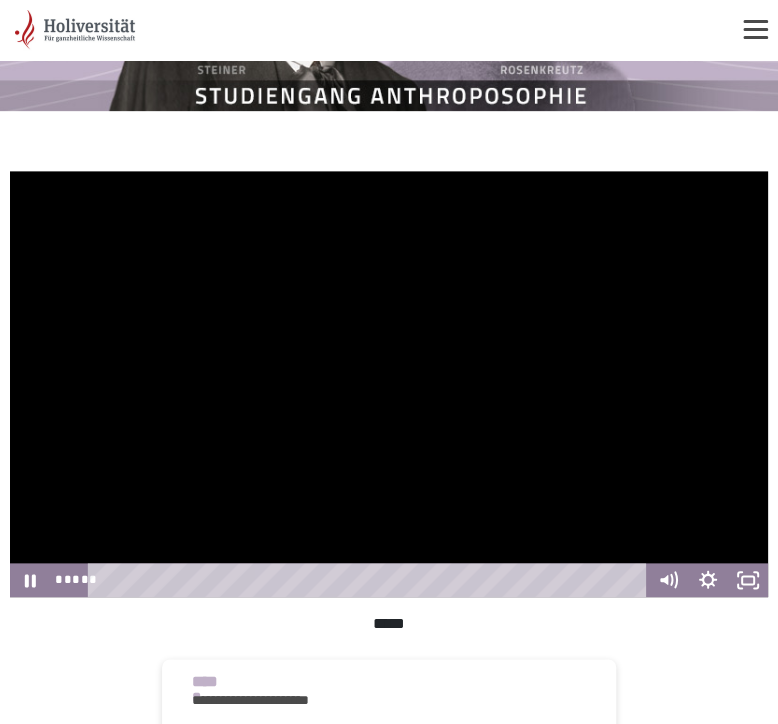 click at bounding box center [389, 384] 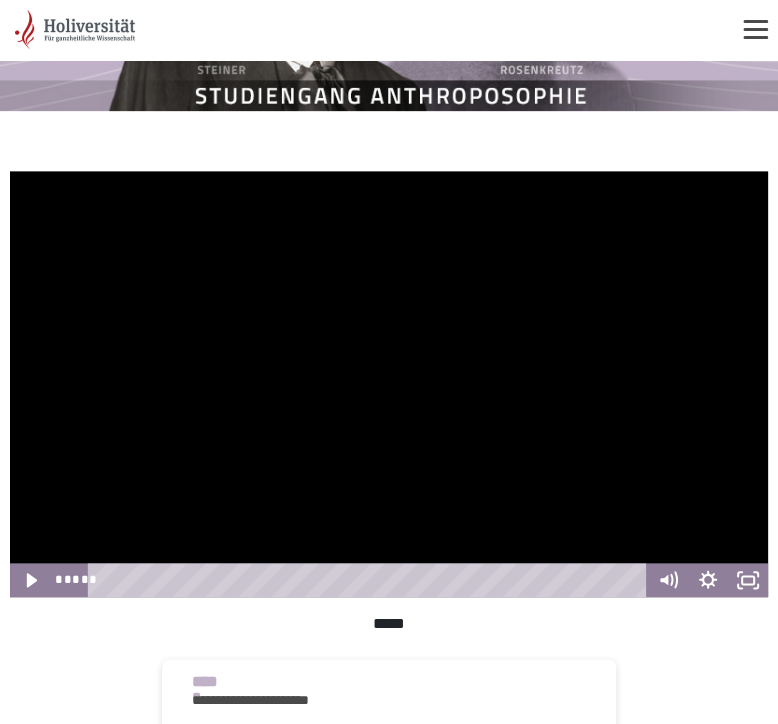 click at bounding box center [389, 384] 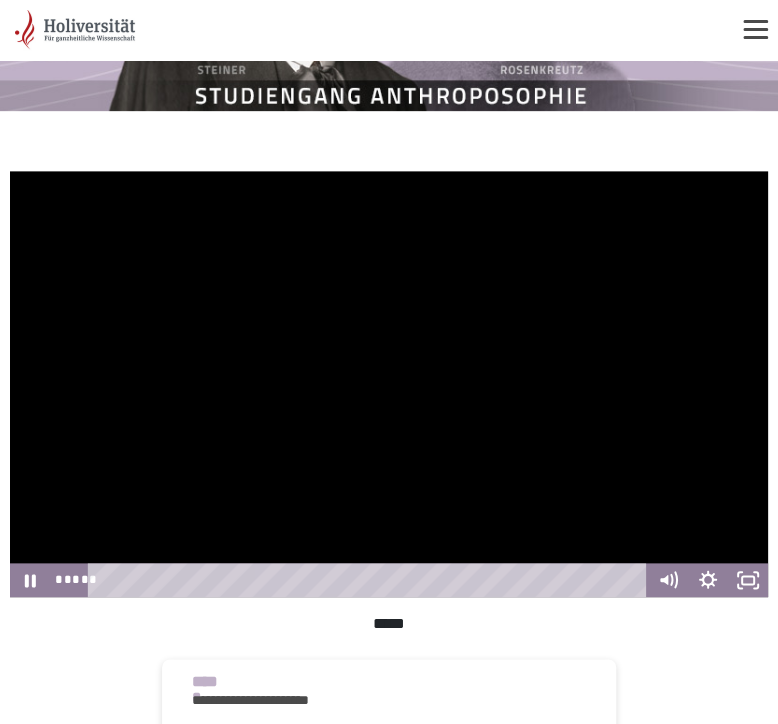 click at bounding box center (389, 384) 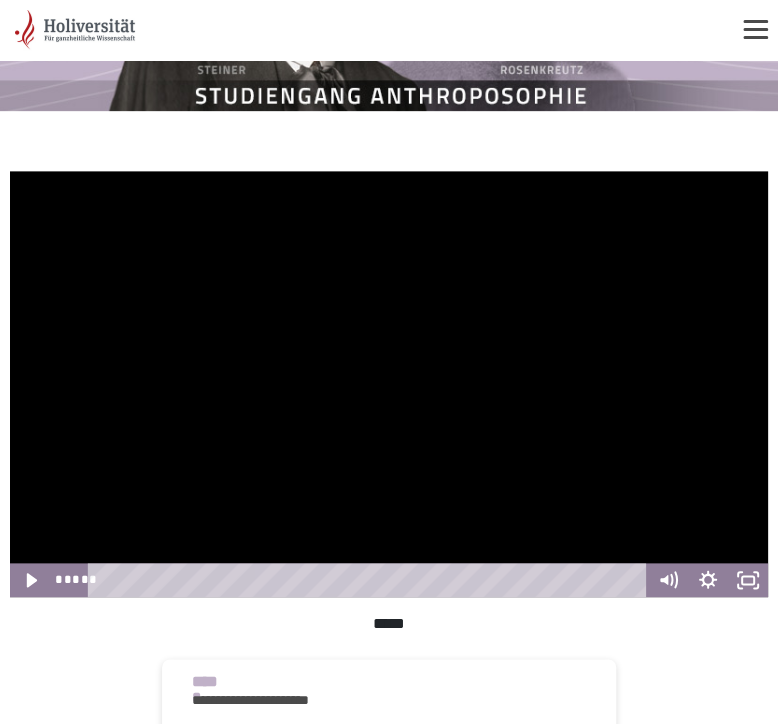 click at bounding box center [389, 384] 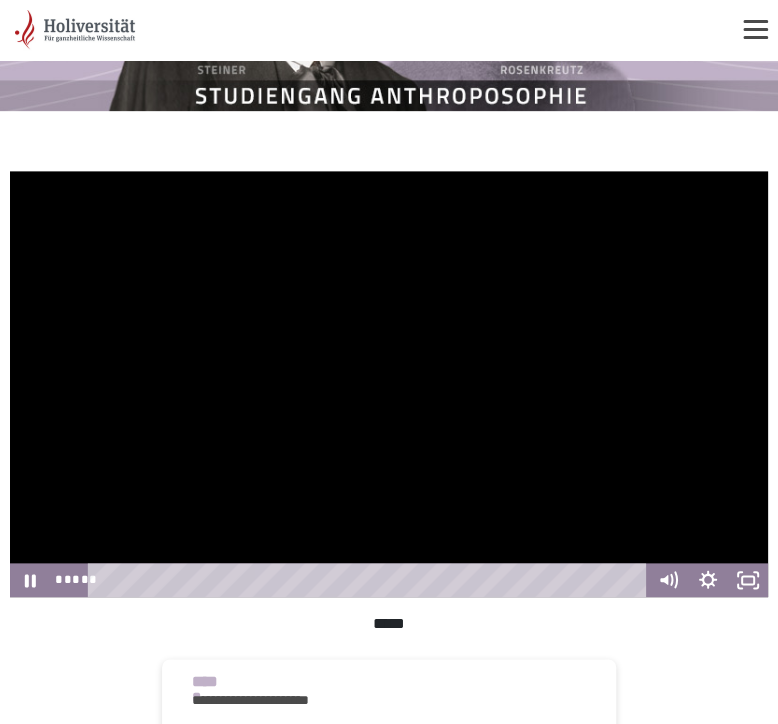 click at bounding box center [389, 384] 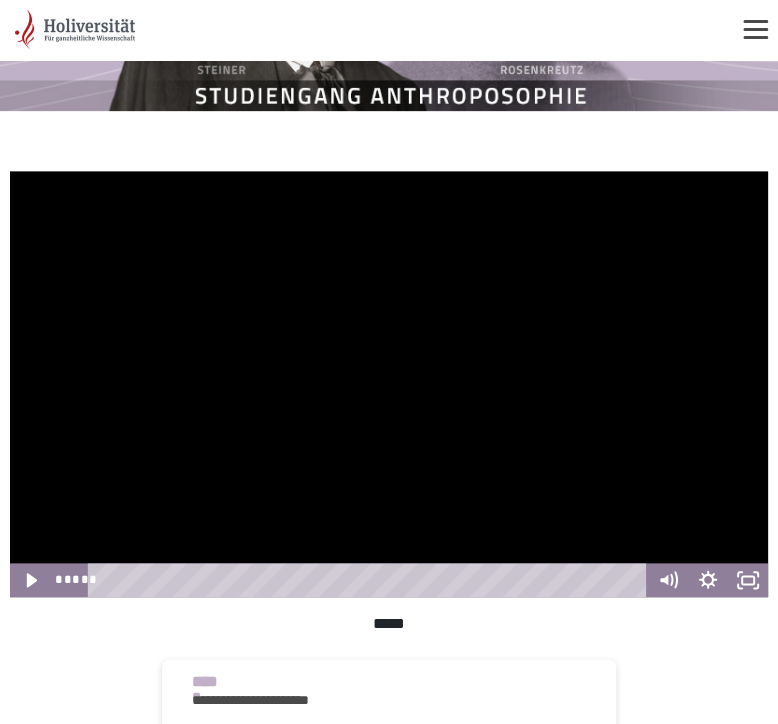 drag, startPoint x: 458, startPoint y: 391, endPoint x: 477, endPoint y: 395, distance: 19.416489 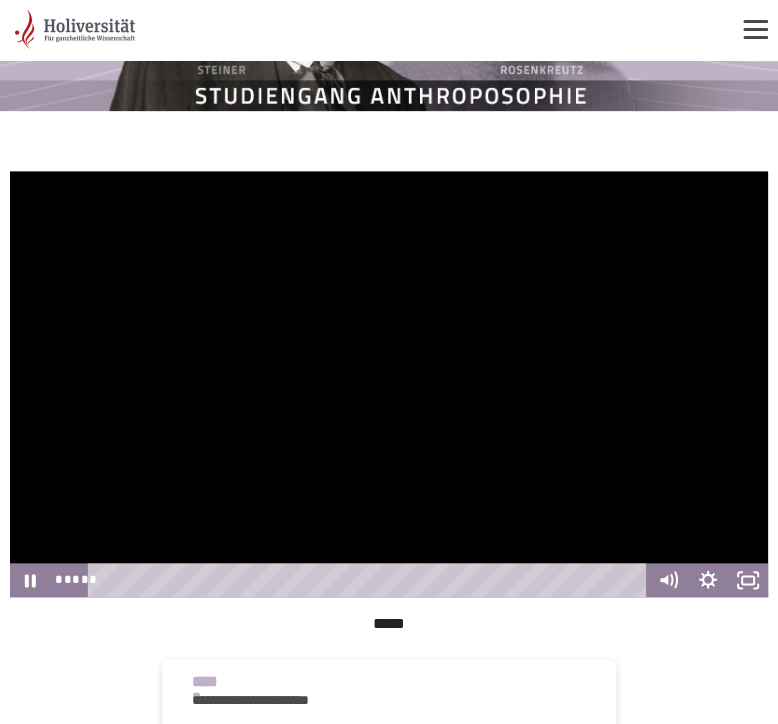 click at bounding box center [389, 384] 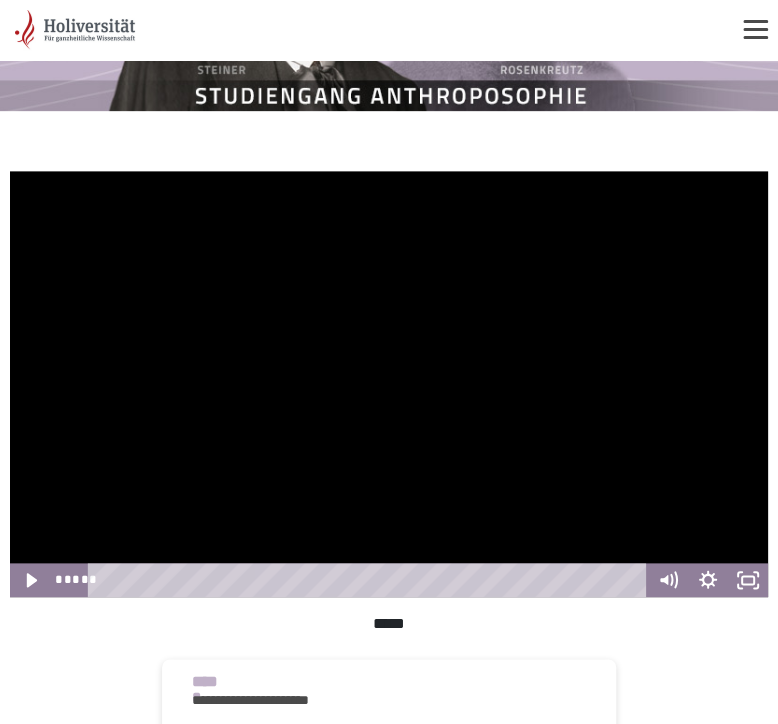 click at bounding box center (389, 384) 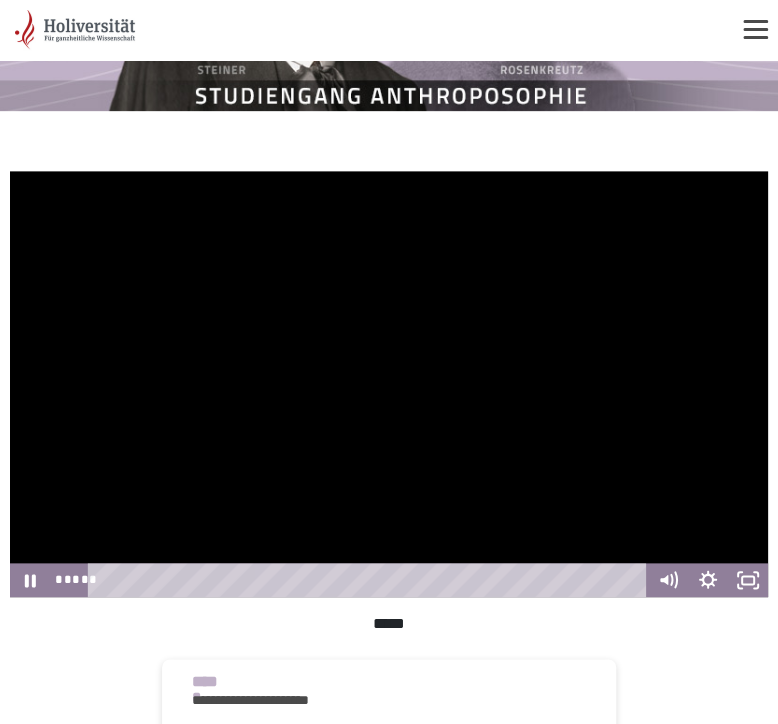 click at bounding box center (389, 384) 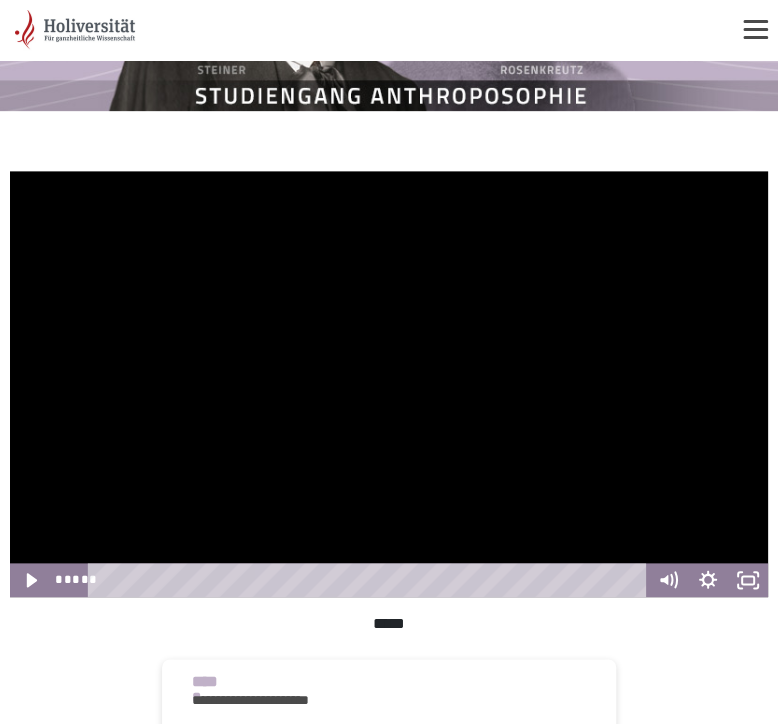 click at bounding box center [389, 384] 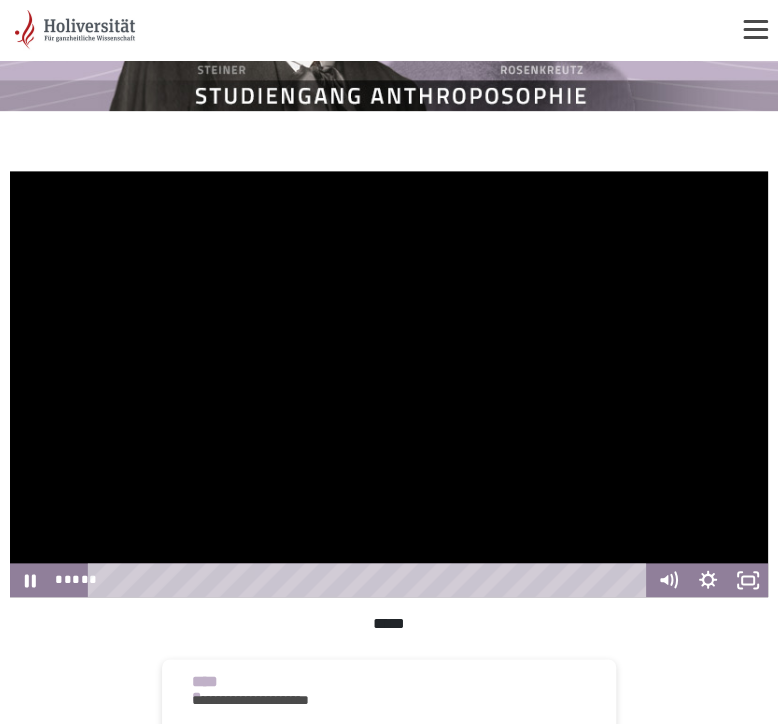 click at bounding box center (389, 384) 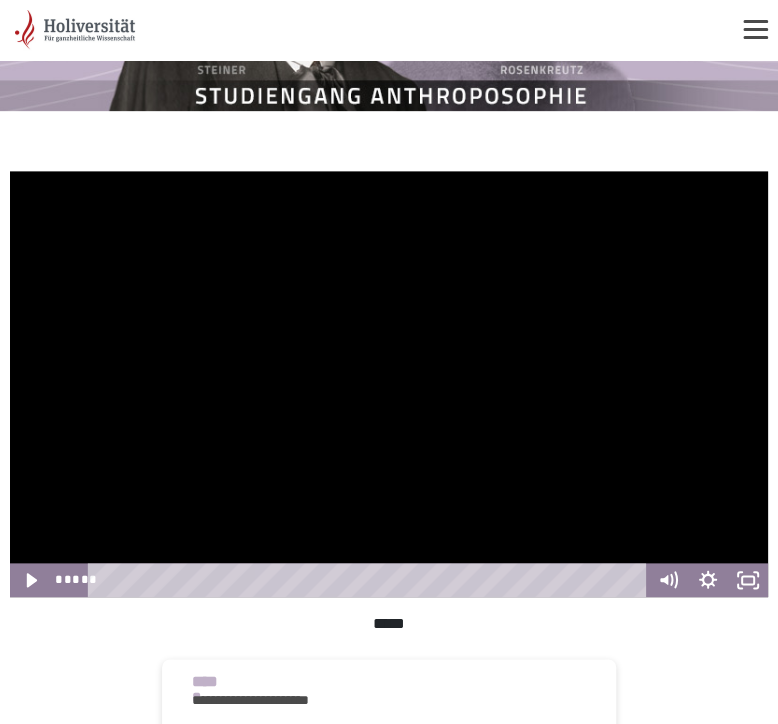 click at bounding box center (389, 384) 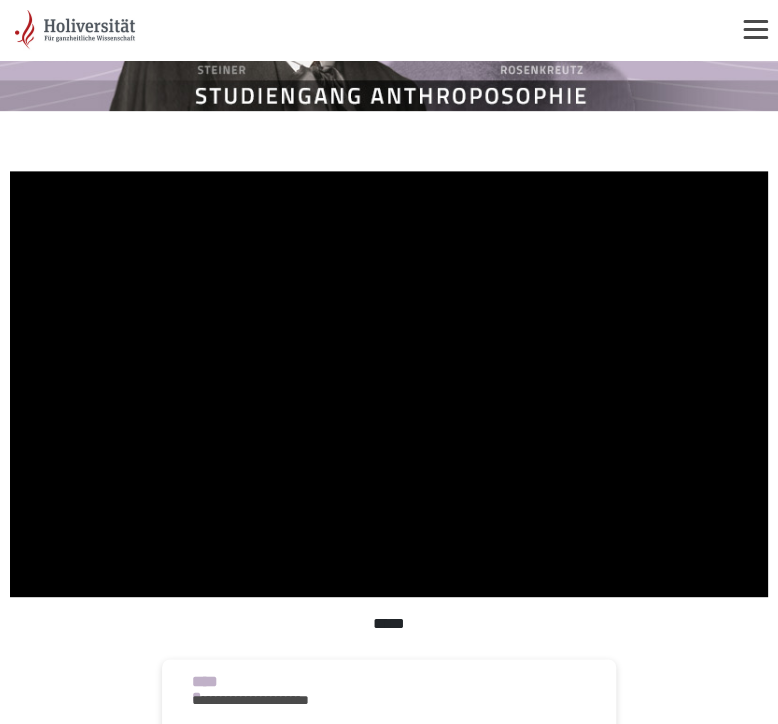 click at bounding box center (389, 384) 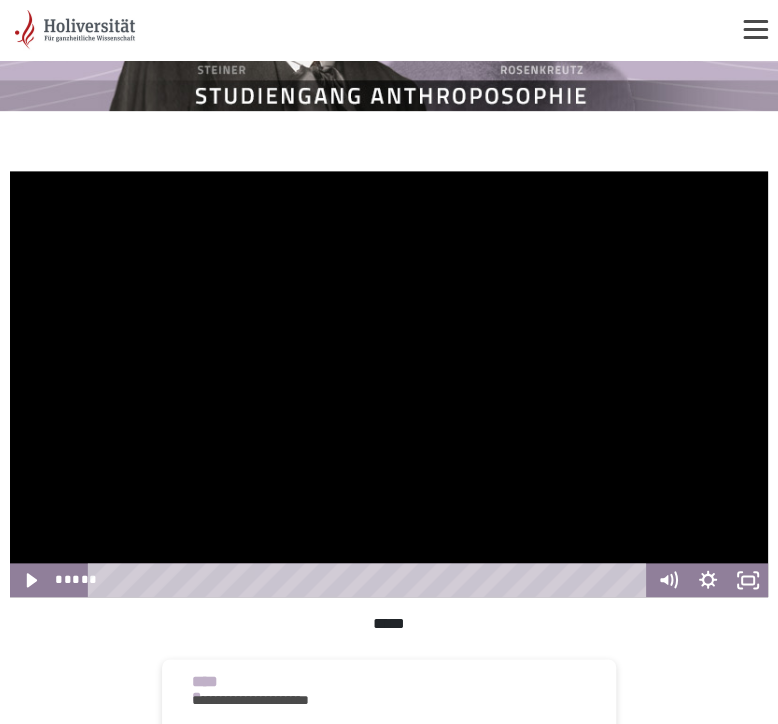 click at bounding box center [389, 384] 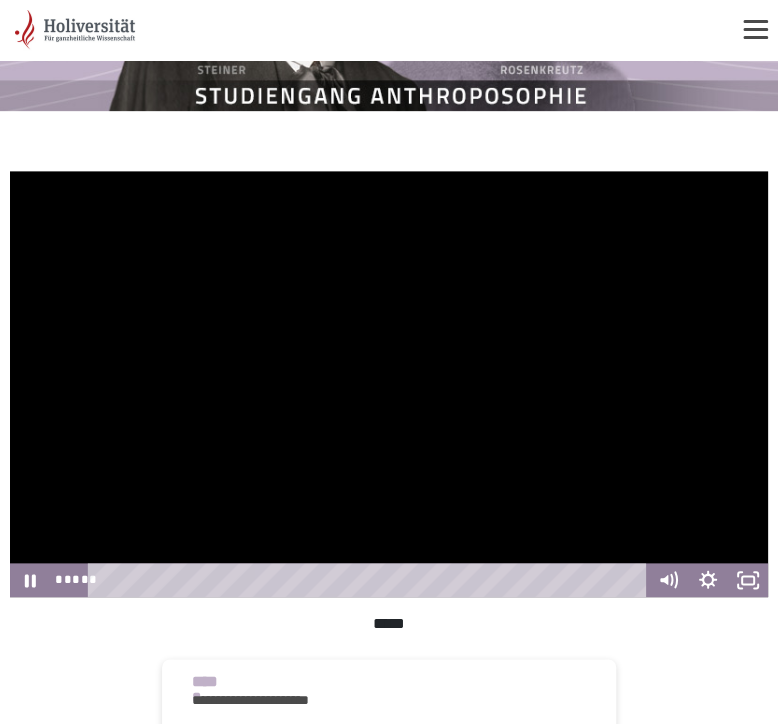 click at bounding box center [389, 384] 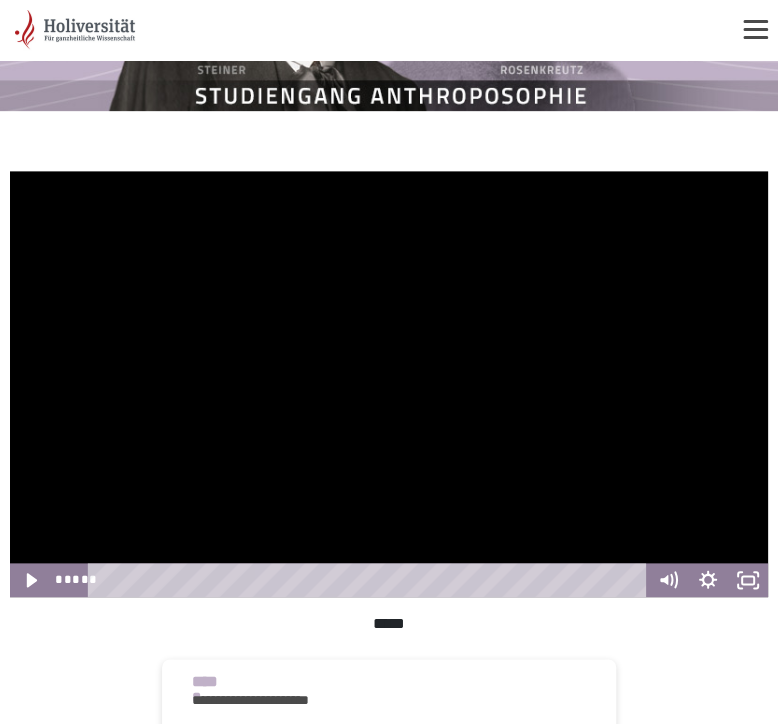 click at bounding box center [389, 384] 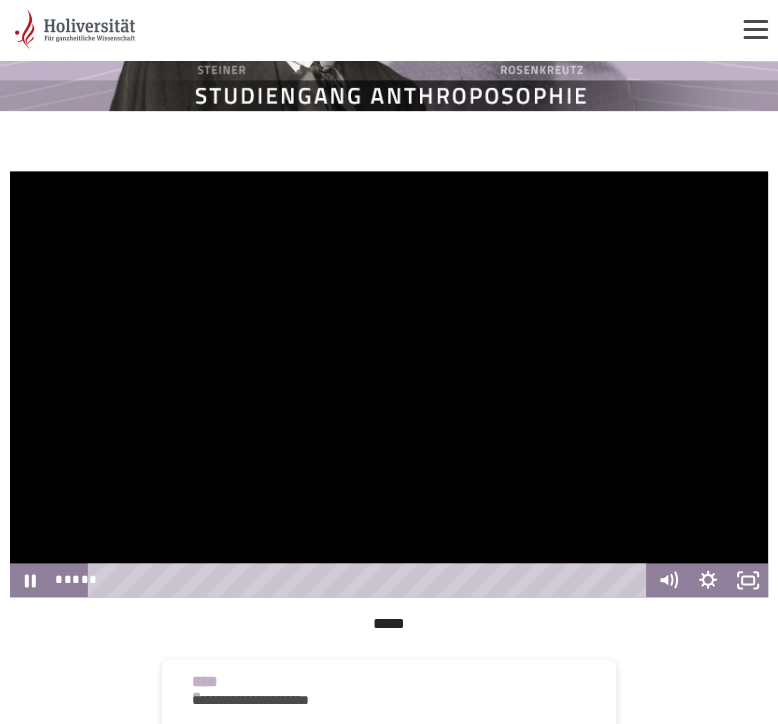 click at bounding box center (389, 384) 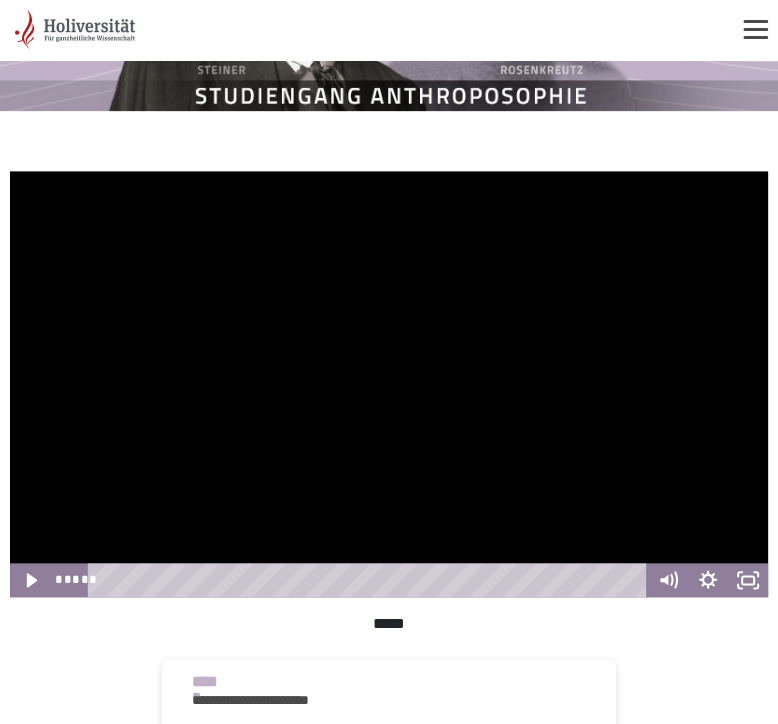 click at bounding box center [389, 384] 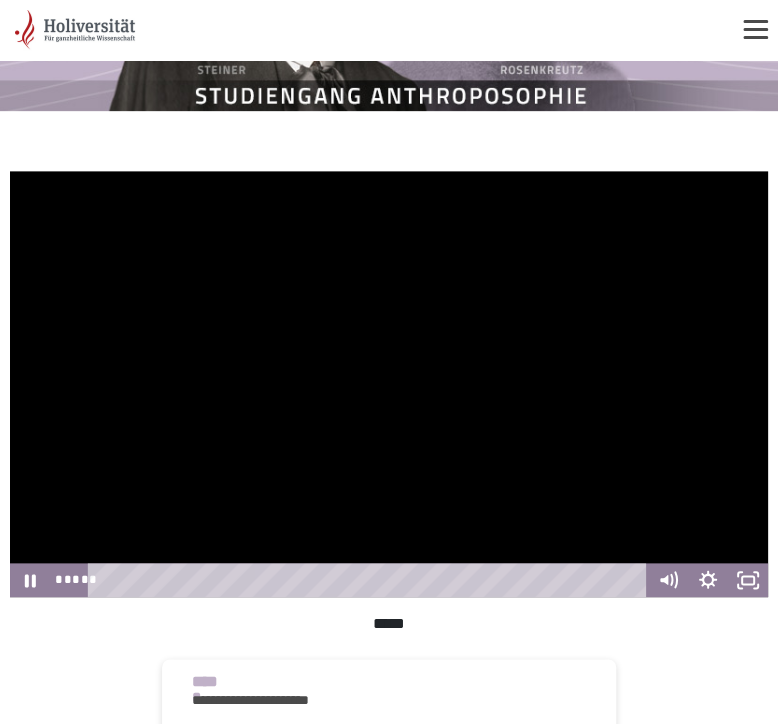 click at bounding box center [389, 384] 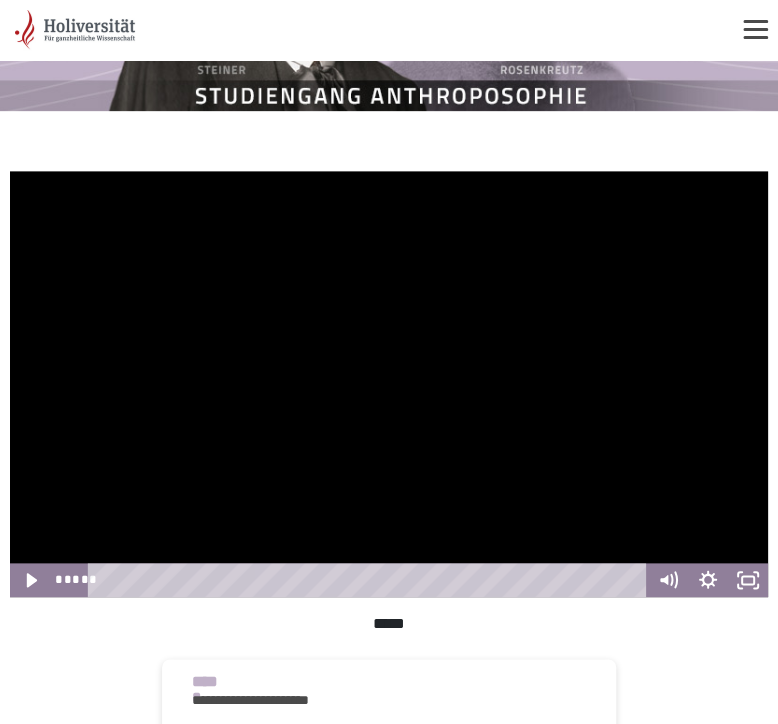 click at bounding box center (389, 384) 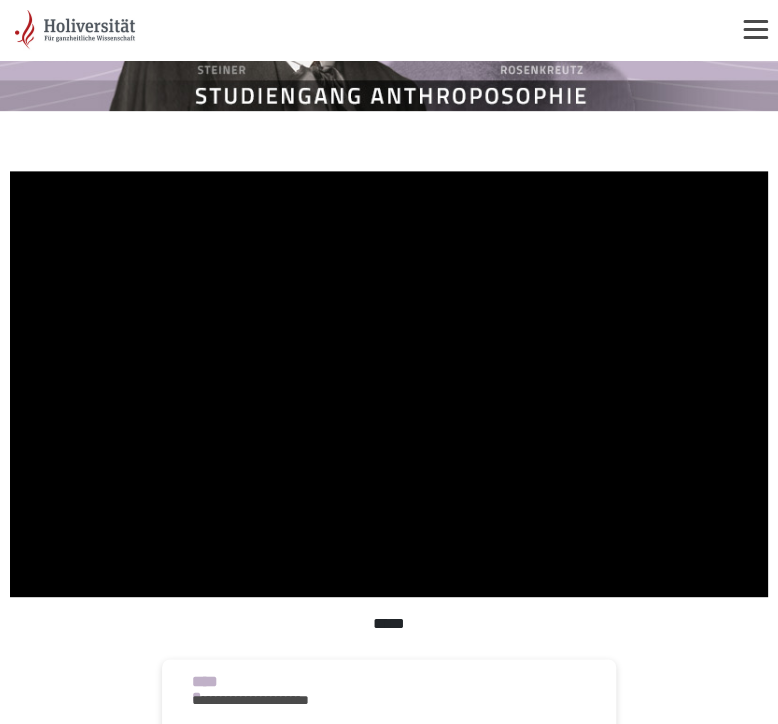click at bounding box center (389, 384) 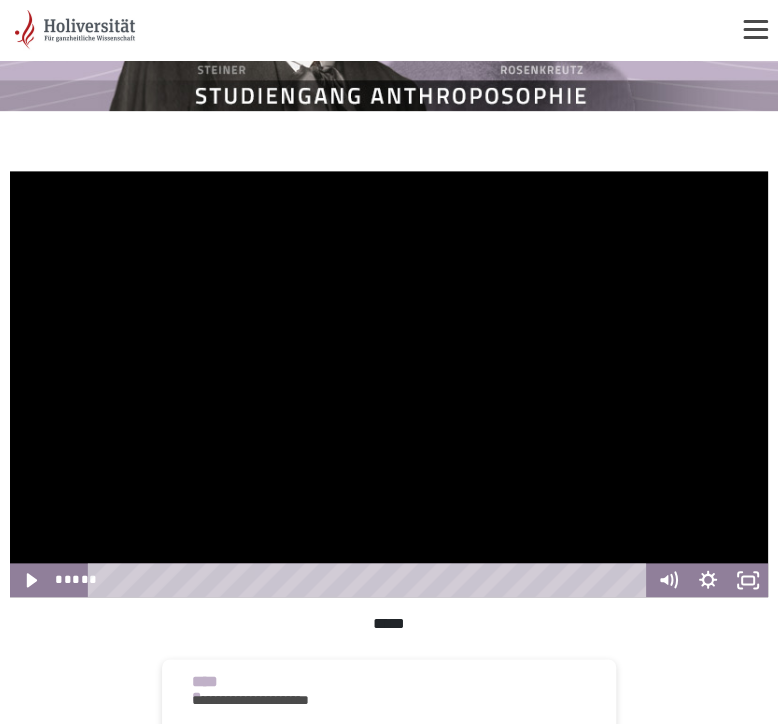 click at bounding box center (389, 384) 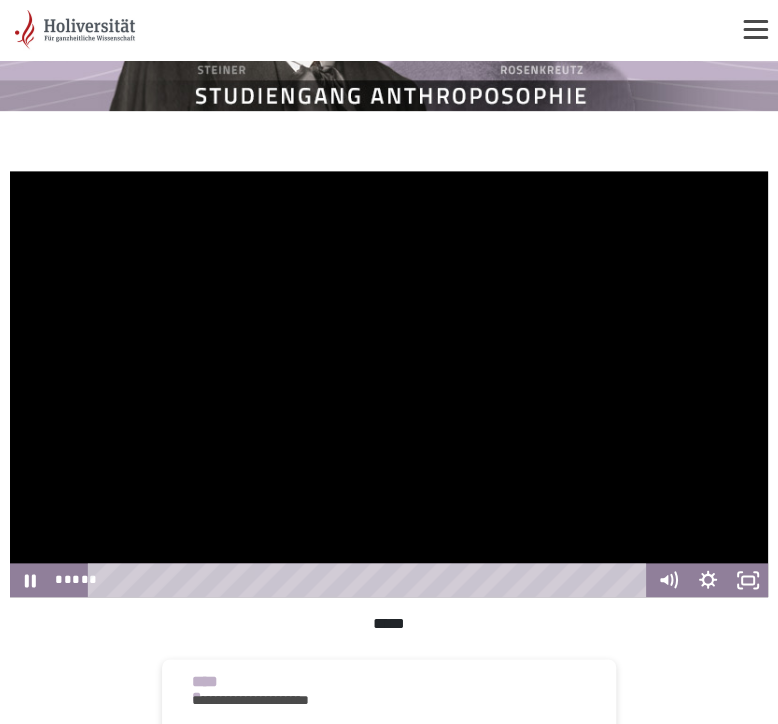 click at bounding box center [389, 384] 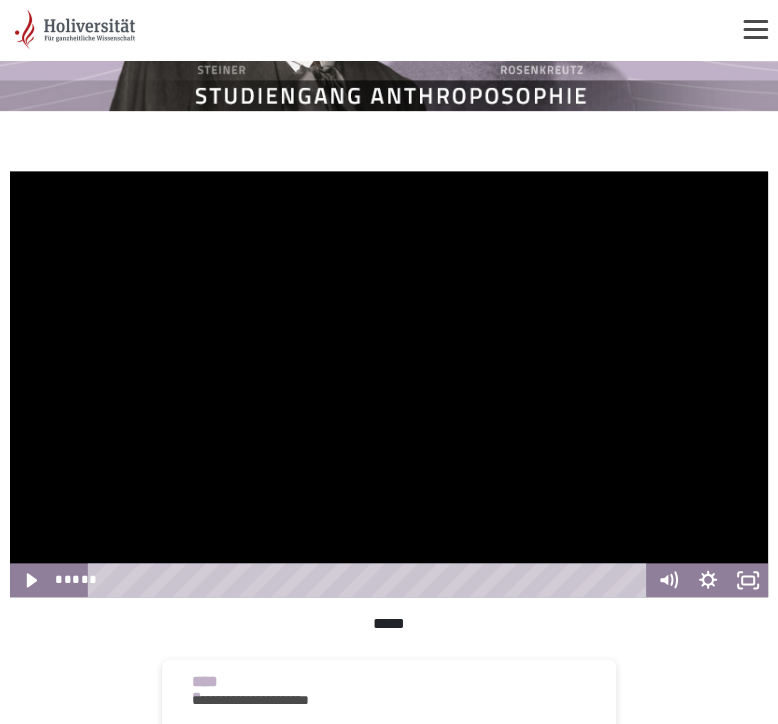 click at bounding box center [389, 384] 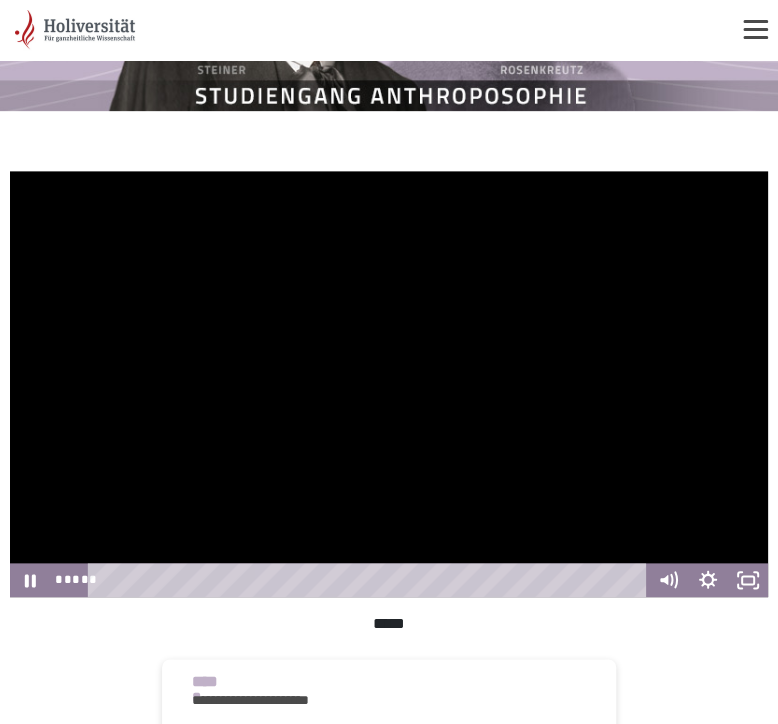 click at bounding box center (389, 384) 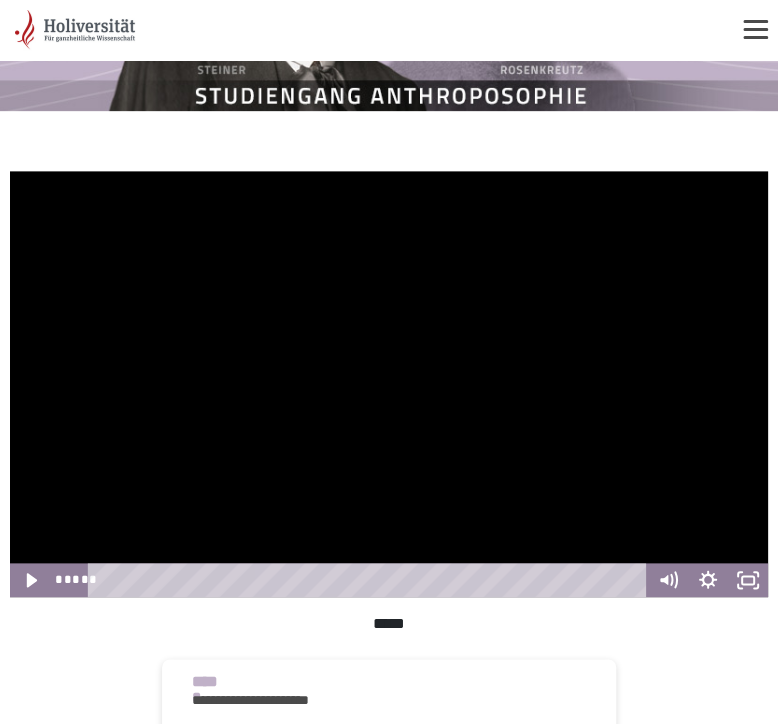 drag, startPoint x: 290, startPoint y: 498, endPoint x: 297, endPoint y: 490, distance: 10.630146 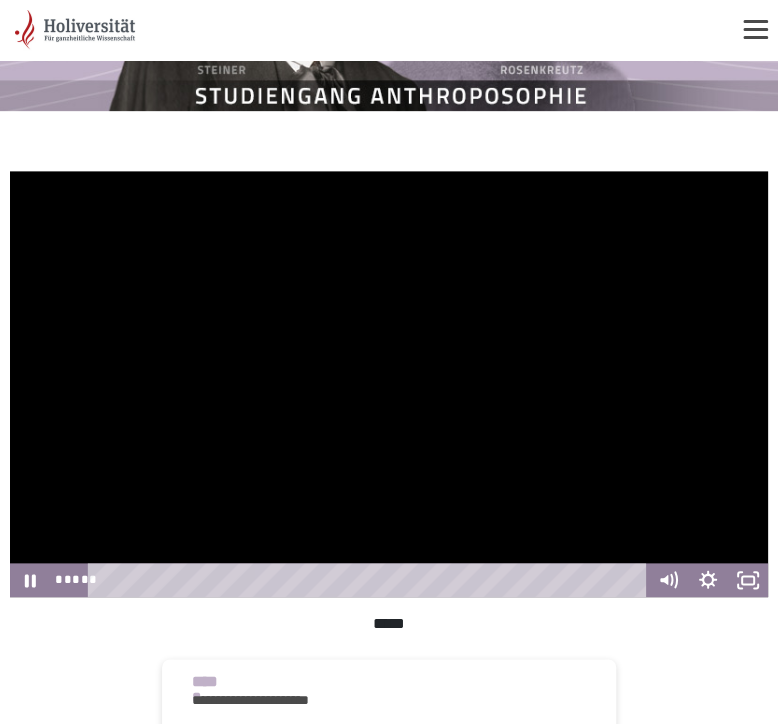 click at bounding box center [389, 384] 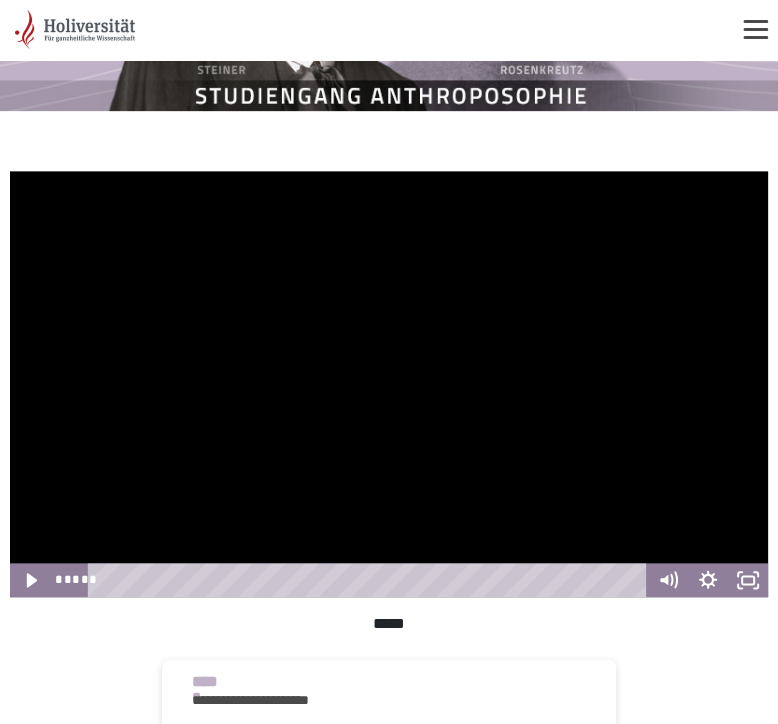 click at bounding box center (389, 384) 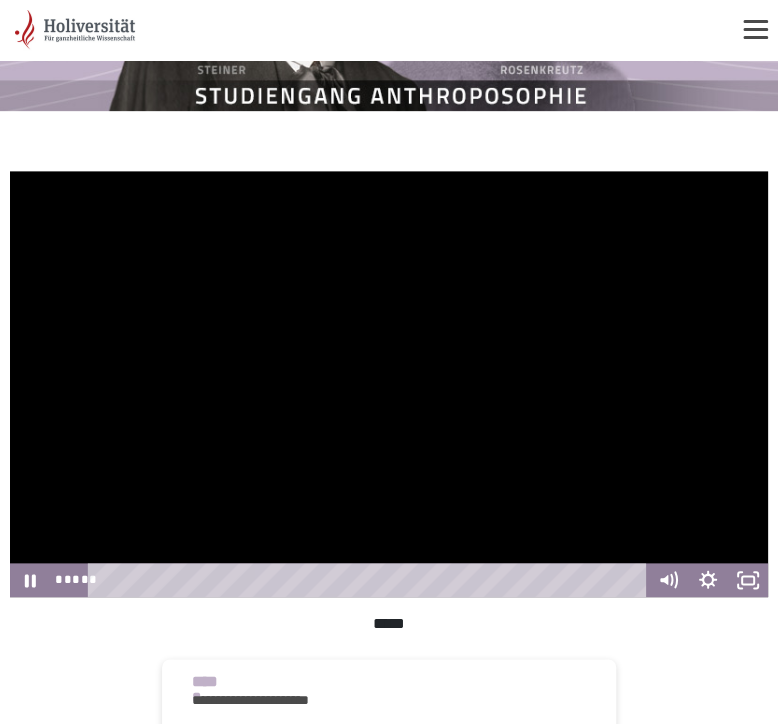 click at bounding box center (389, 384) 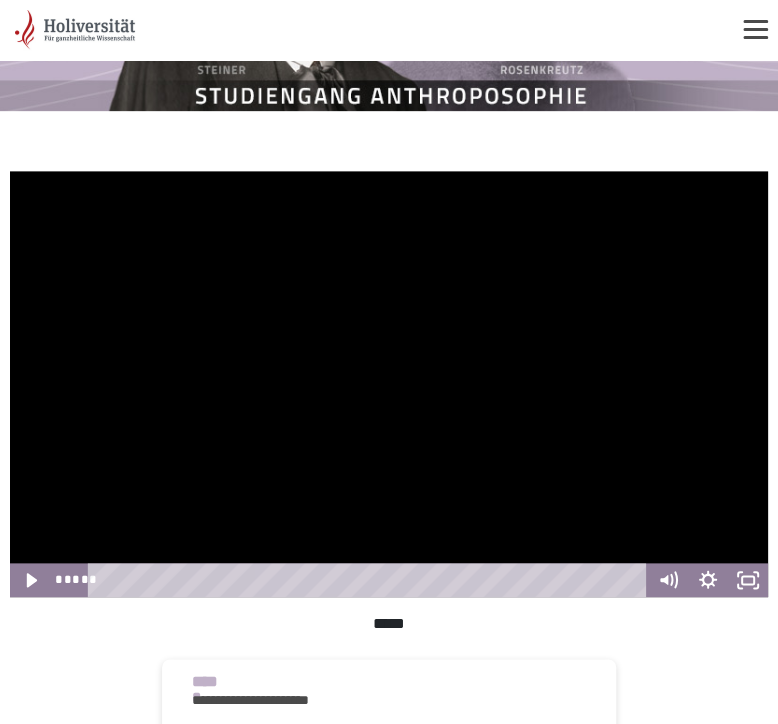 click at bounding box center (389, 384) 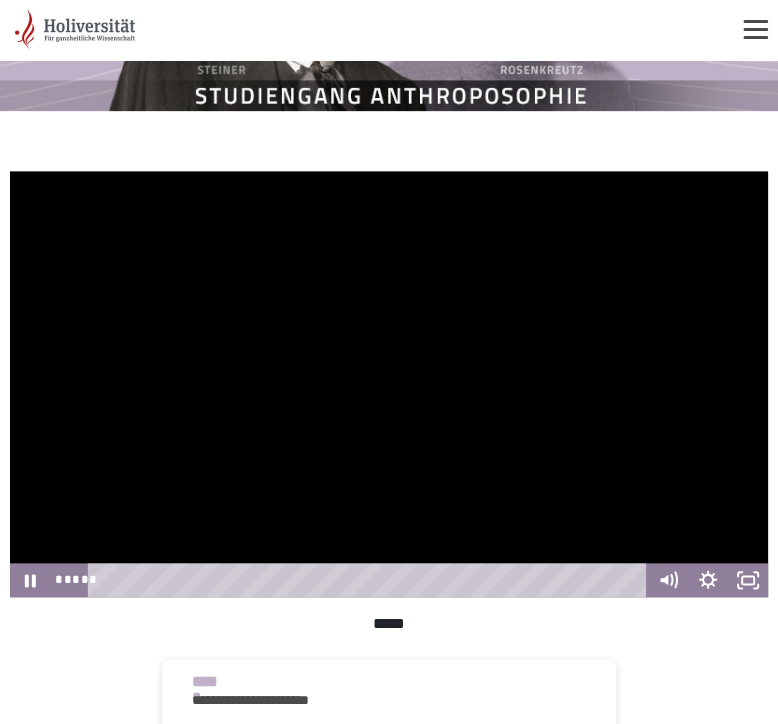 click at bounding box center [389, 384] 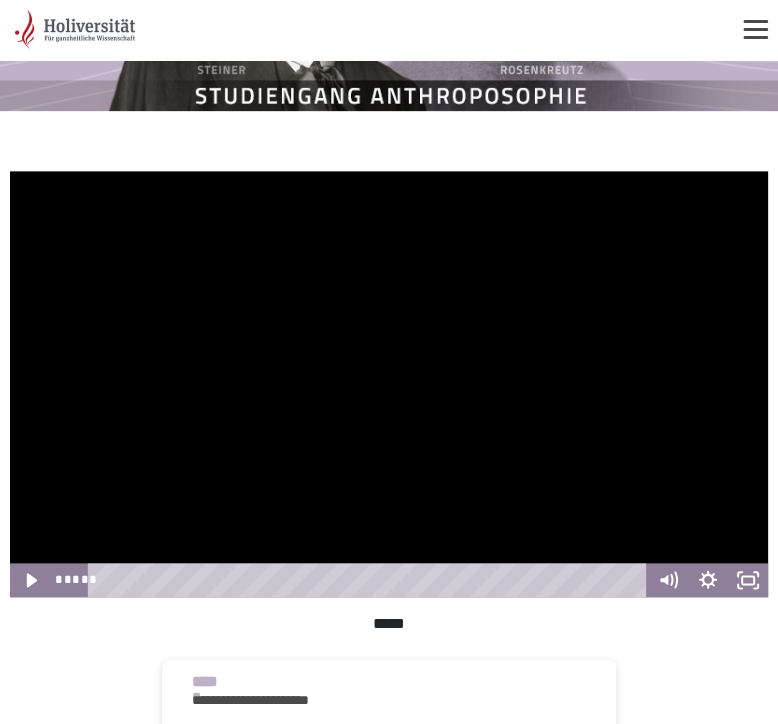 click at bounding box center [389, 384] 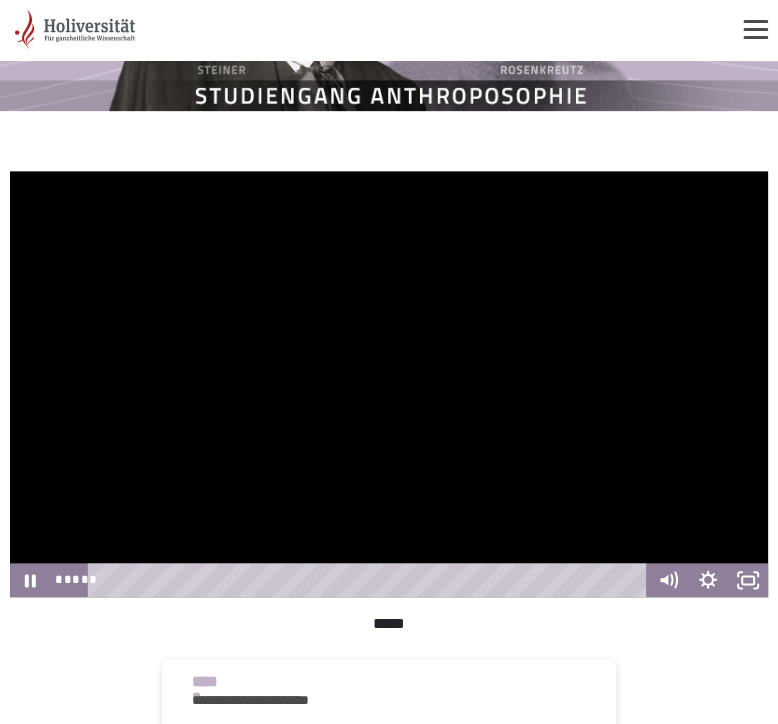 drag, startPoint x: 540, startPoint y: 434, endPoint x: 694, endPoint y: 471, distance: 158.38245 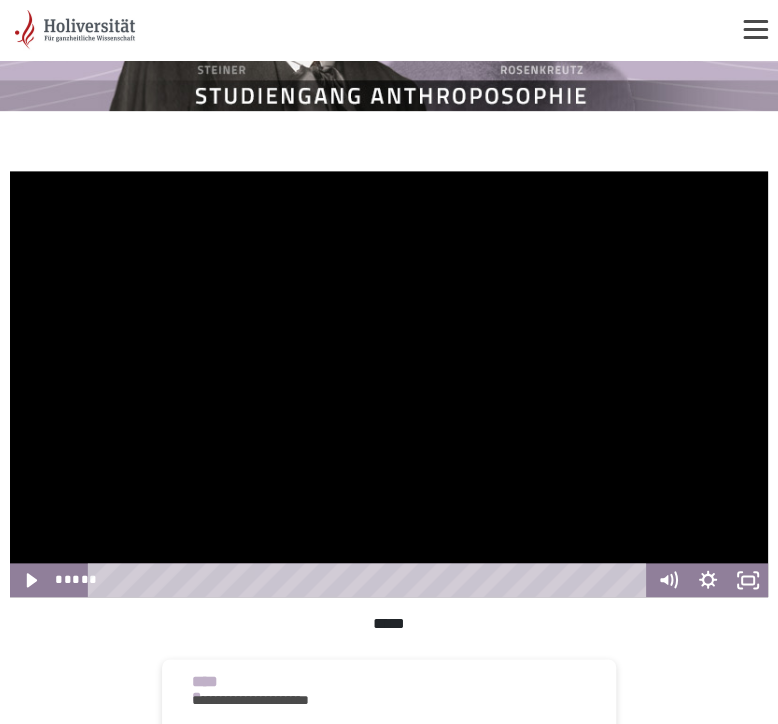 click at bounding box center [389, 384] 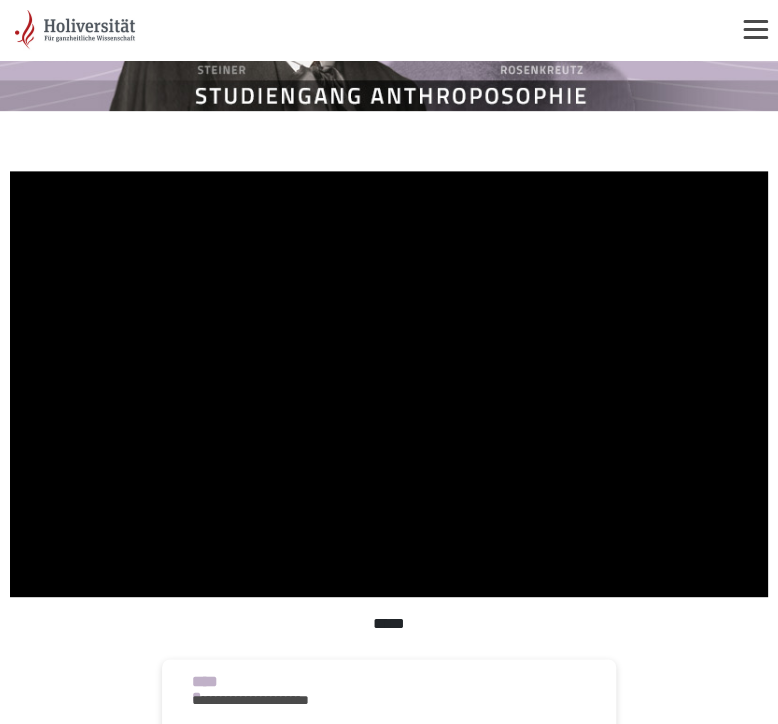 click at bounding box center [389, 384] 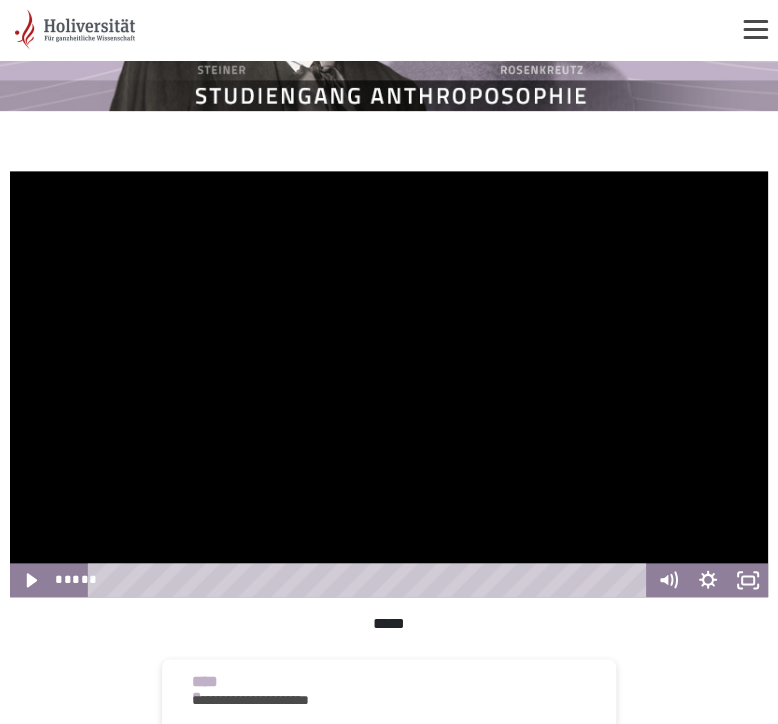 click at bounding box center [389, 384] 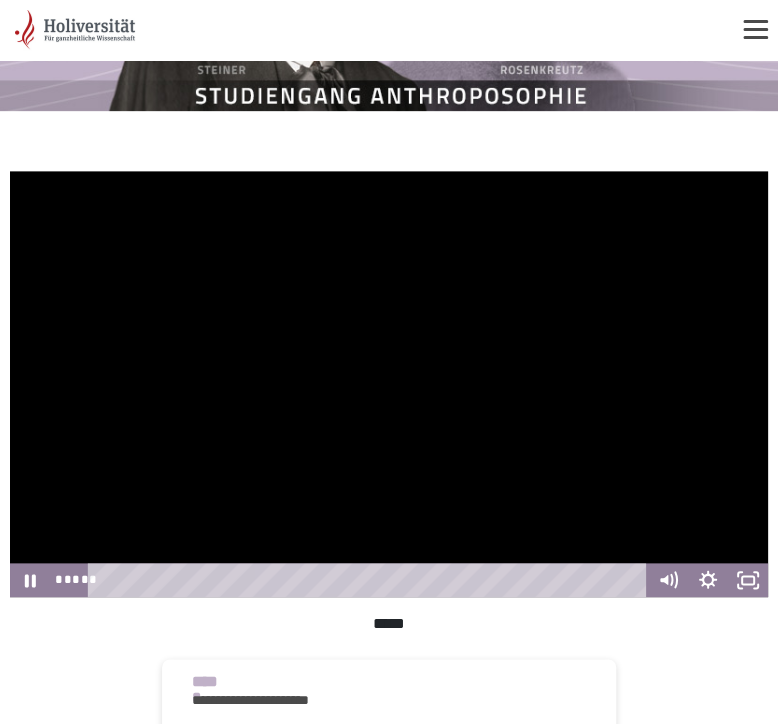 click at bounding box center (389, 384) 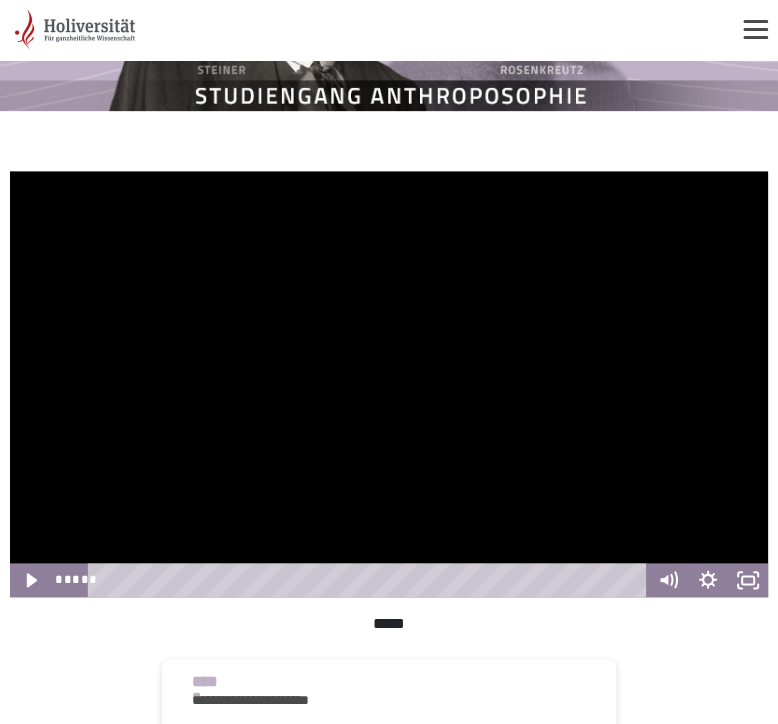 click at bounding box center (389, 384) 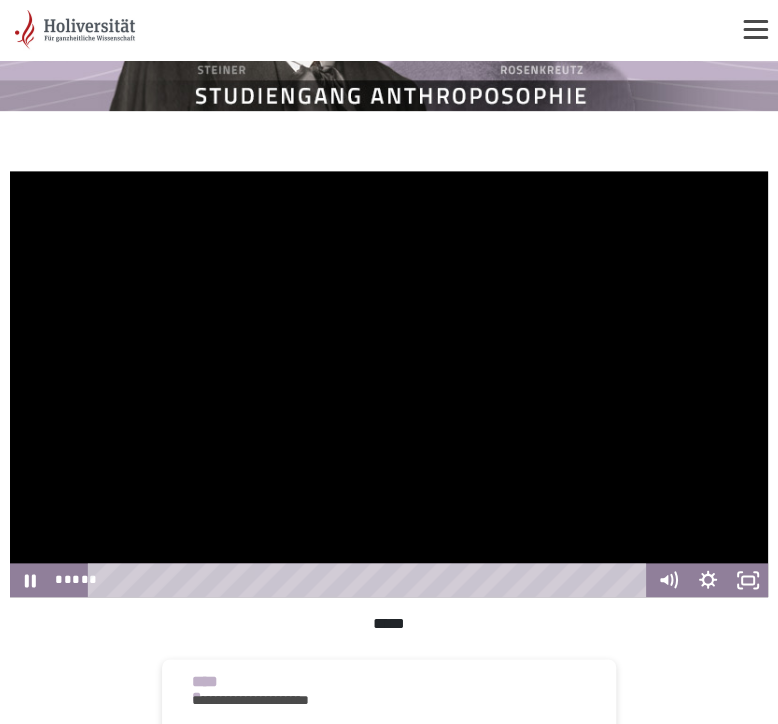 click at bounding box center [389, 384] 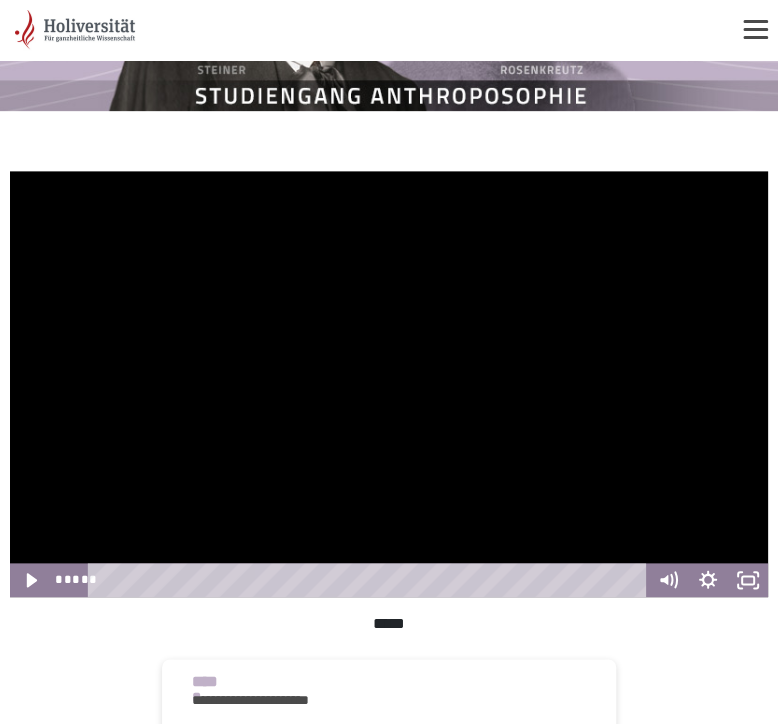 click at bounding box center [389, 384] 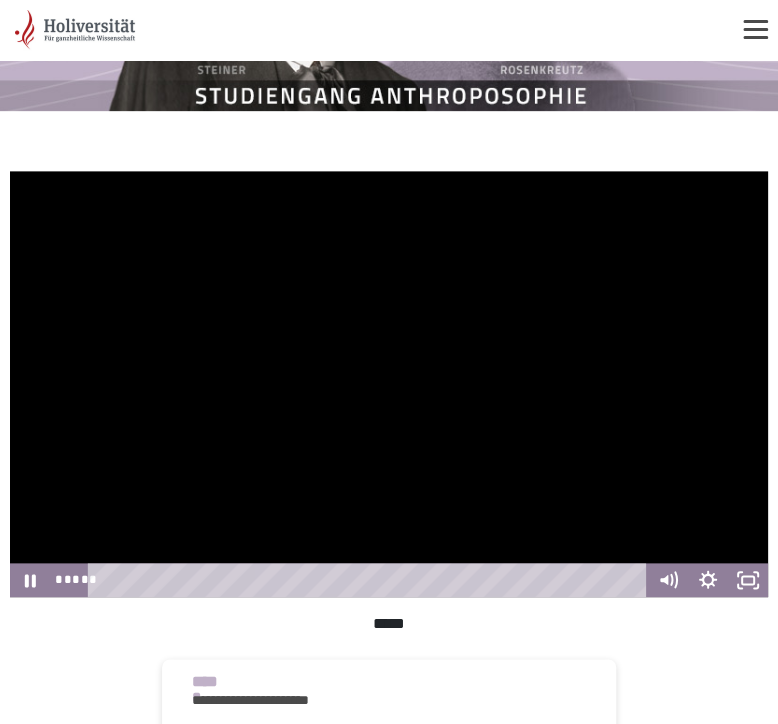 click at bounding box center (389, 384) 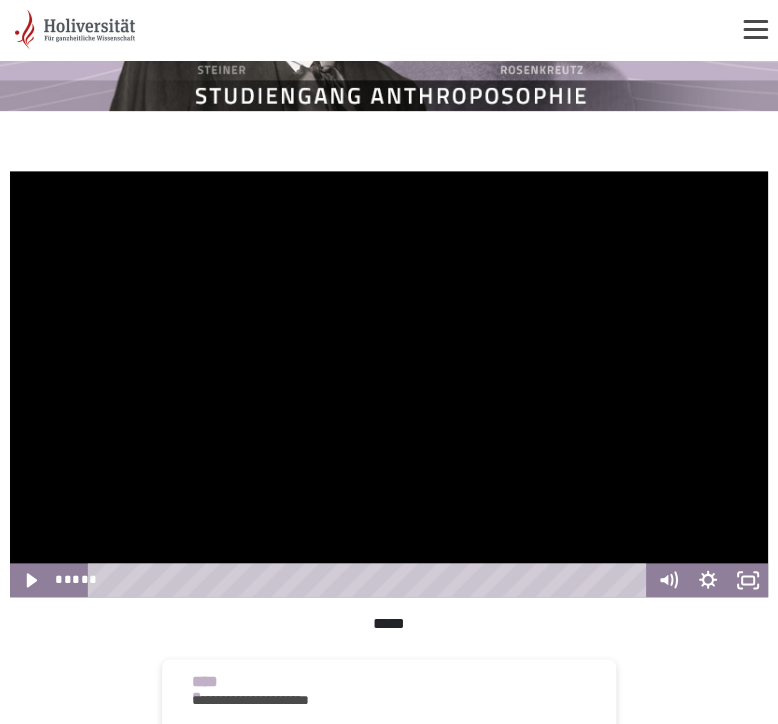 click at bounding box center [389, 384] 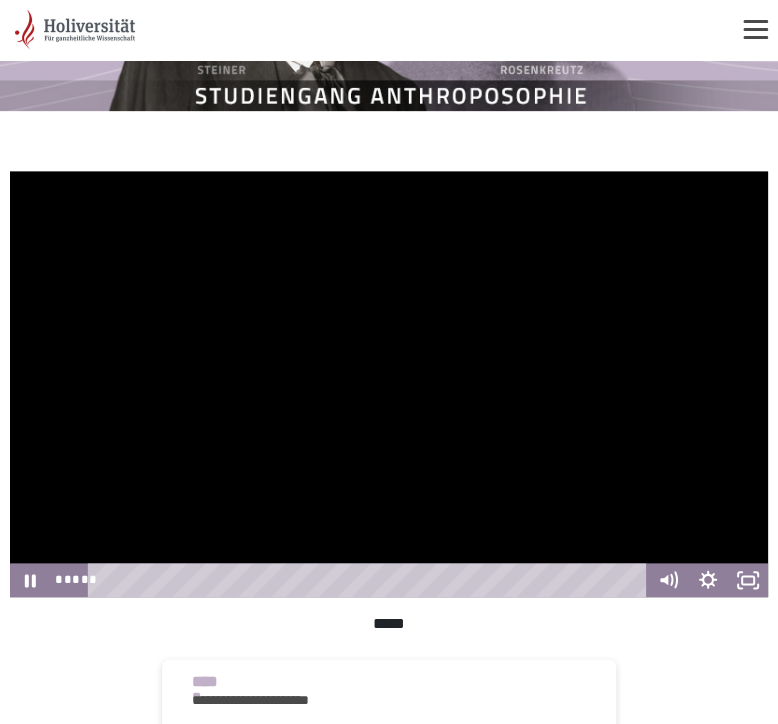 click at bounding box center (389, 384) 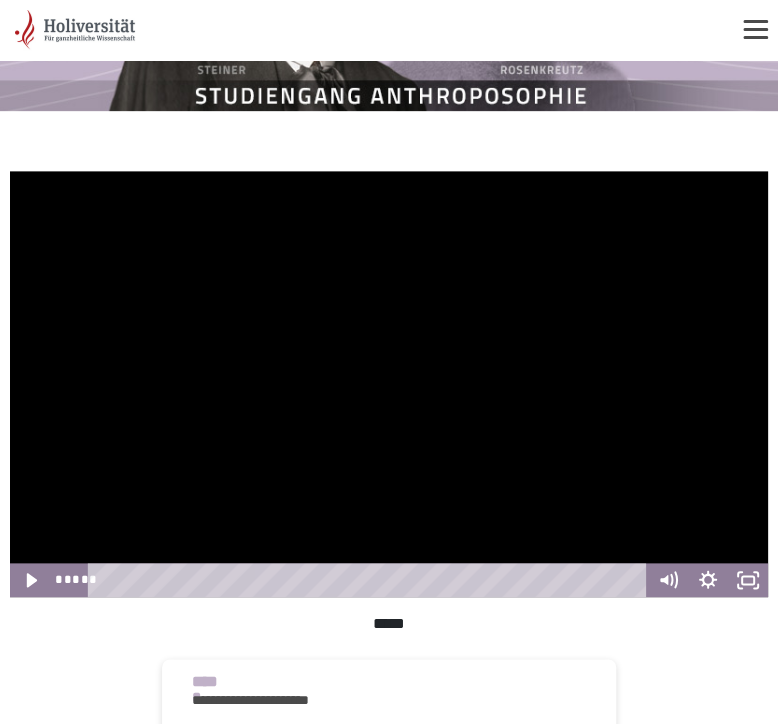 click at bounding box center [389, 384] 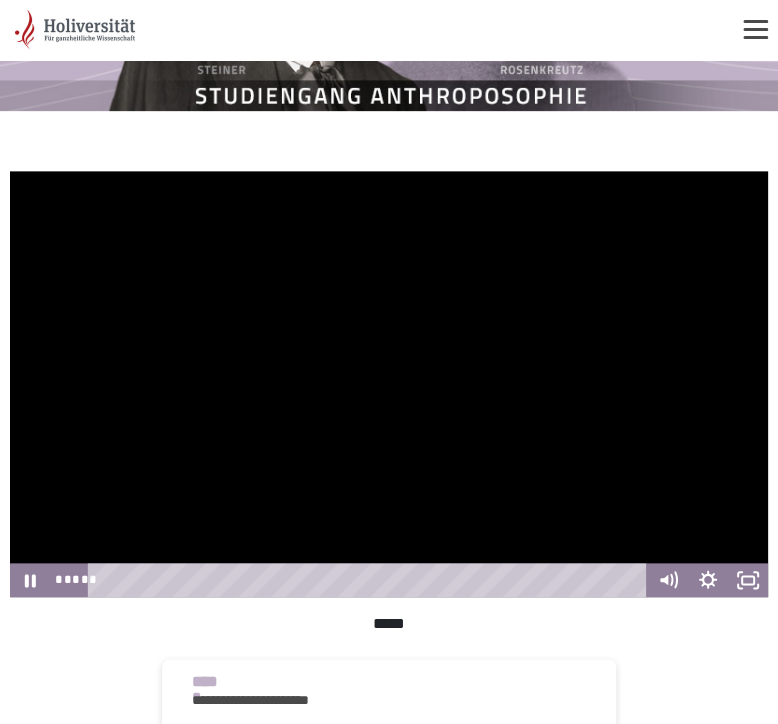 click at bounding box center (389, 384) 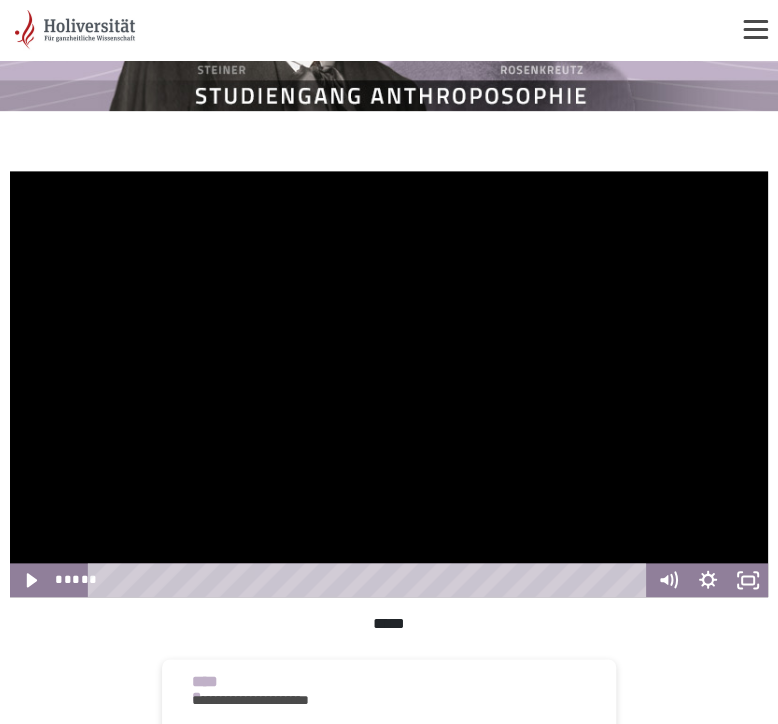 click at bounding box center (389, 384) 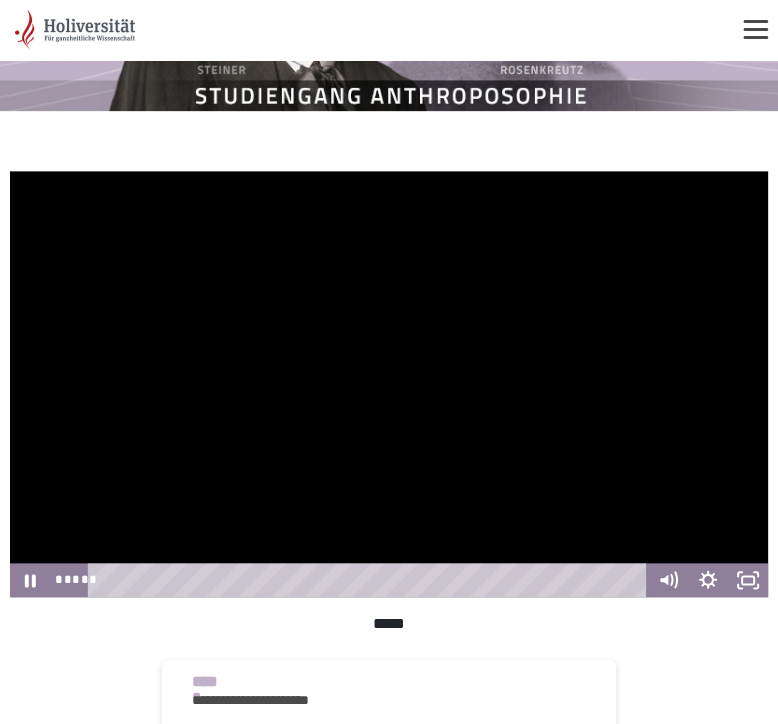 click at bounding box center (389, 384) 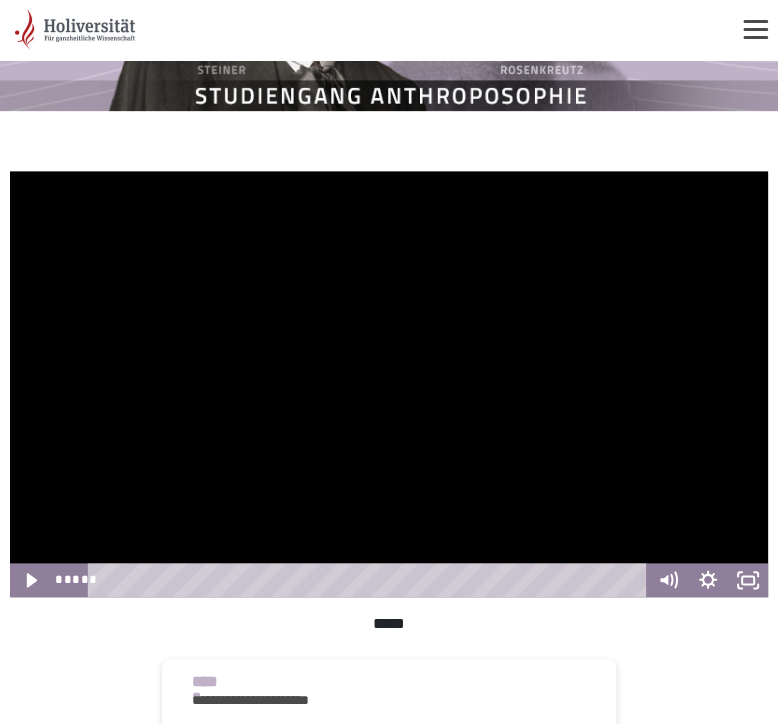 click at bounding box center (389, 384) 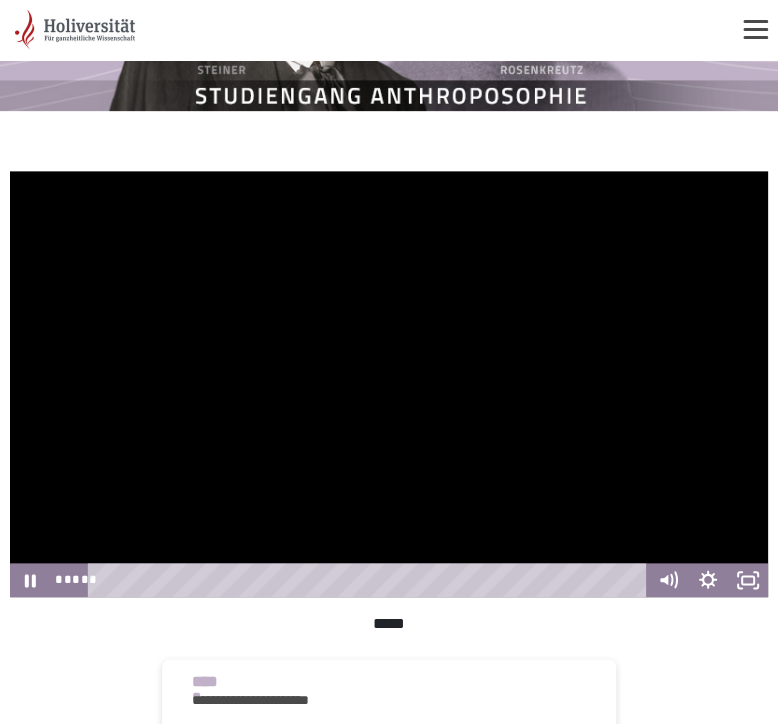 click at bounding box center (389, 384) 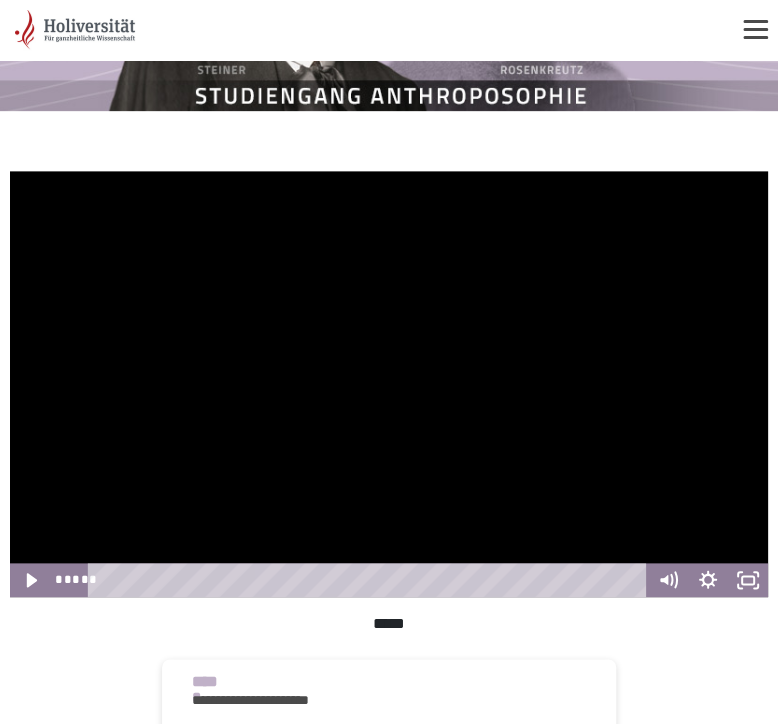 click at bounding box center (389, 384) 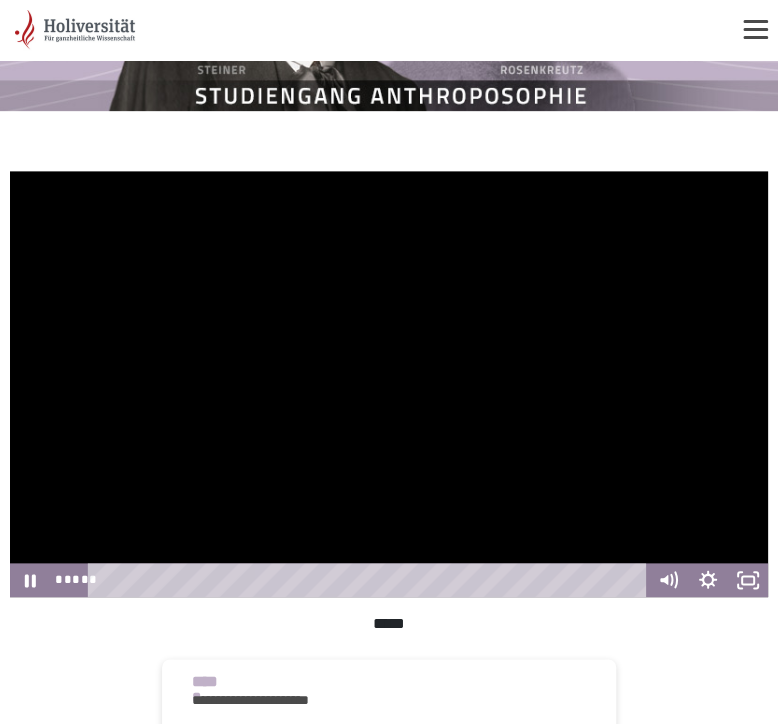 click at bounding box center [389, 384] 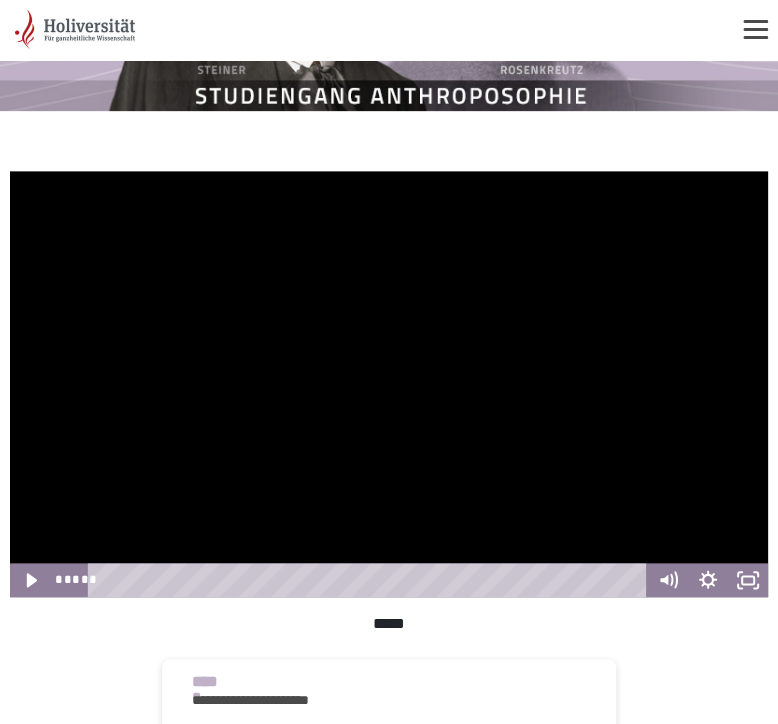 click at bounding box center [389, 384] 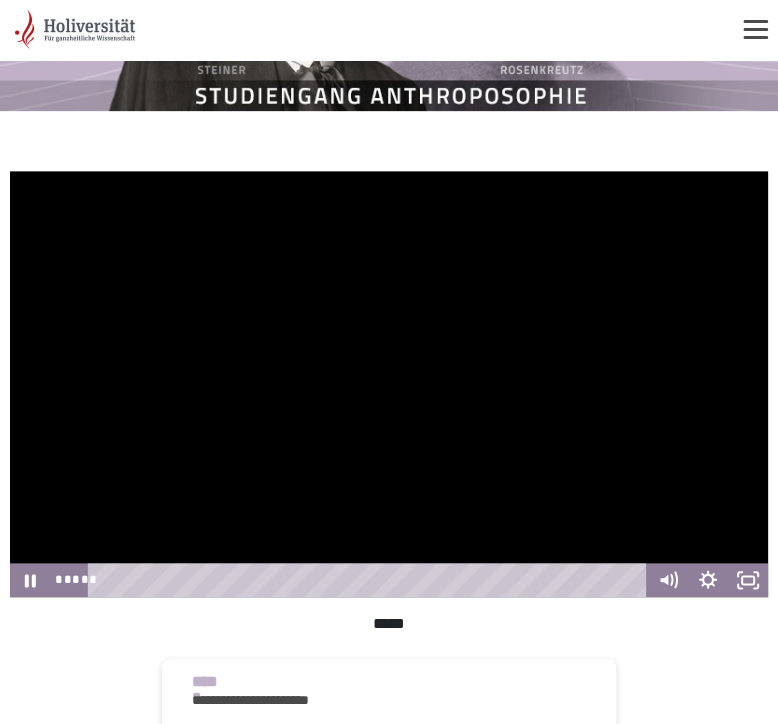 click at bounding box center (389, 384) 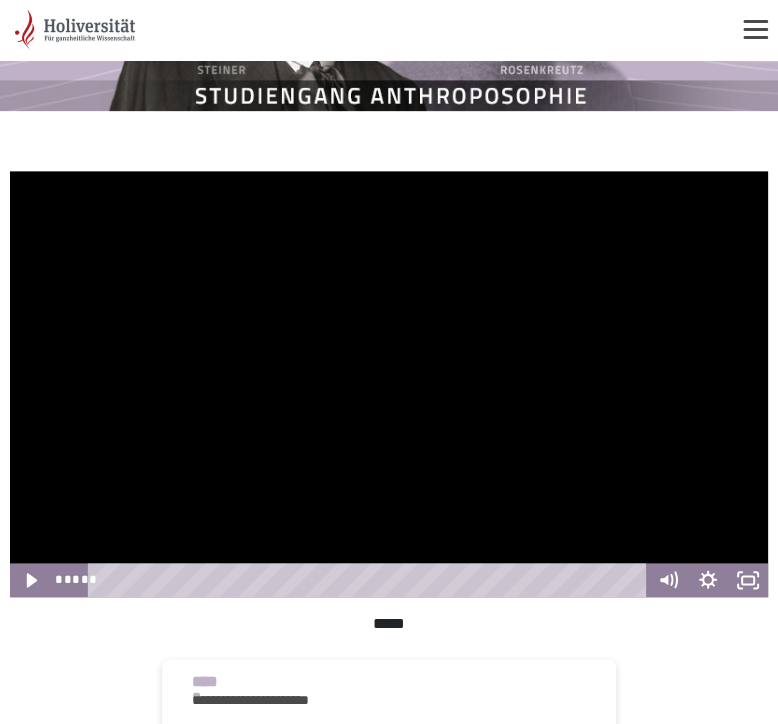 click at bounding box center (389, 384) 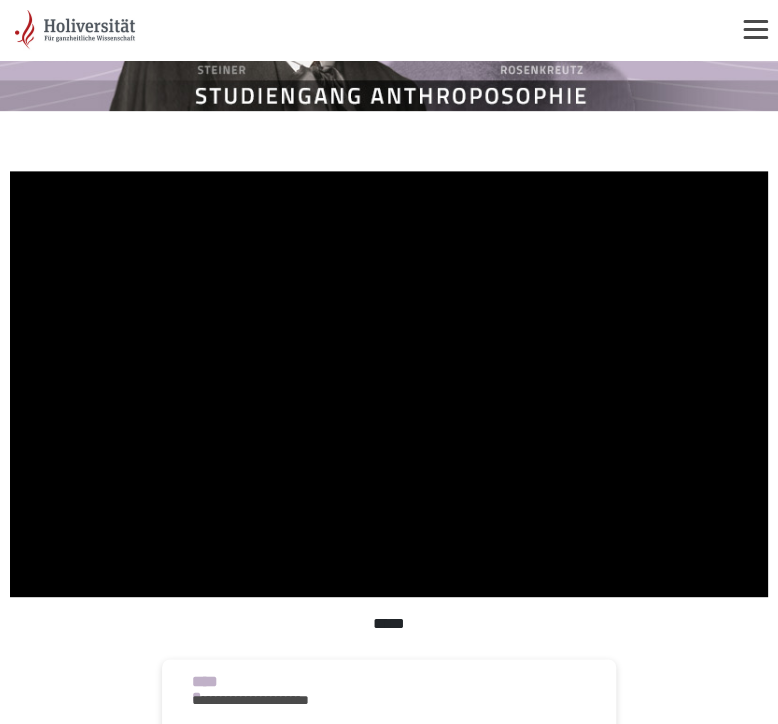 click at bounding box center (389, 384) 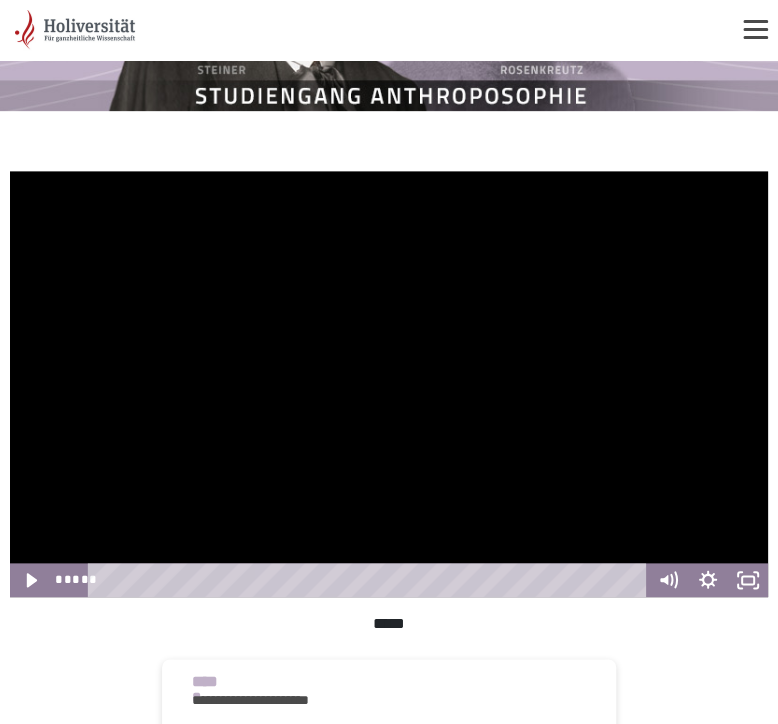 click at bounding box center [389, 384] 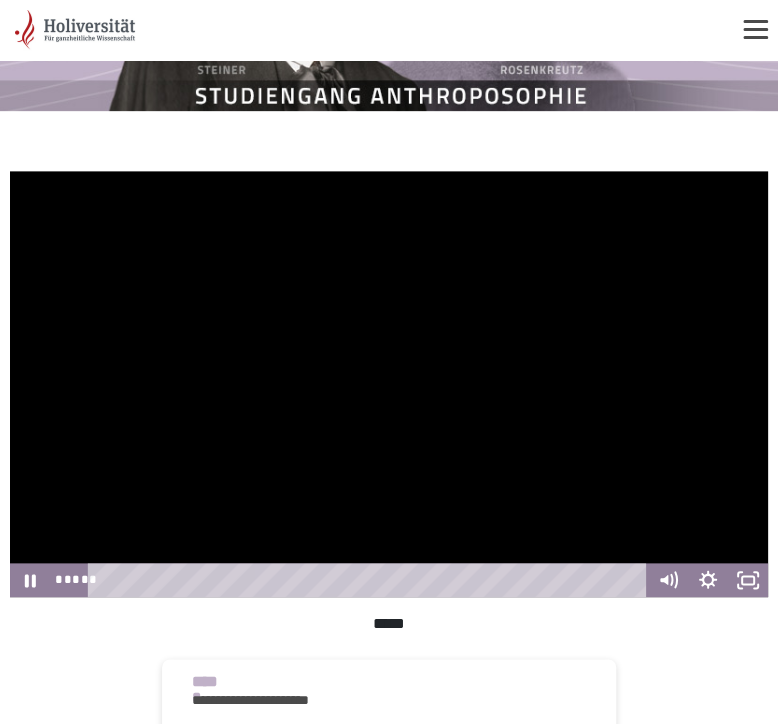 click at bounding box center (389, 384) 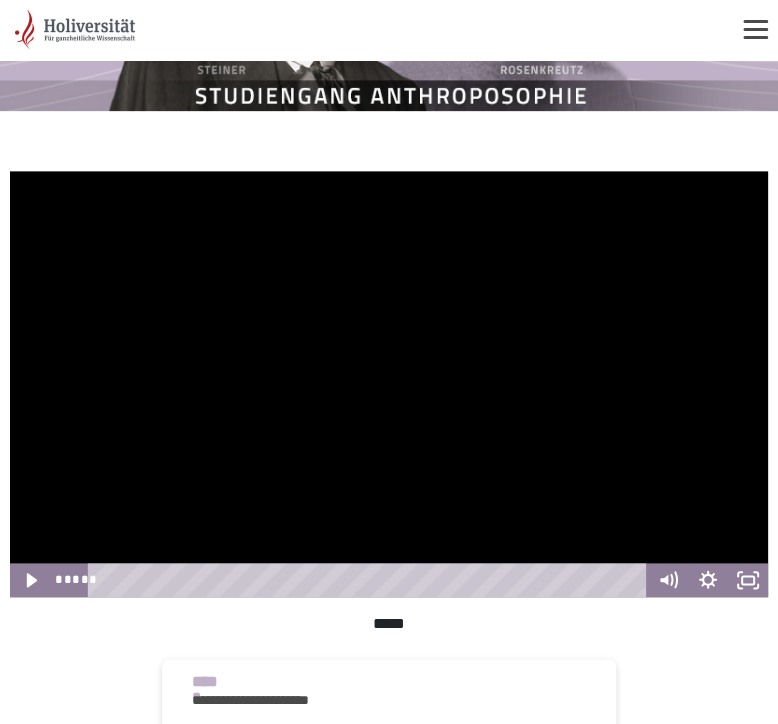 click at bounding box center (389, 384) 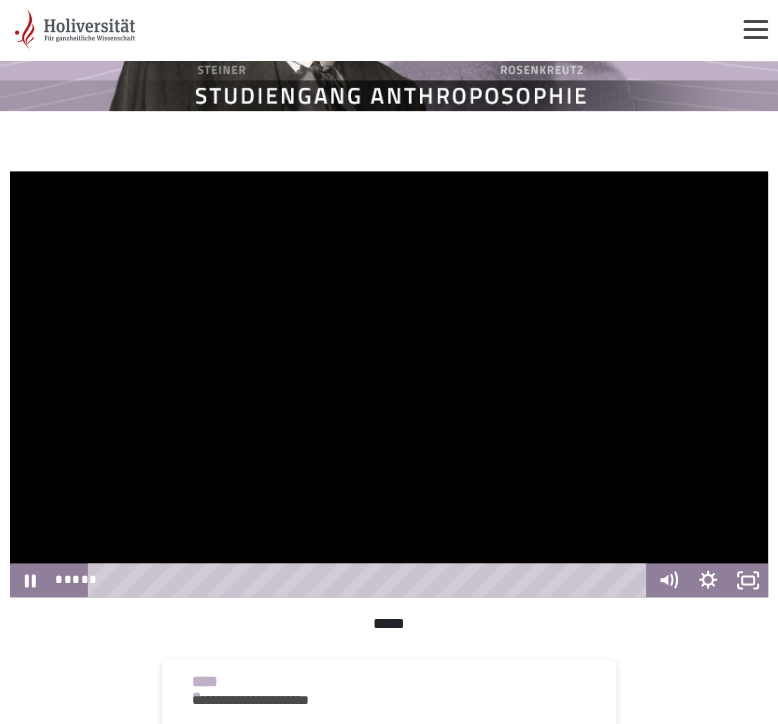 click at bounding box center (389, 384) 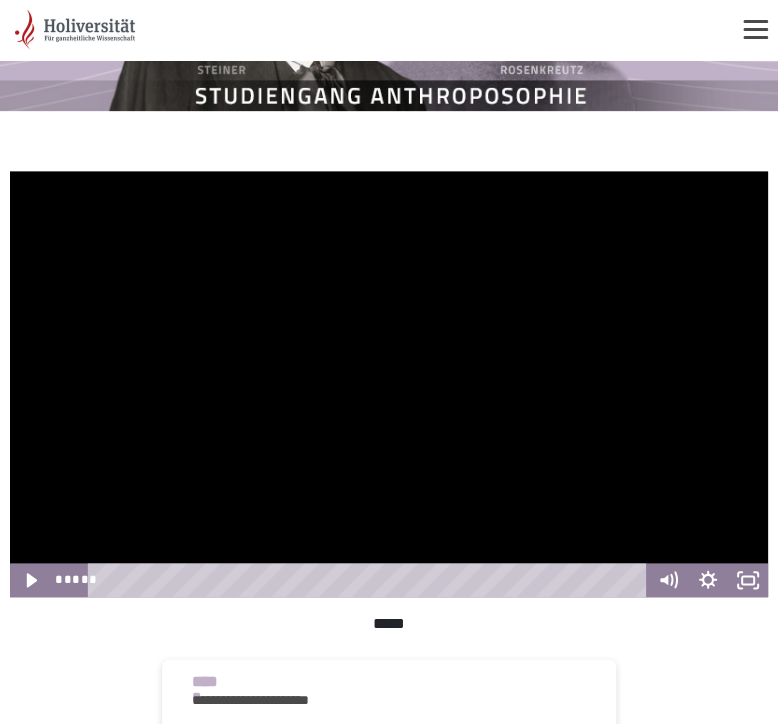 click at bounding box center [389, 384] 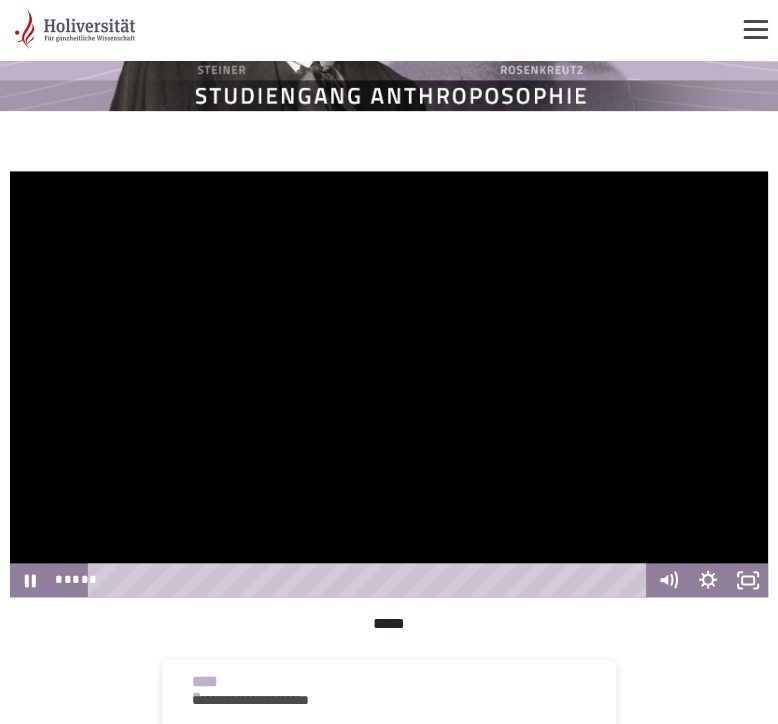 click at bounding box center (389, 384) 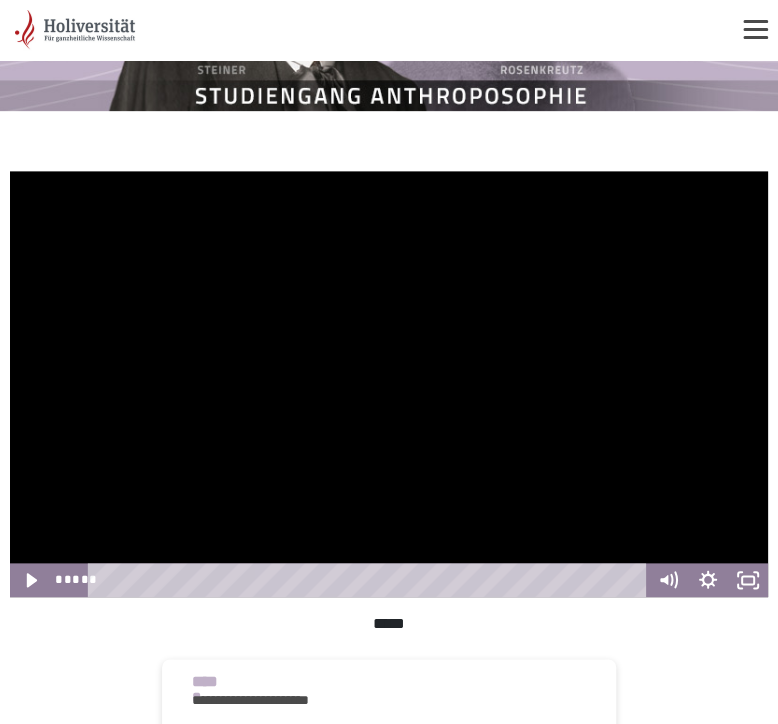 click at bounding box center [389, 384] 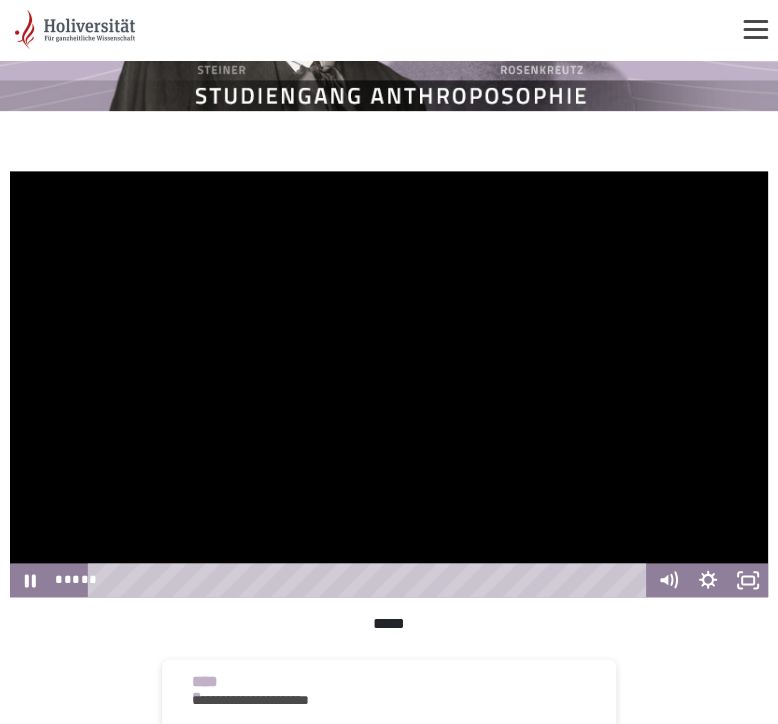 click at bounding box center [389, 384] 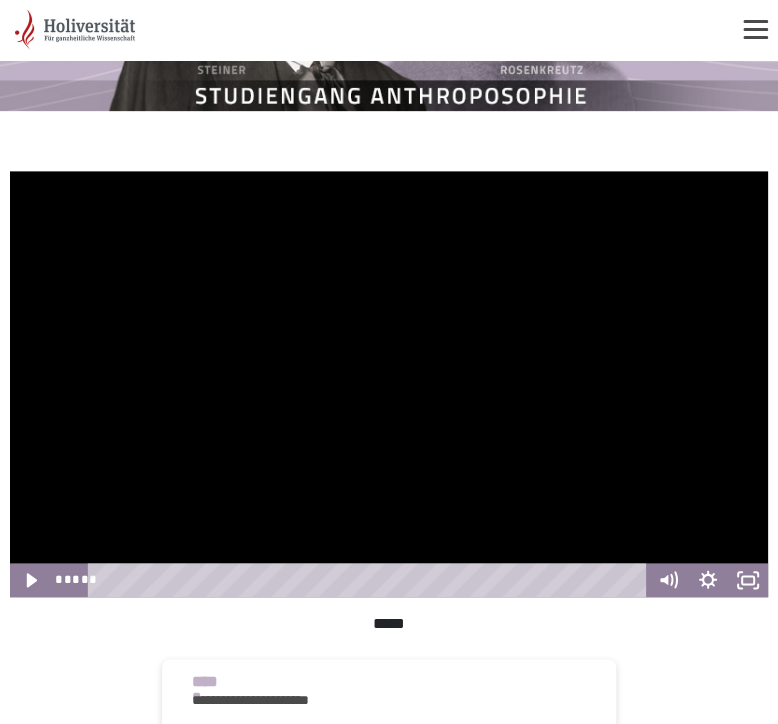 click at bounding box center (389, 384) 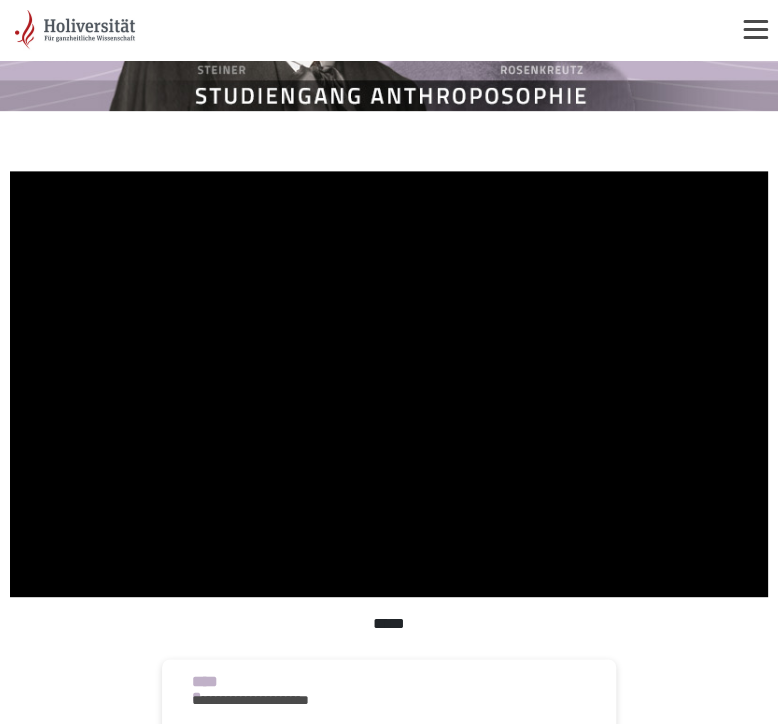 click at bounding box center [389, 384] 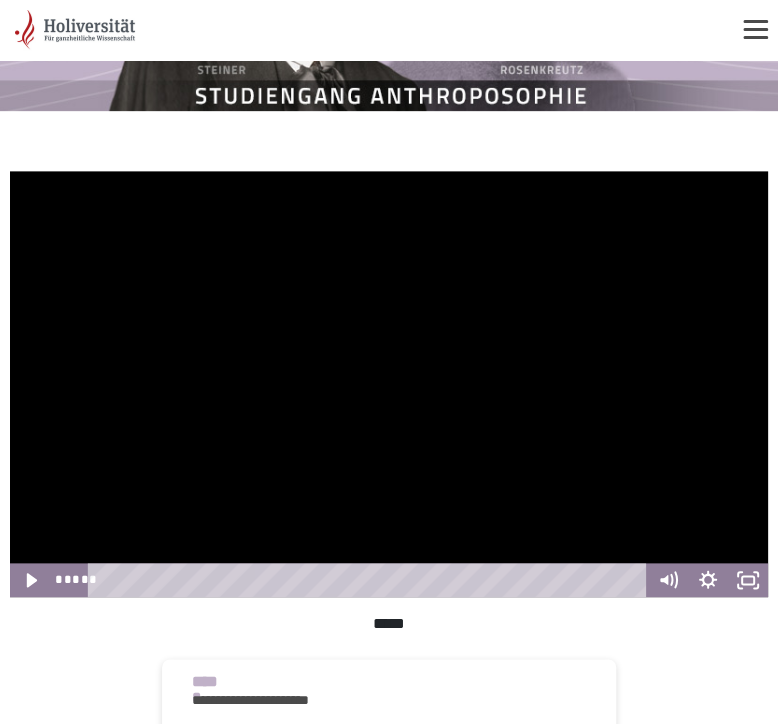 click at bounding box center (389, 384) 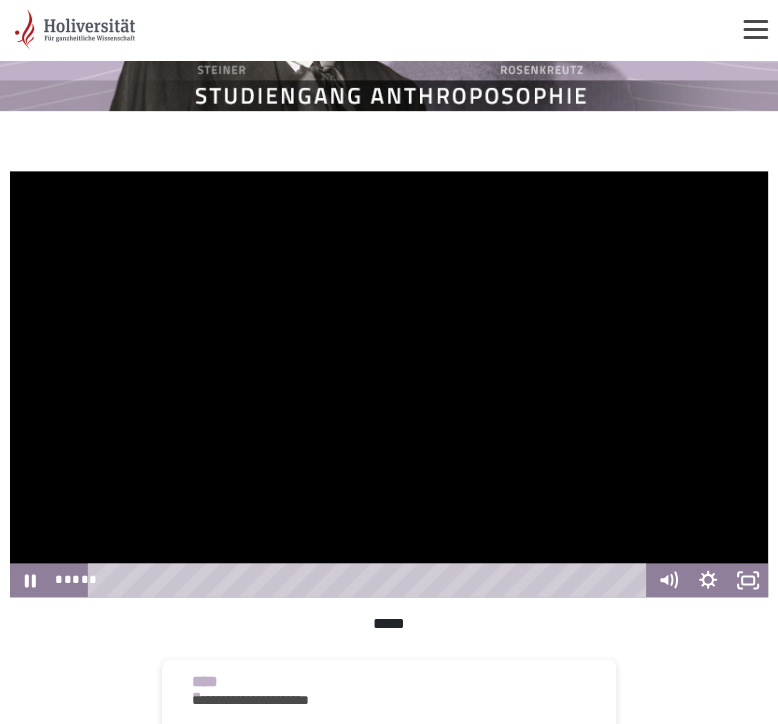 click at bounding box center (389, 384) 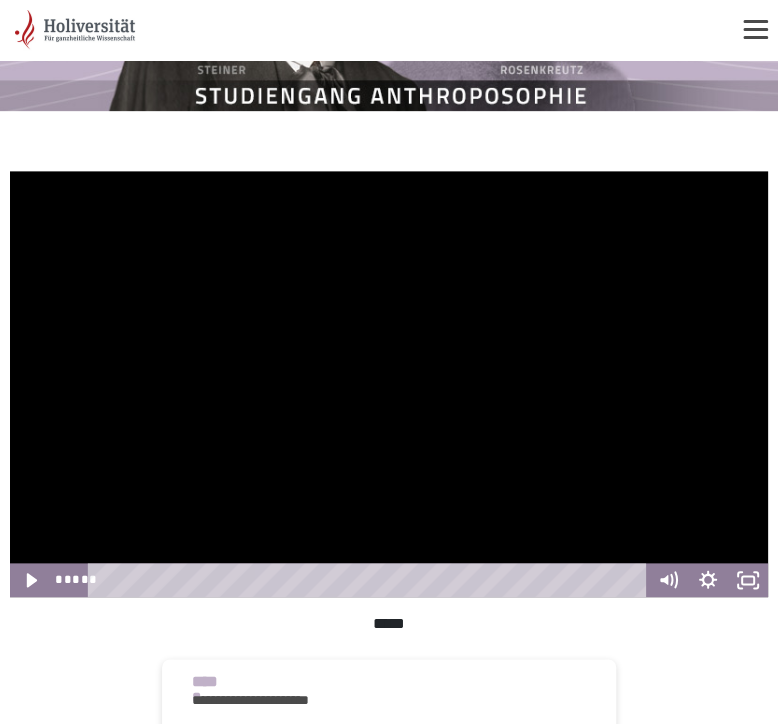 click at bounding box center [389, 384] 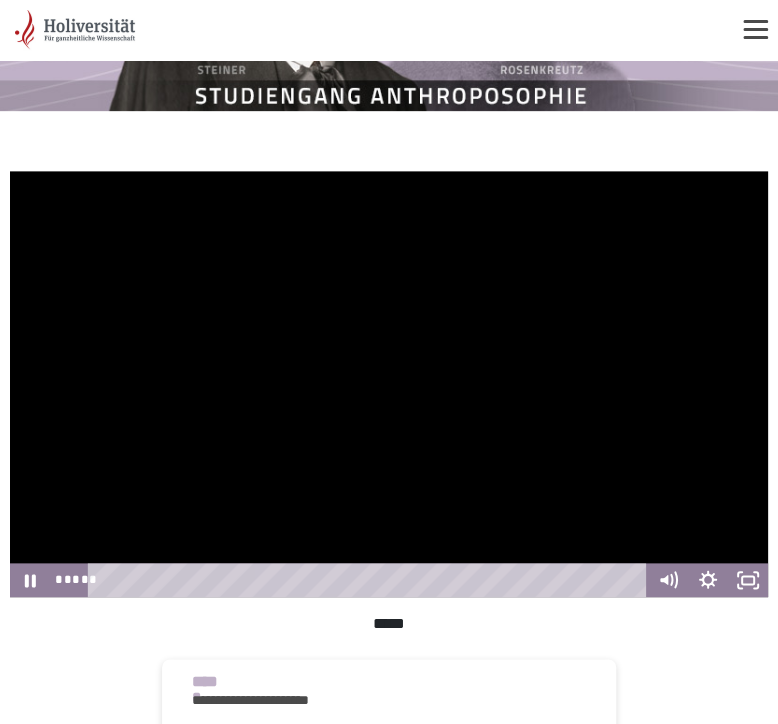 click at bounding box center [389, 384] 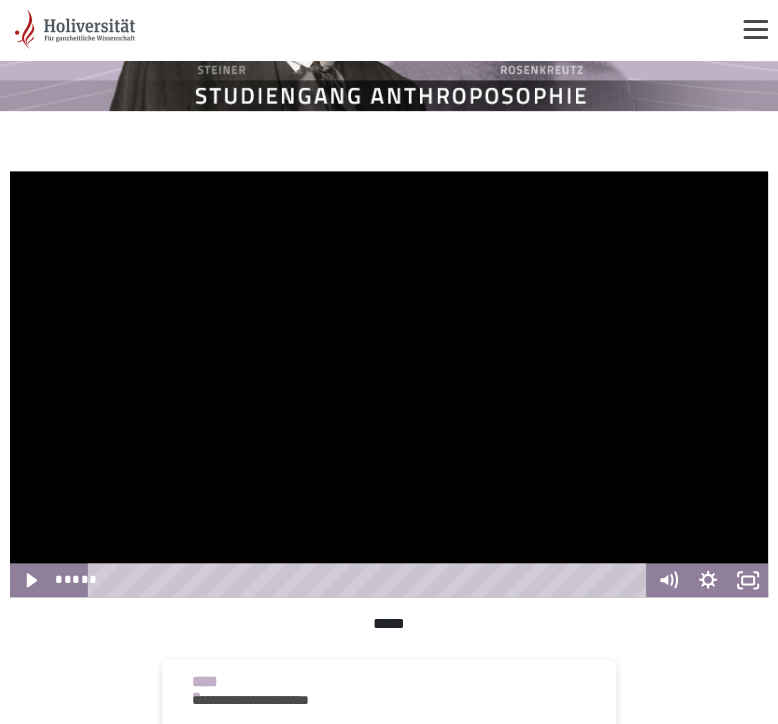 click at bounding box center [389, 384] 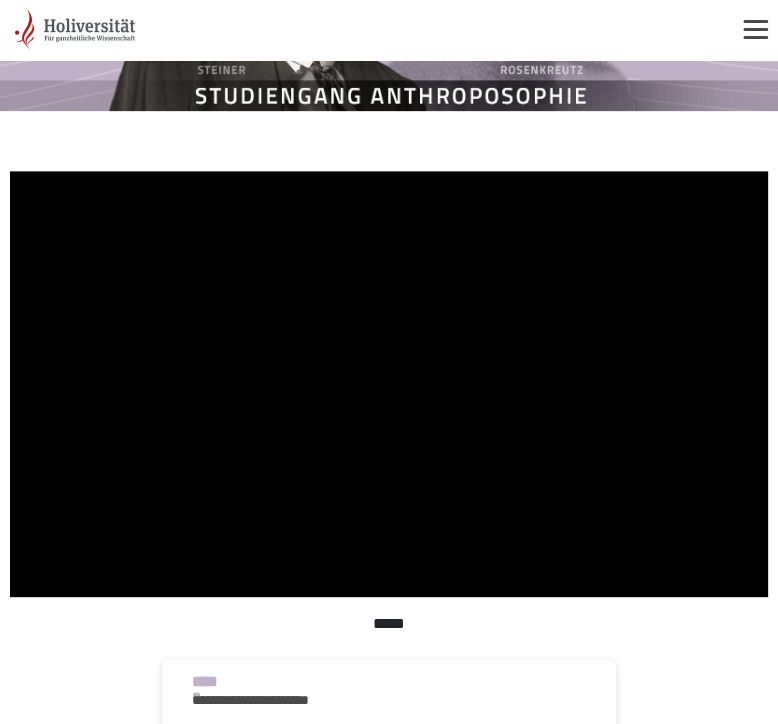 click at bounding box center (389, 384) 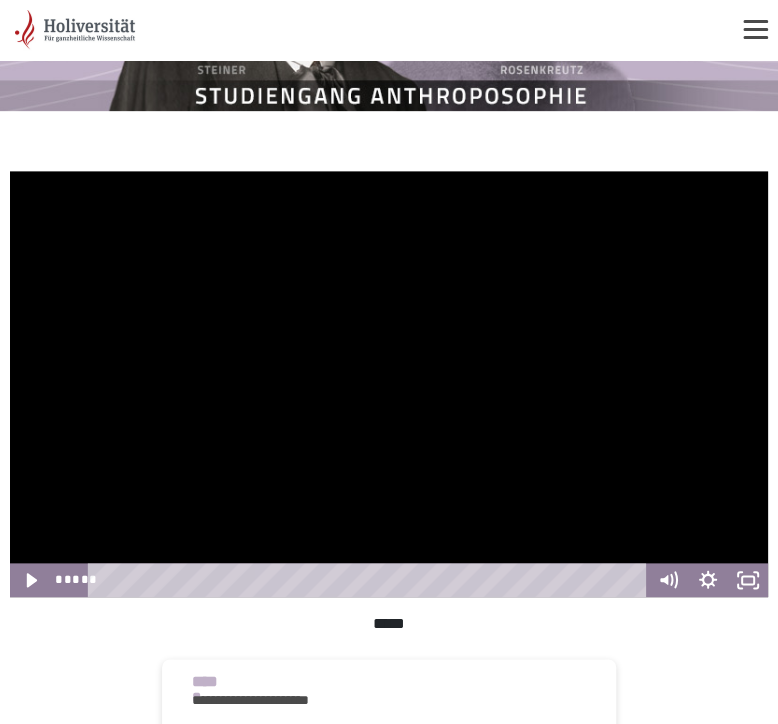 click at bounding box center [389, 384] 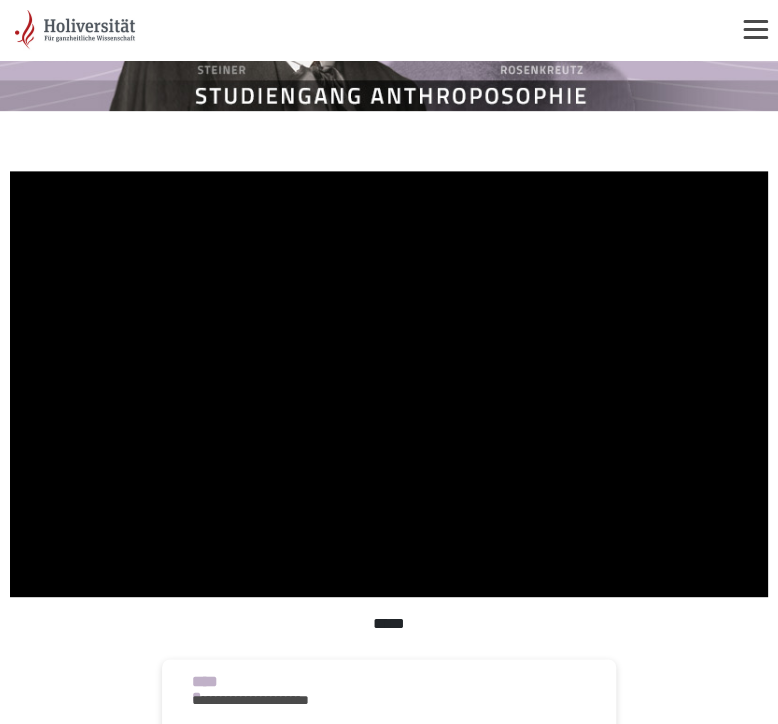 click at bounding box center [389, 384] 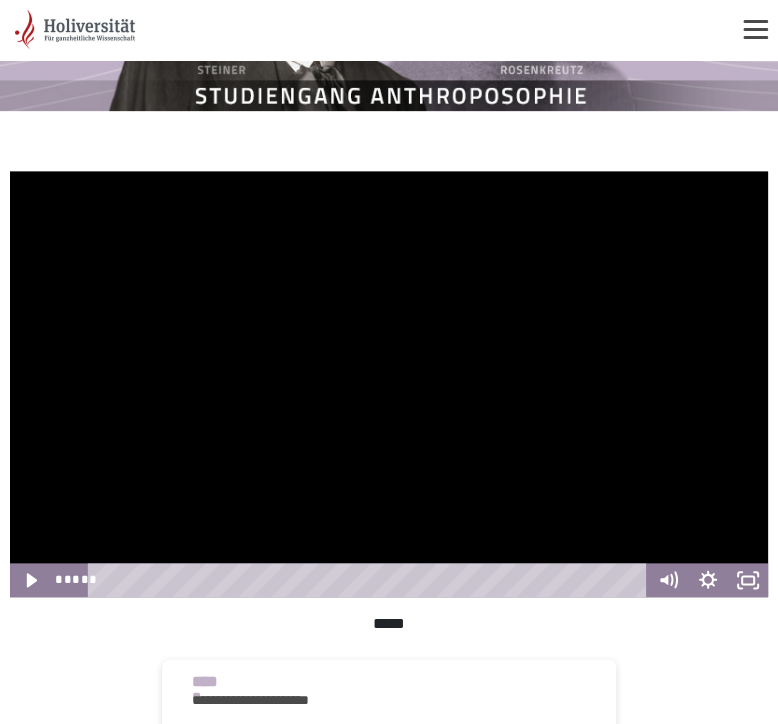 click at bounding box center [389, 384] 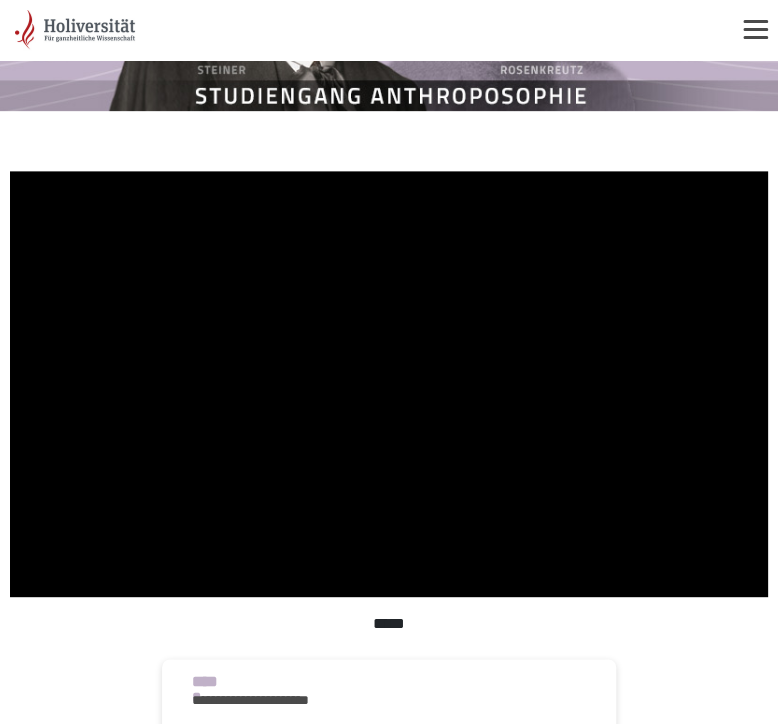 click at bounding box center [389, 384] 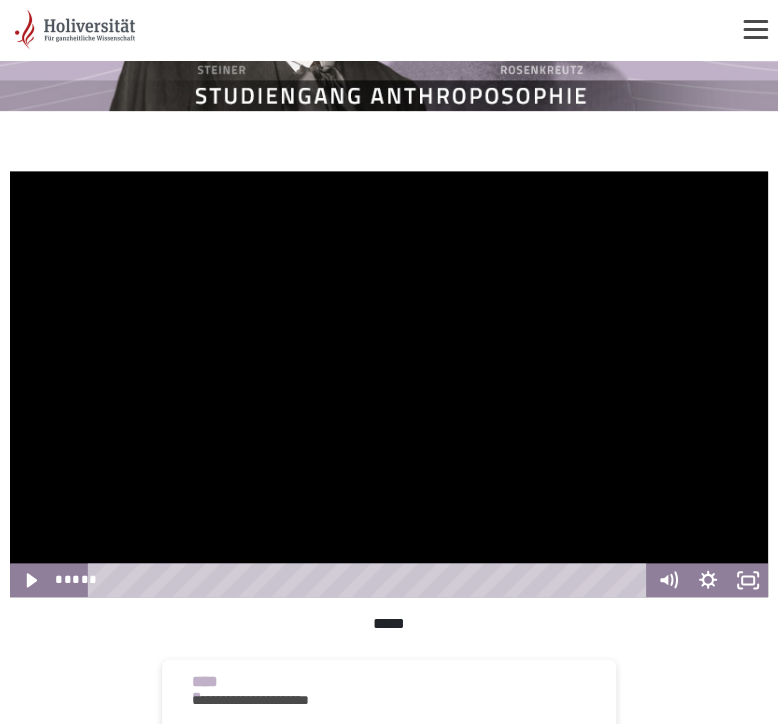click at bounding box center (389, 384) 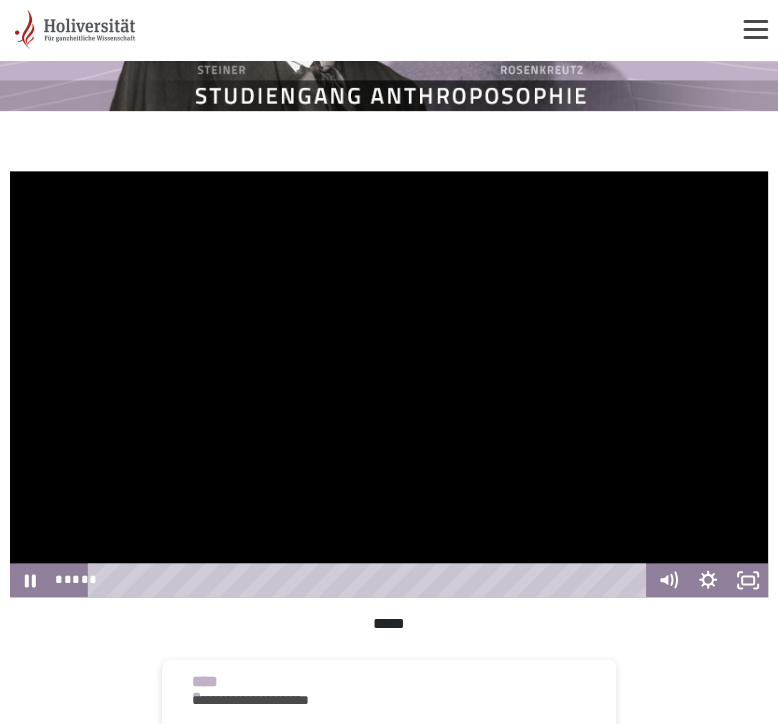 click at bounding box center [389, 384] 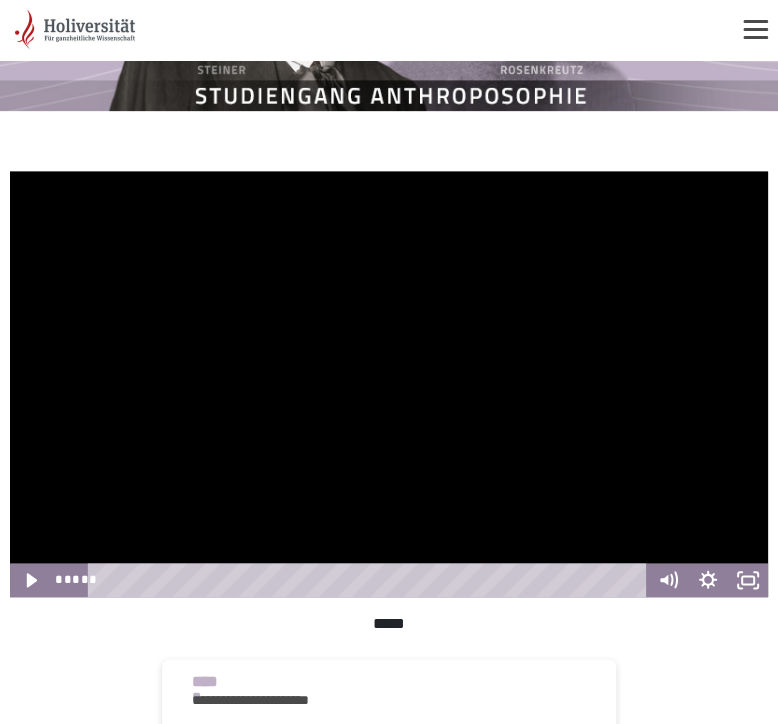 click at bounding box center (389, 384) 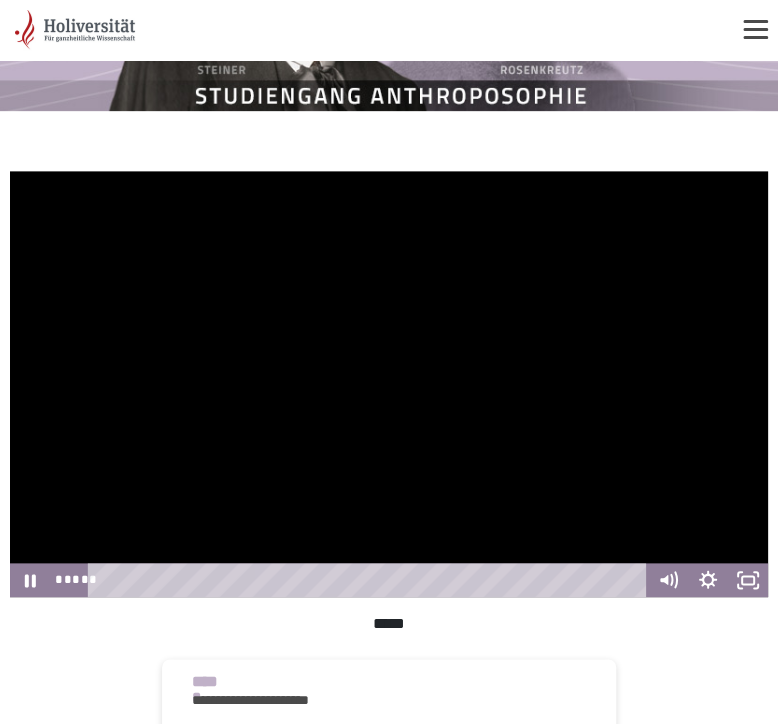 click at bounding box center (389, 384) 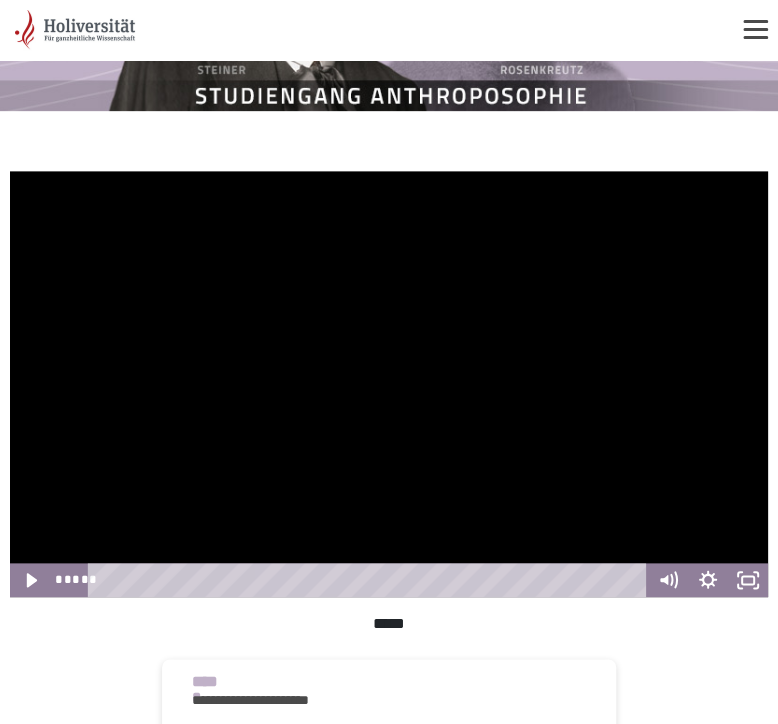 click at bounding box center [389, 384] 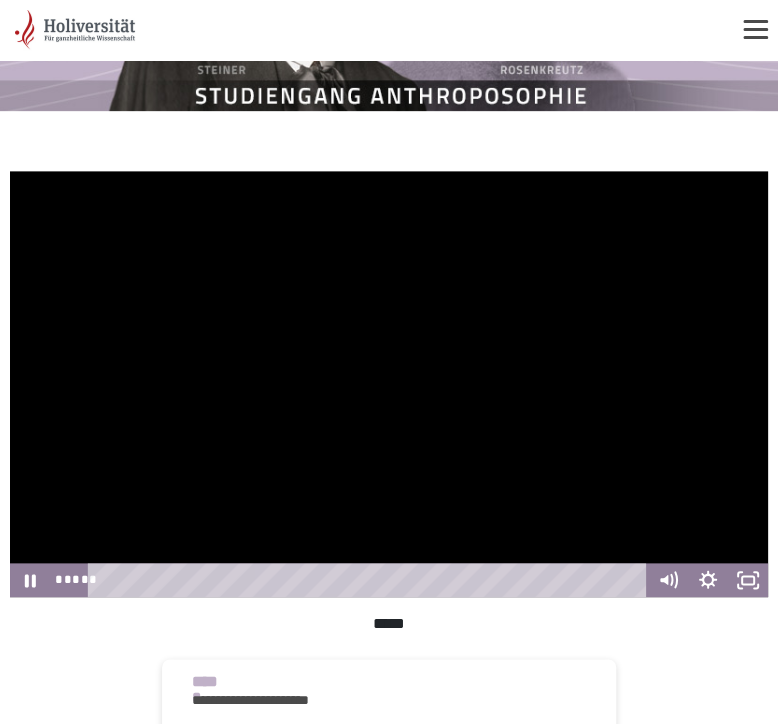 click at bounding box center [389, 384] 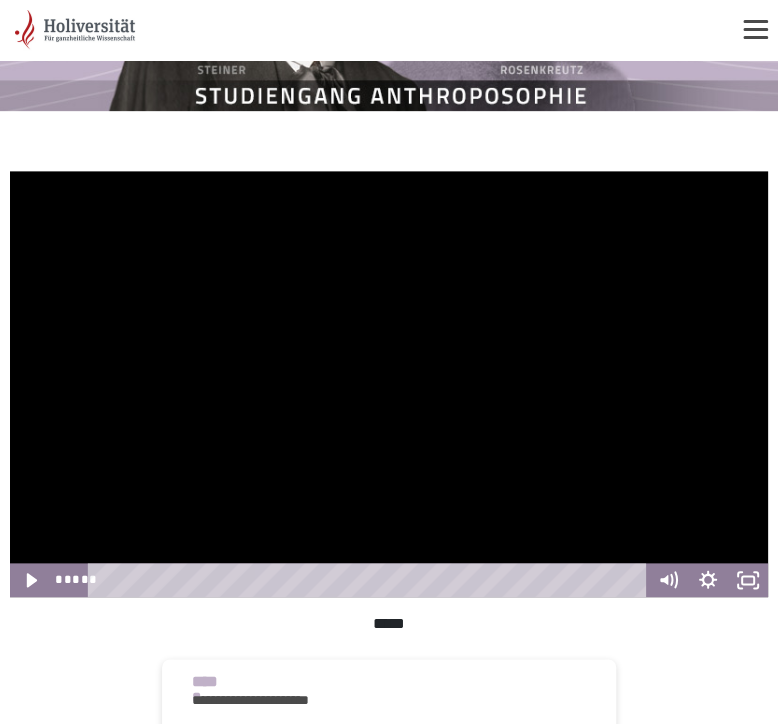 click at bounding box center [389, 384] 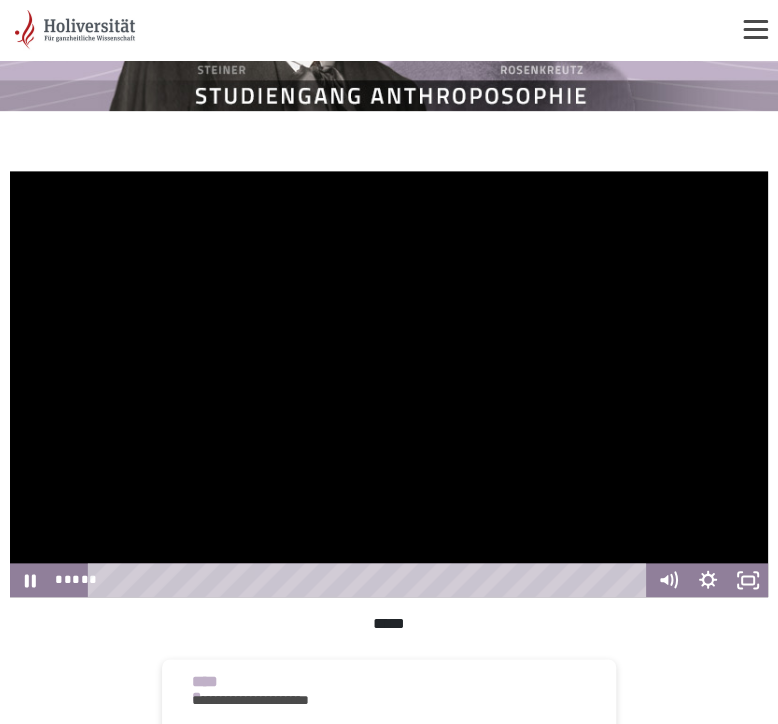 click at bounding box center [389, 384] 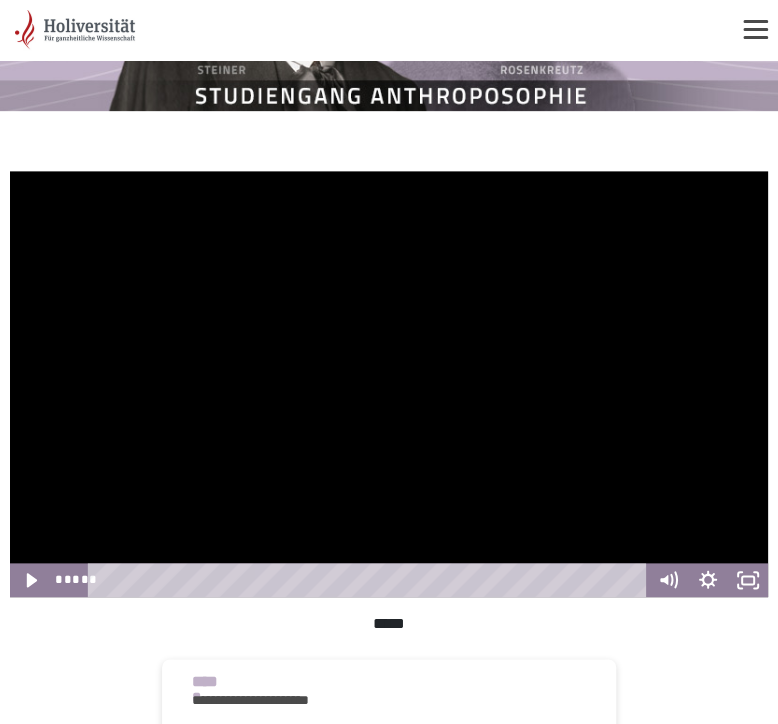 click at bounding box center [389, 384] 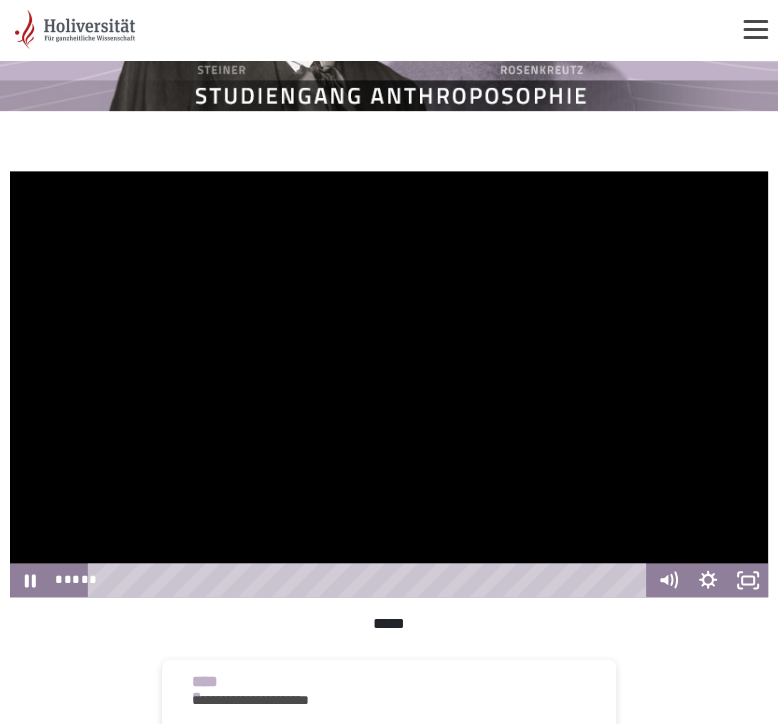 click at bounding box center (389, 384) 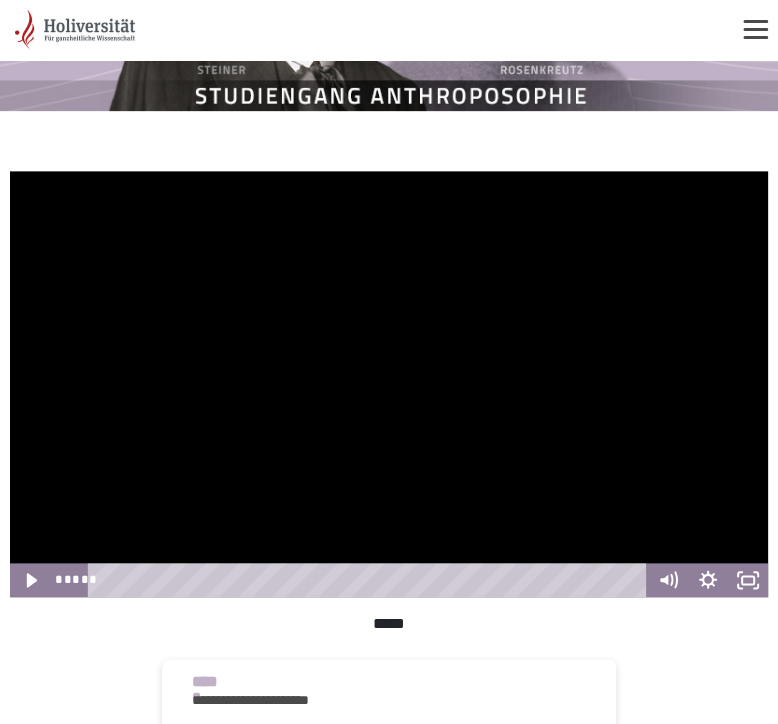 click at bounding box center (389, 384) 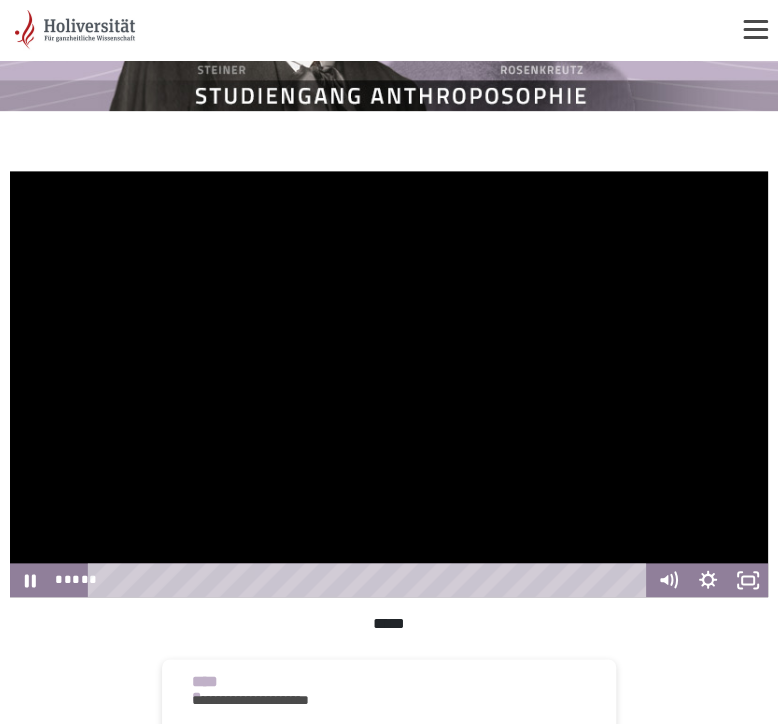 click at bounding box center [389, 384] 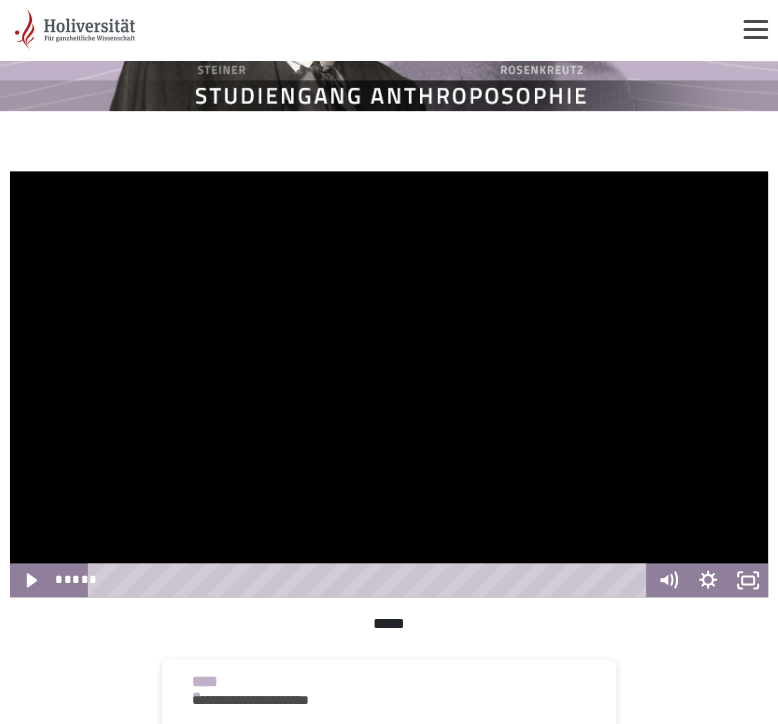 click at bounding box center (389, 384) 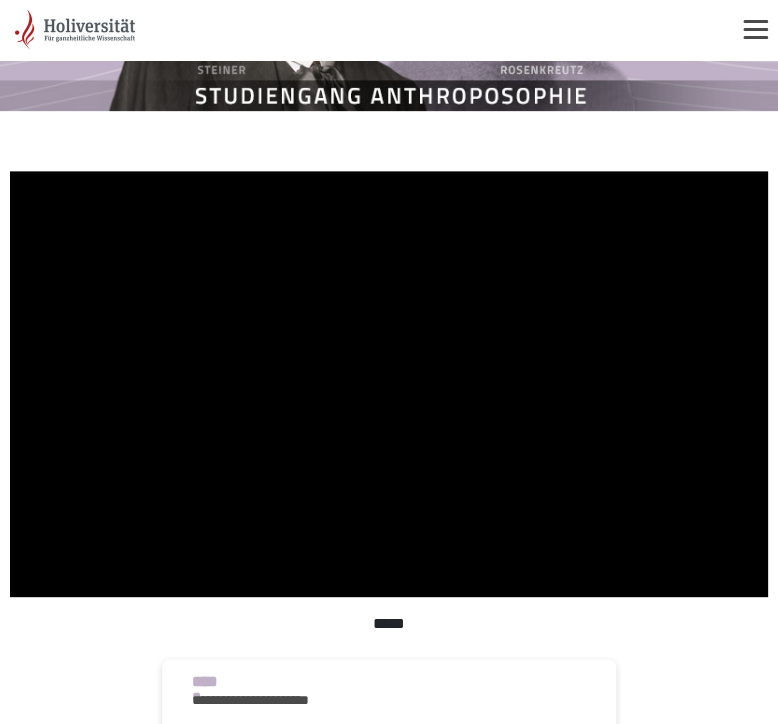 click at bounding box center [389, 384] 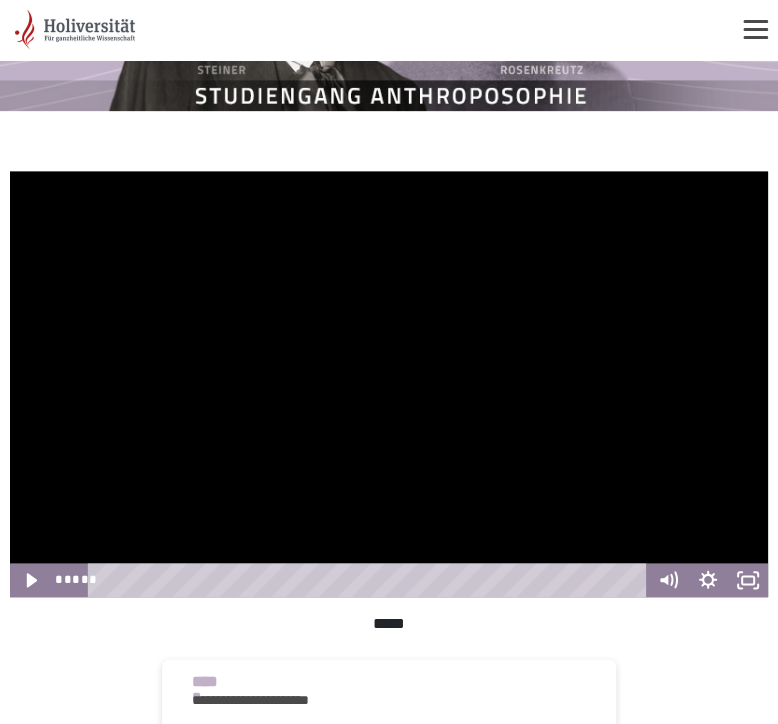 click at bounding box center (389, 384) 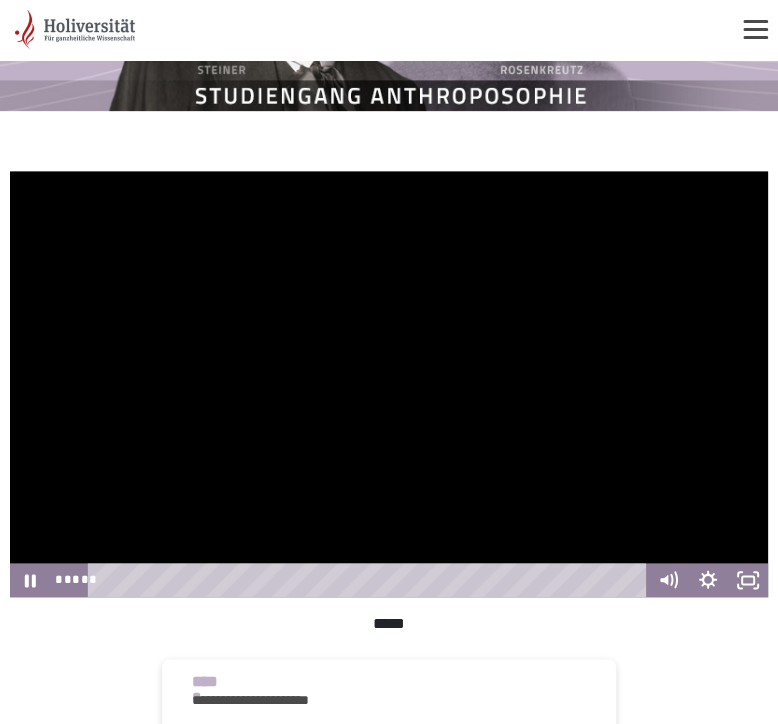 click at bounding box center (389, 384) 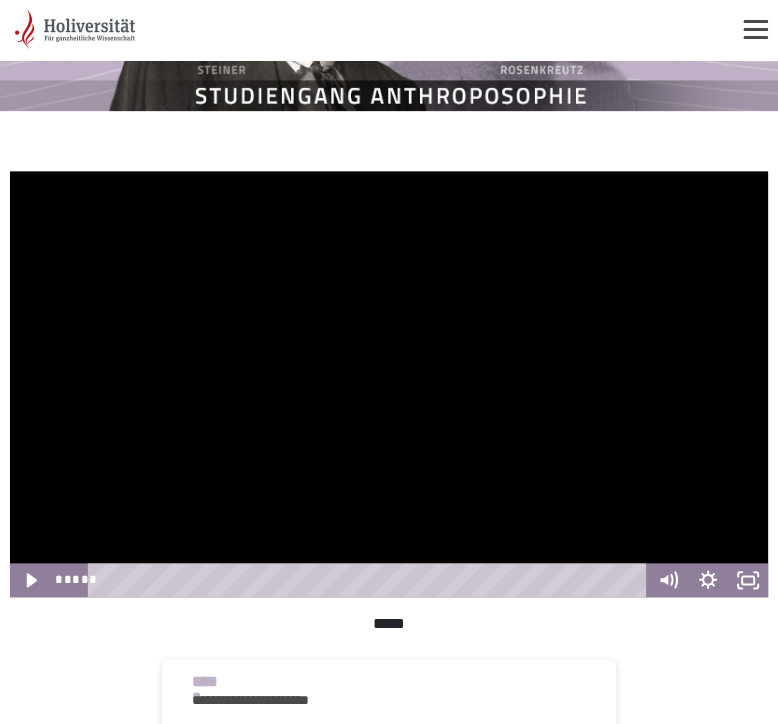 click at bounding box center (389, 384) 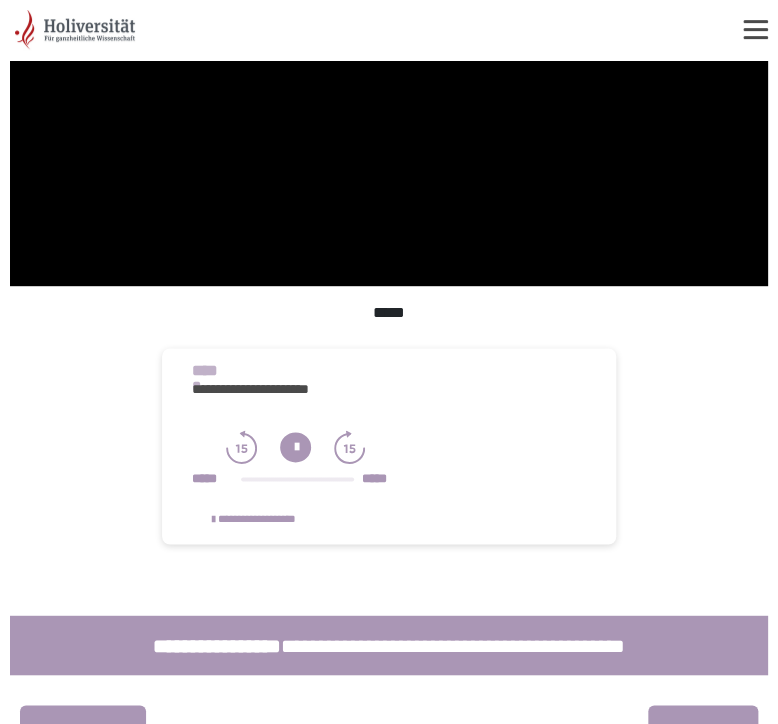 scroll, scrollTop: 0, scrollLeft: 0, axis: both 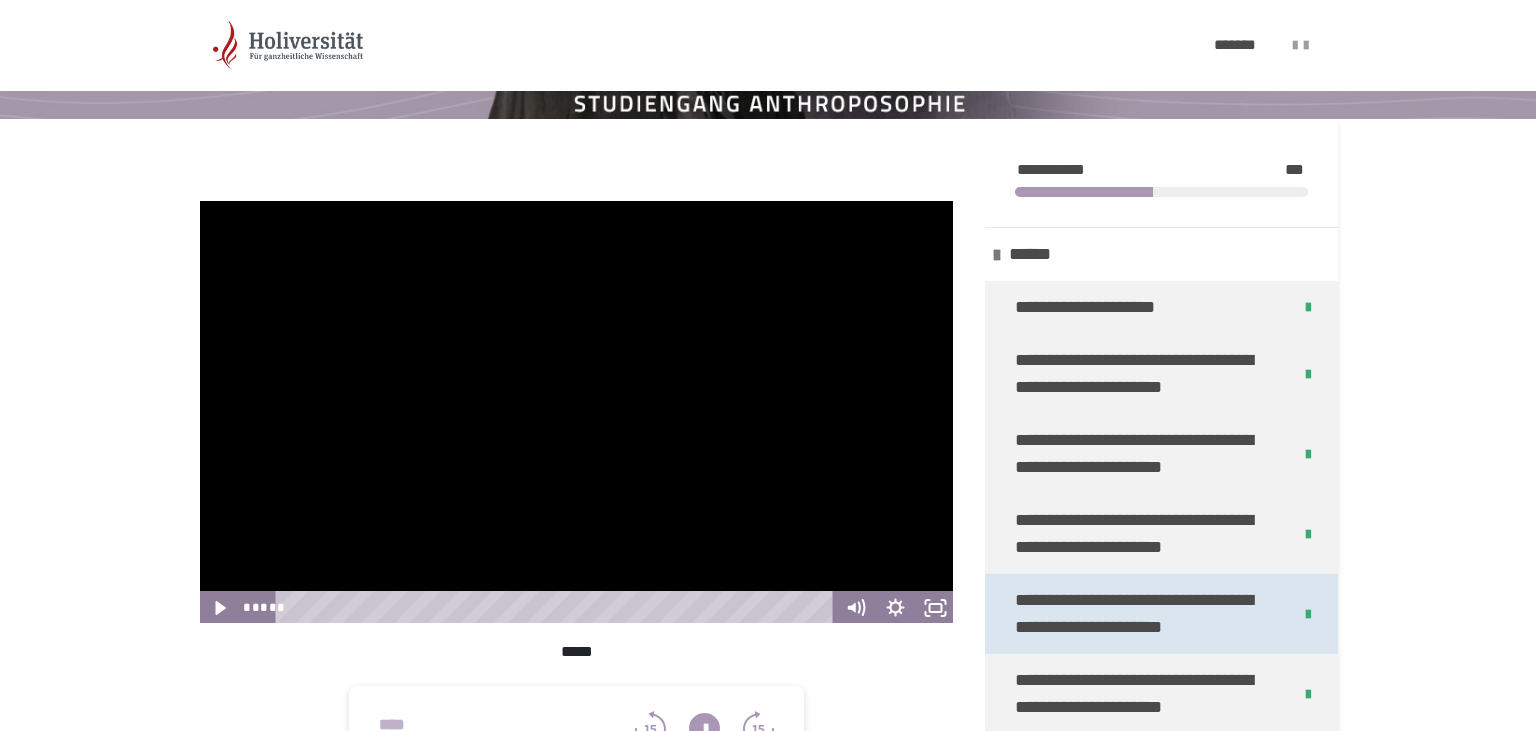 click on "**********" at bounding box center [1145, 614] 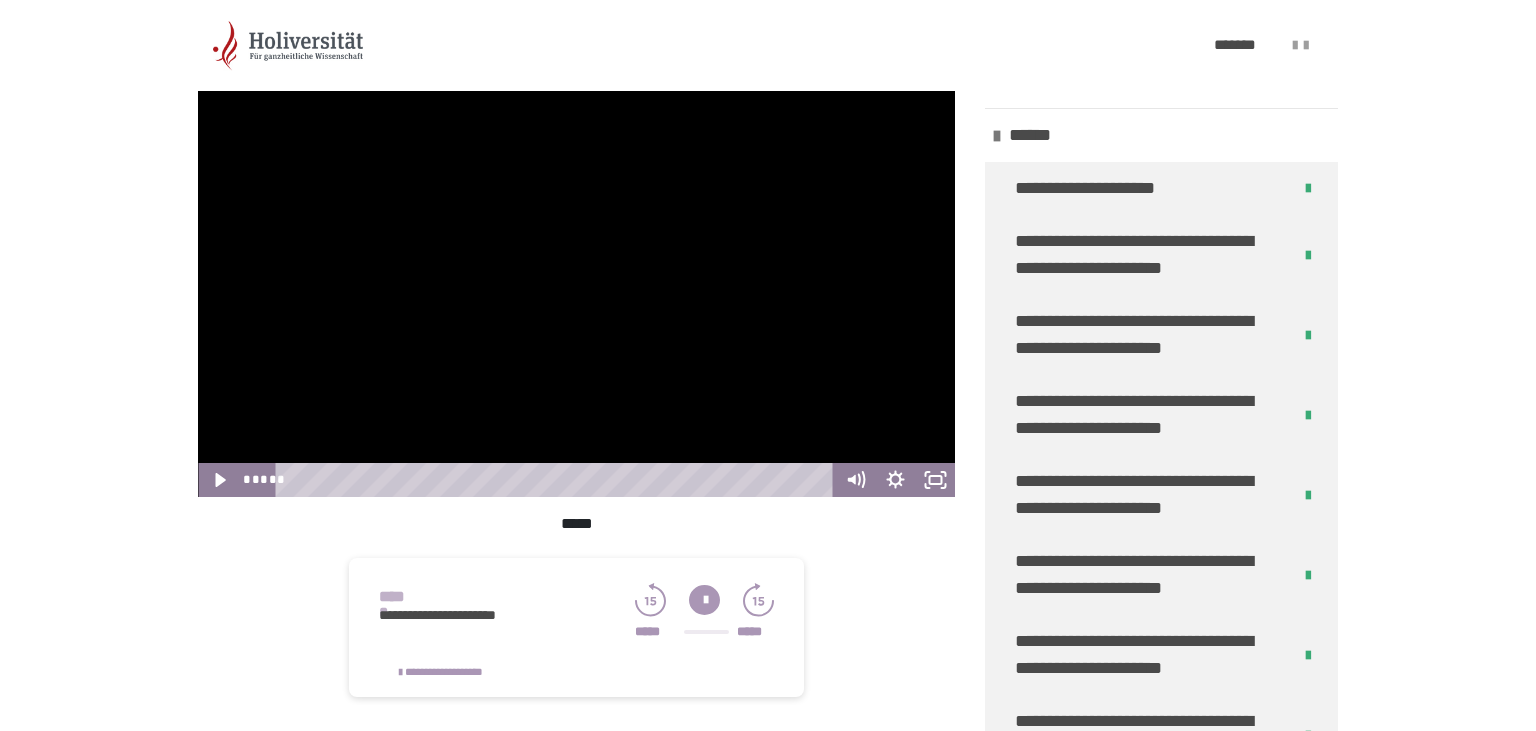 scroll, scrollTop: 584, scrollLeft: 0, axis: vertical 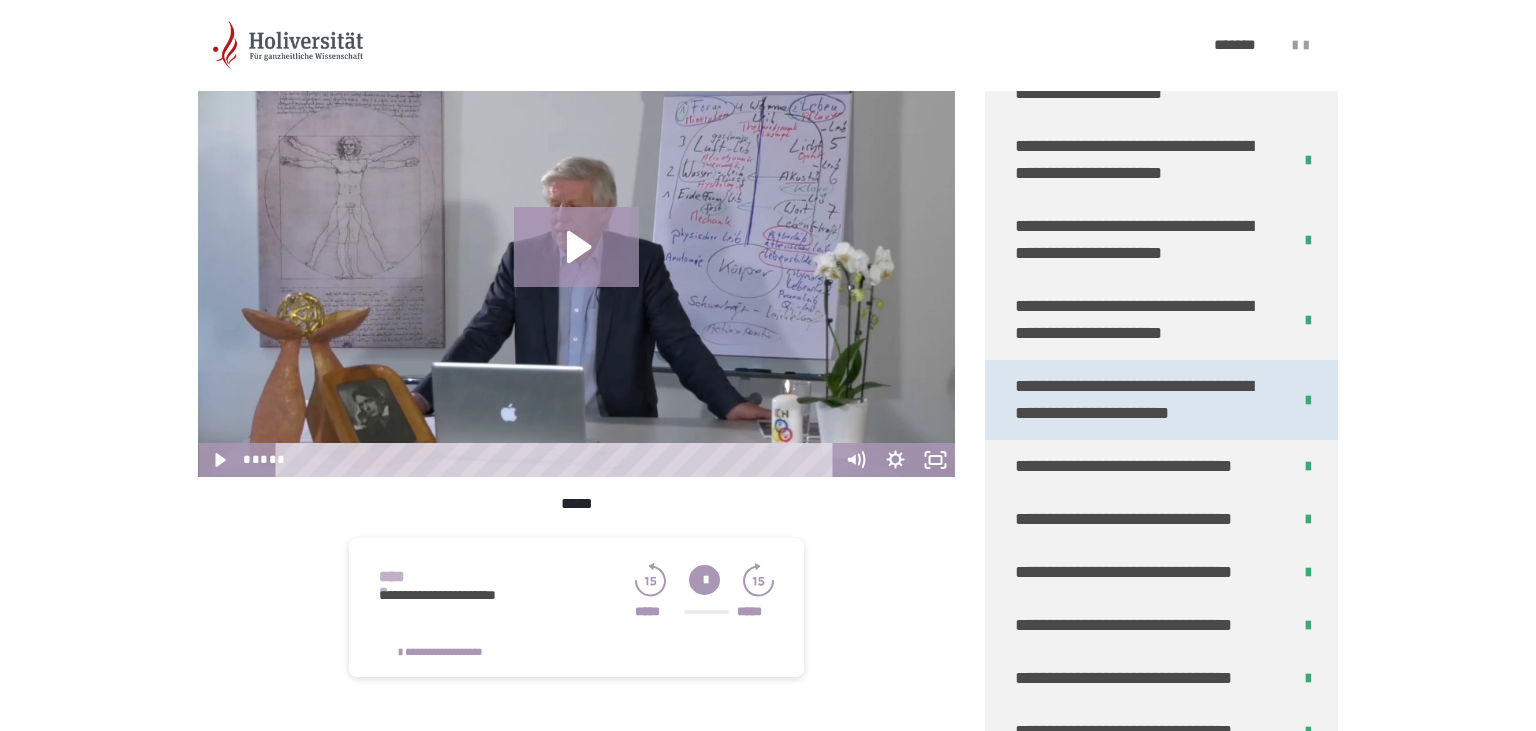 click on "**********" at bounding box center (1145, 400) 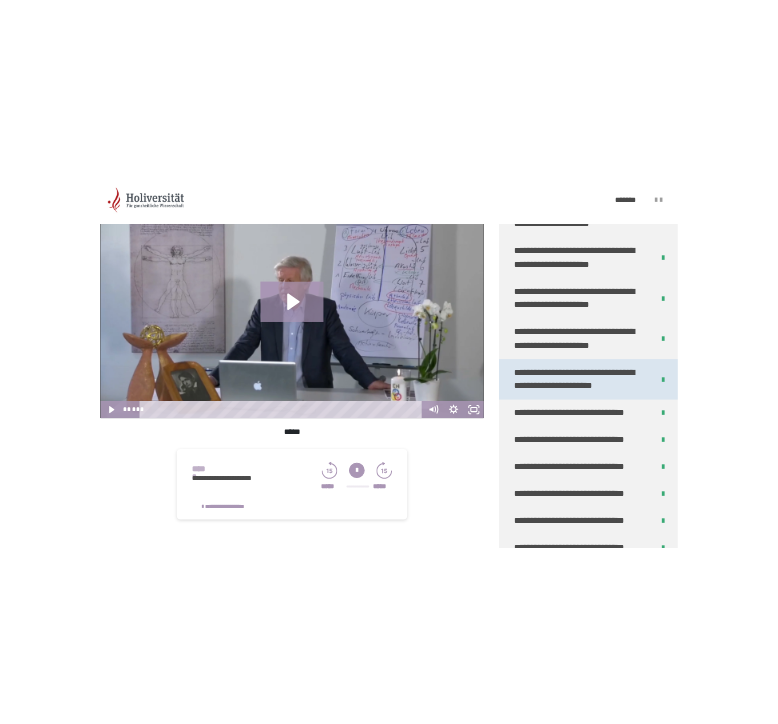 scroll, scrollTop: 380, scrollLeft: 0, axis: vertical 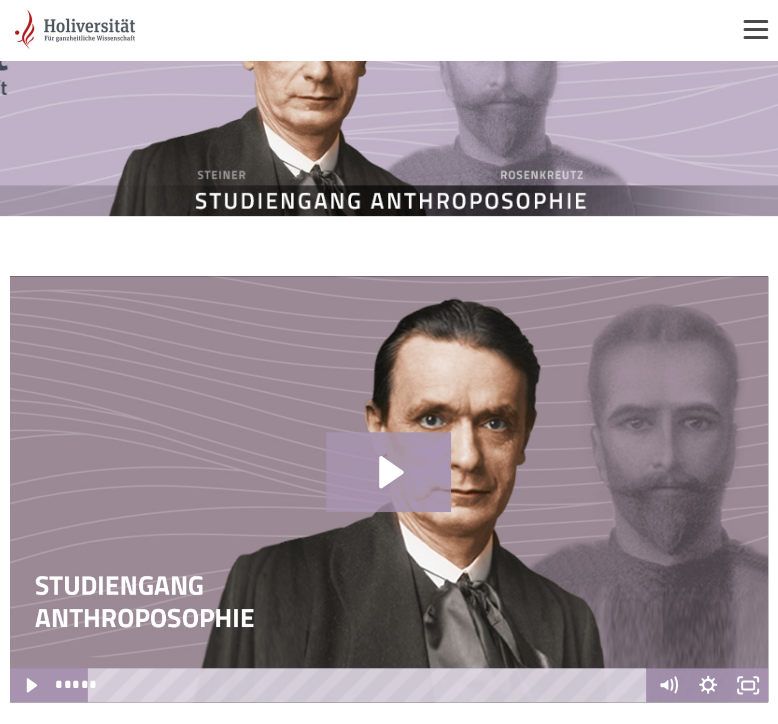 click at bounding box center [389, 489] 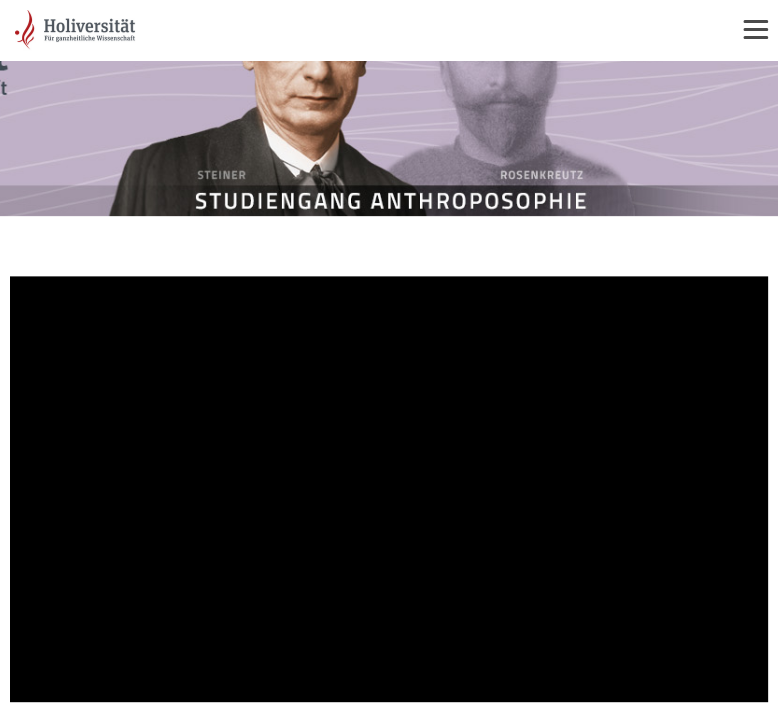 click at bounding box center [389, 489] 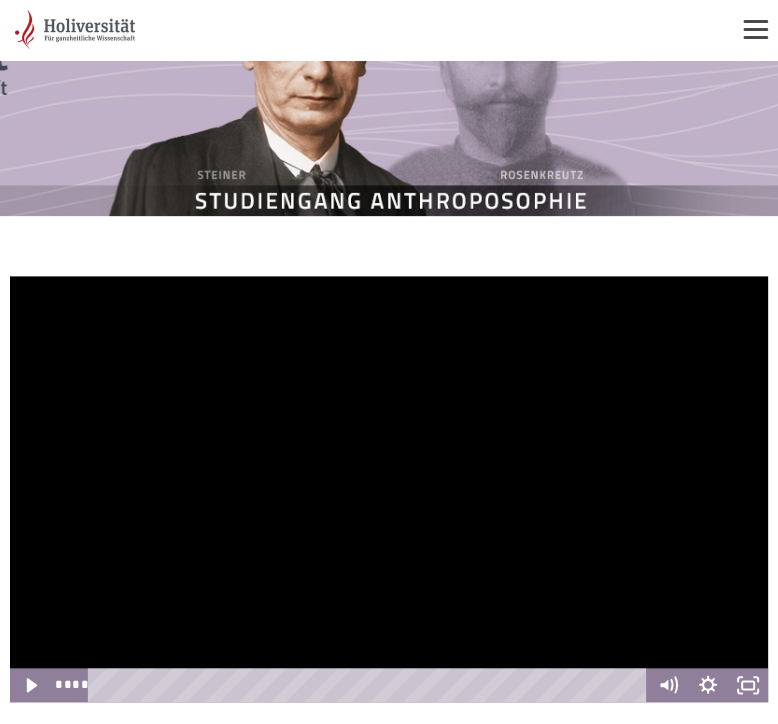 click at bounding box center [389, 489] 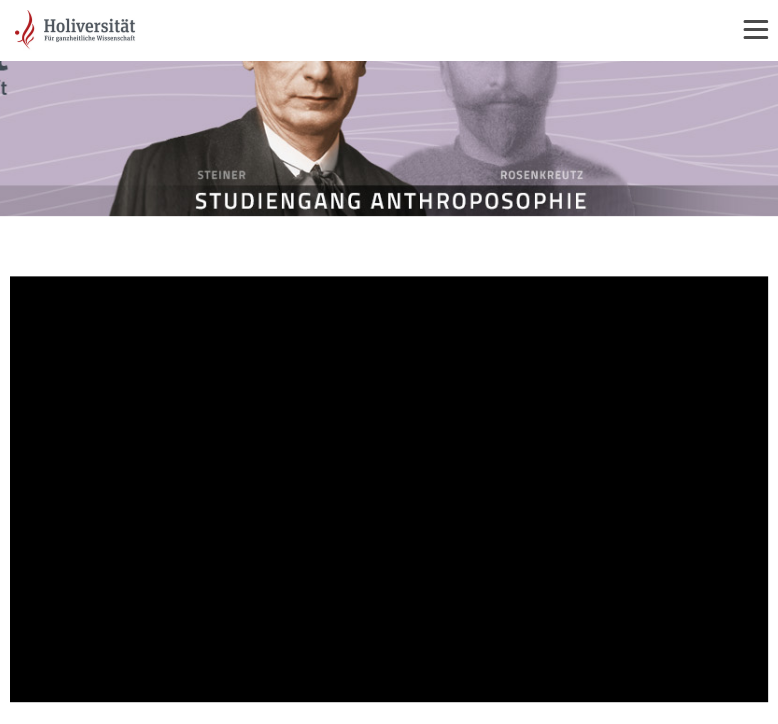 click at bounding box center (389, 489) 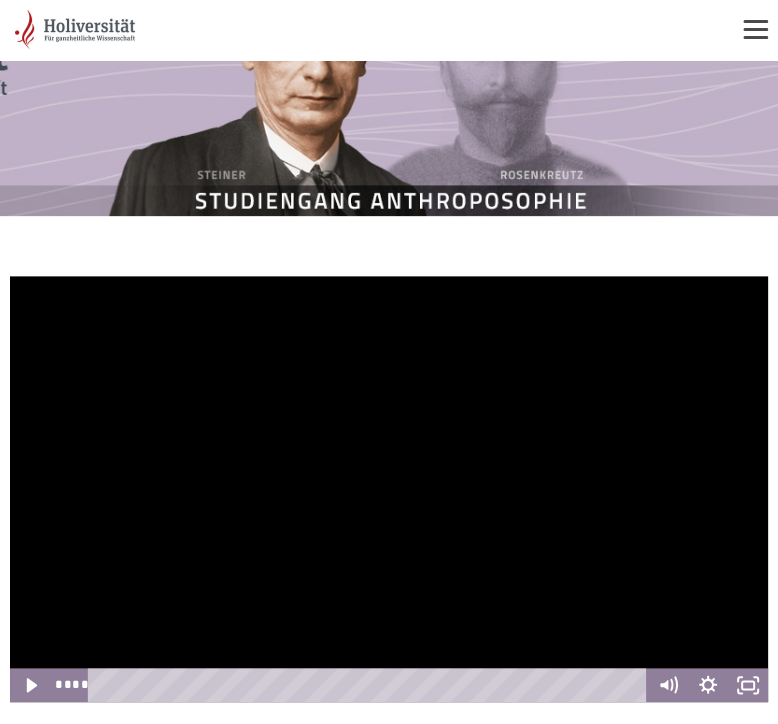 click at bounding box center [389, 489] 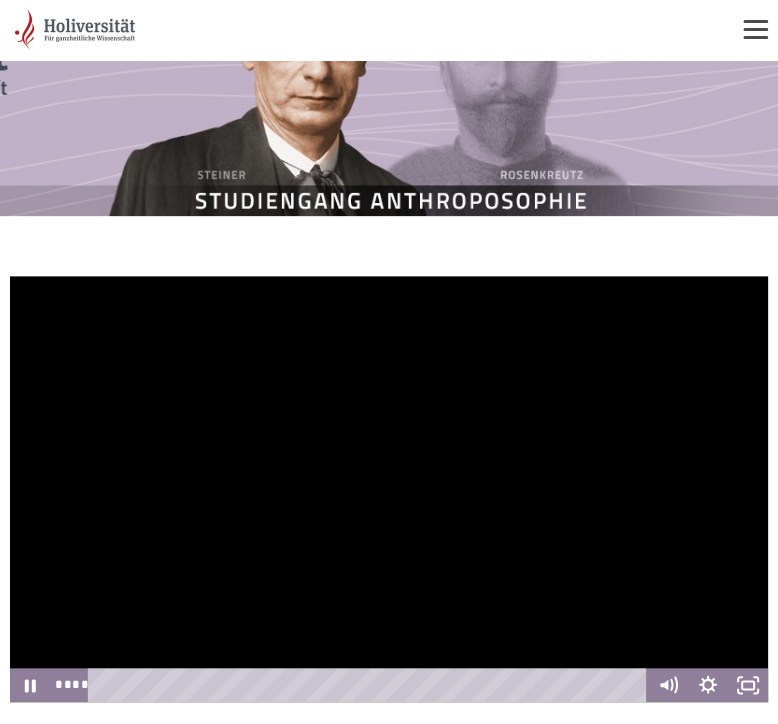 click at bounding box center [389, 489] 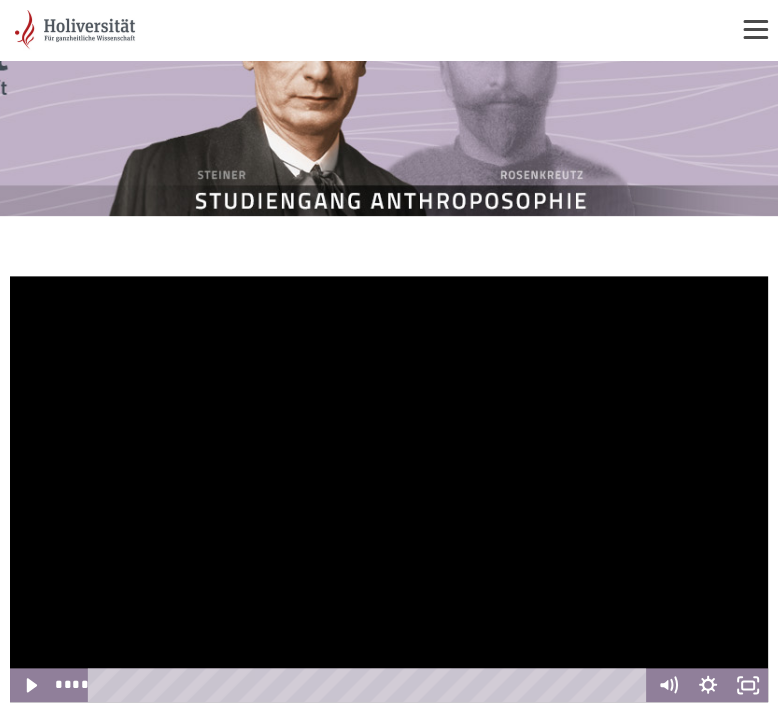 click at bounding box center [389, 489] 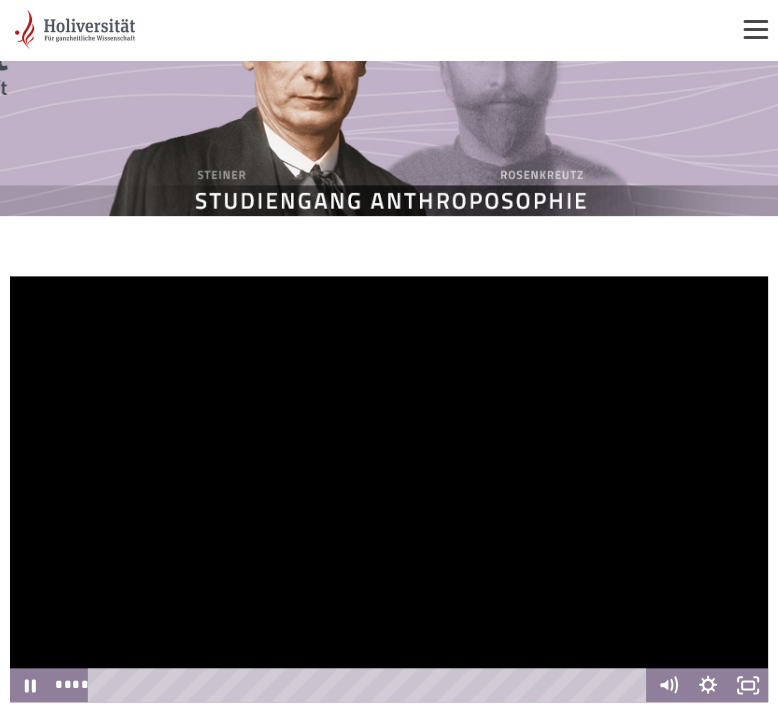 click at bounding box center (389, 489) 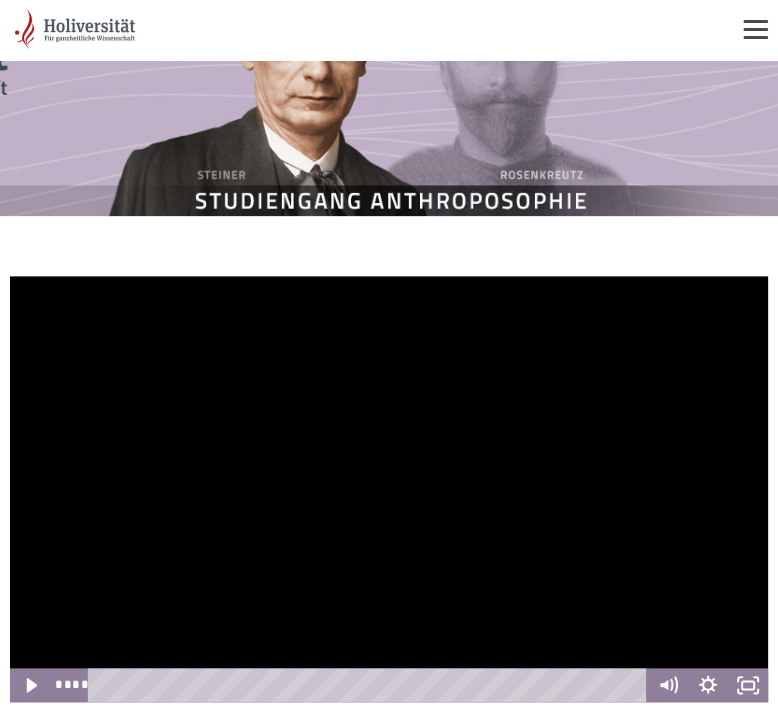 click at bounding box center [389, 489] 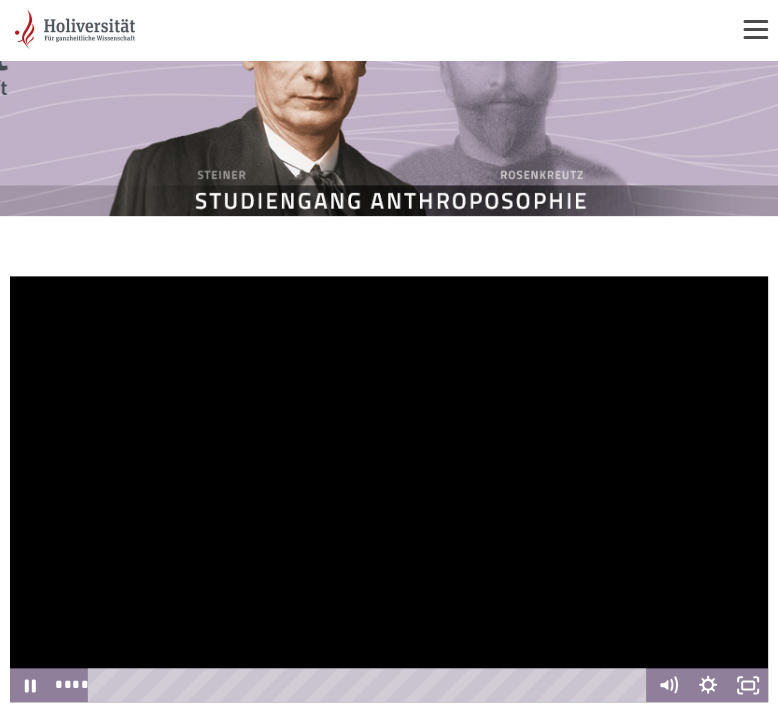 type 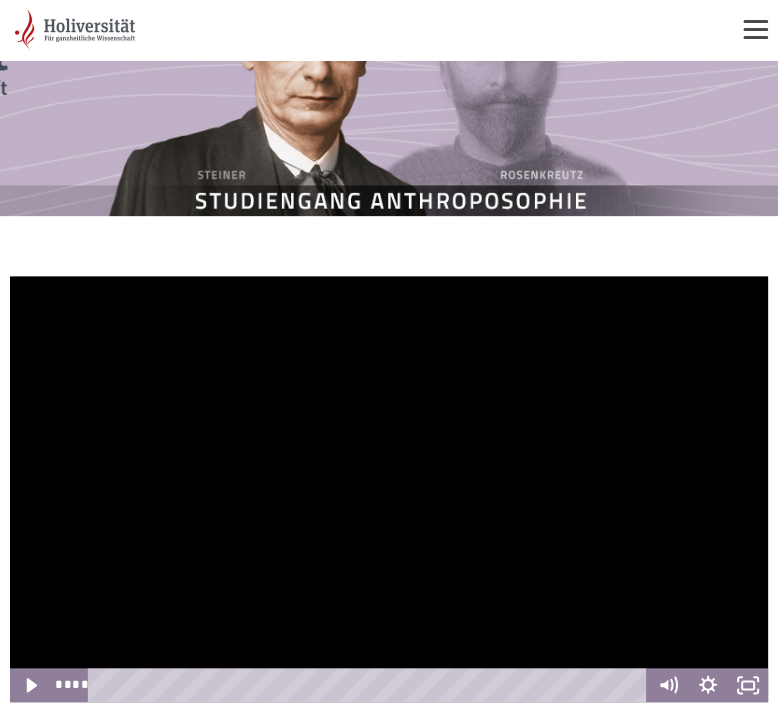 click at bounding box center (389, 489) 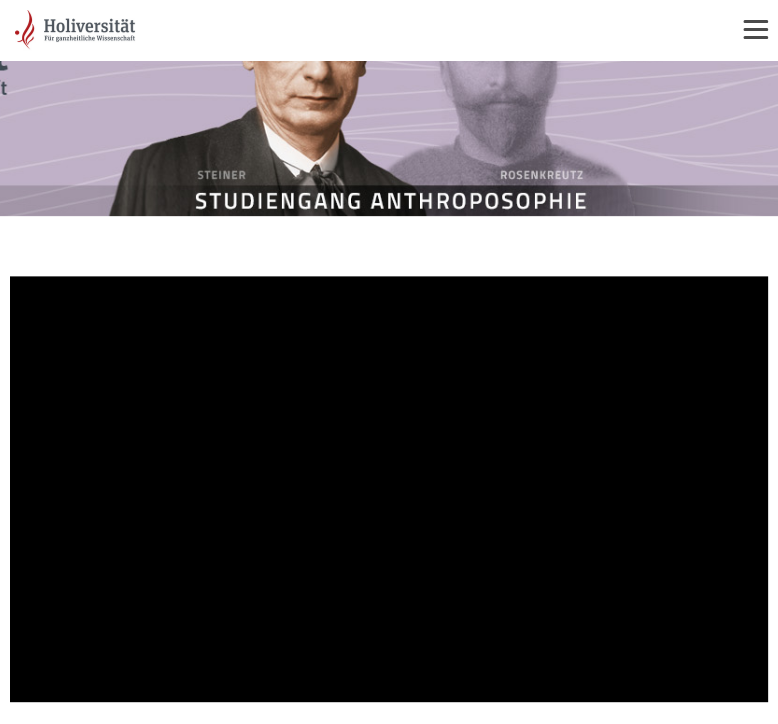 click at bounding box center [389, 489] 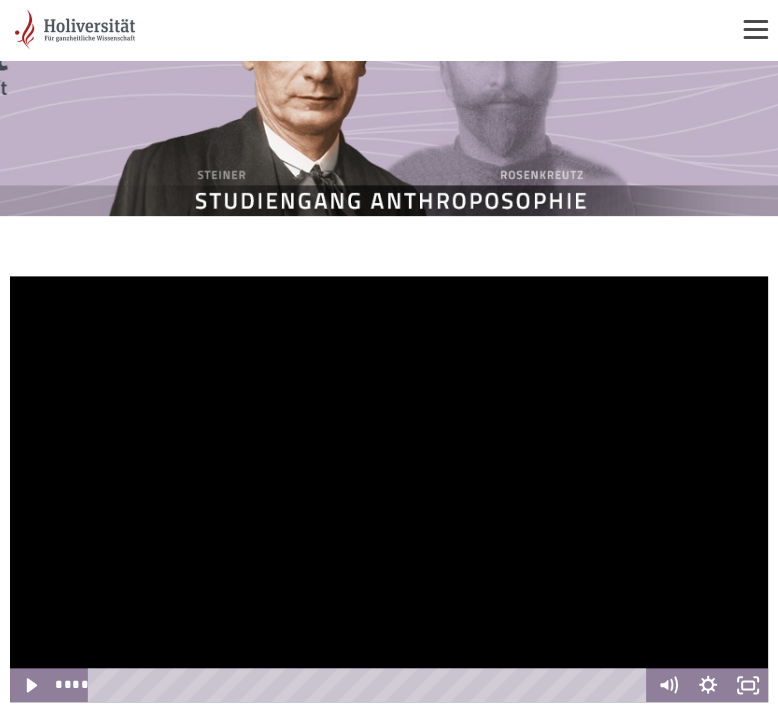 click at bounding box center (389, 489) 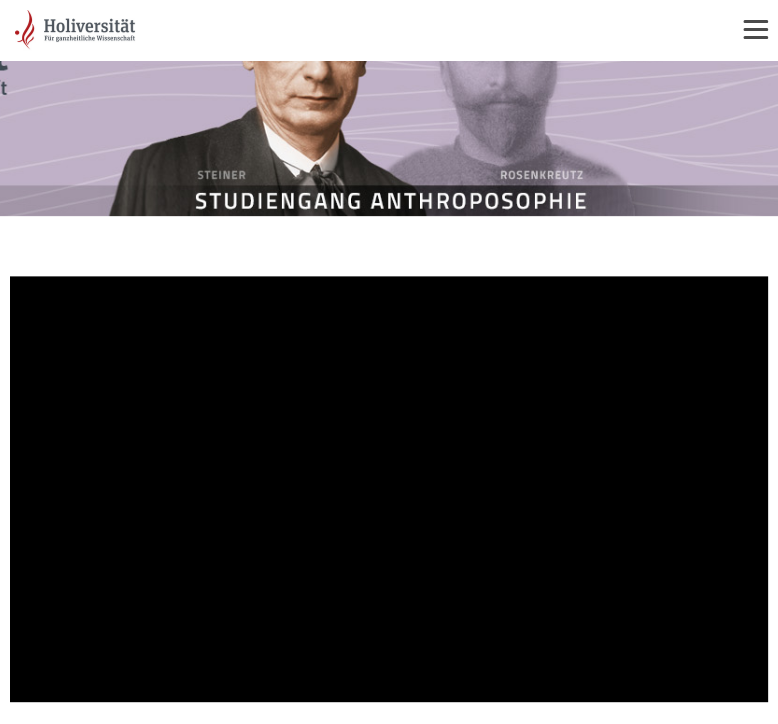 click at bounding box center (389, 489) 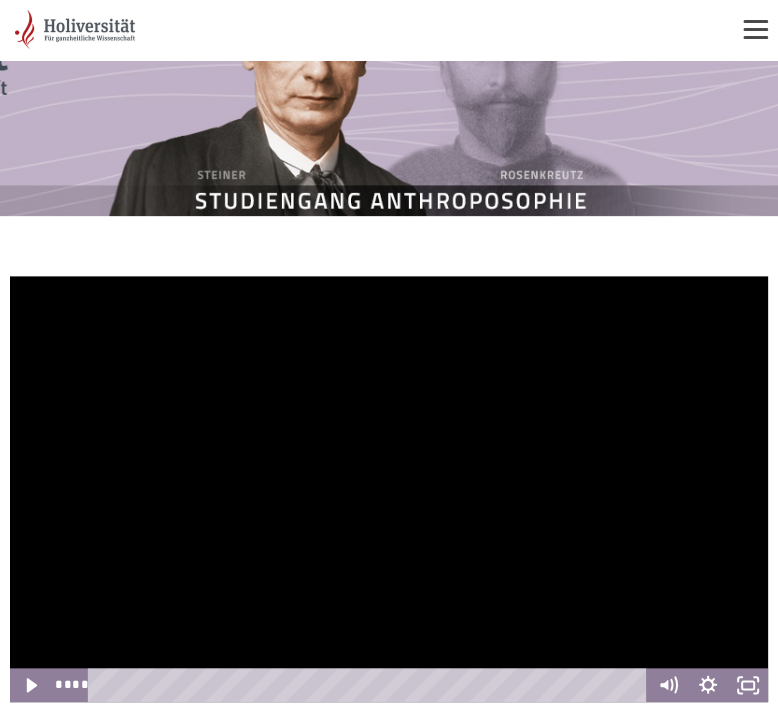 click at bounding box center (389, 489) 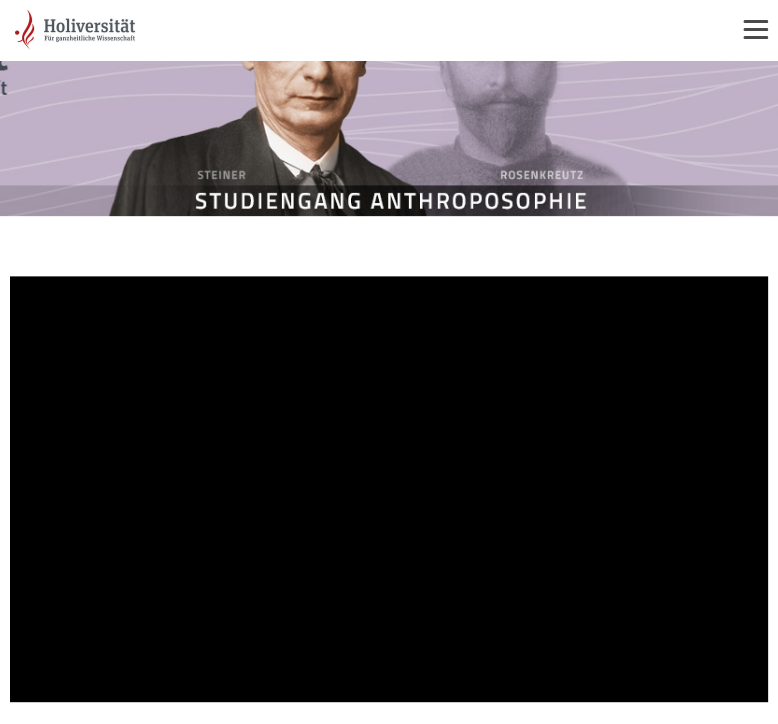 click at bounding box center [389, 489] 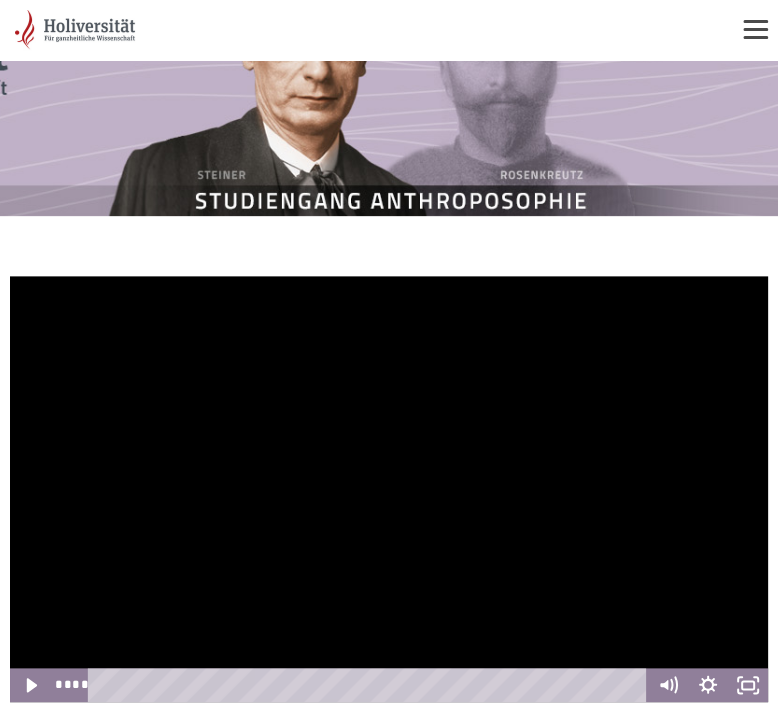 click at bounding box center (389, 489) 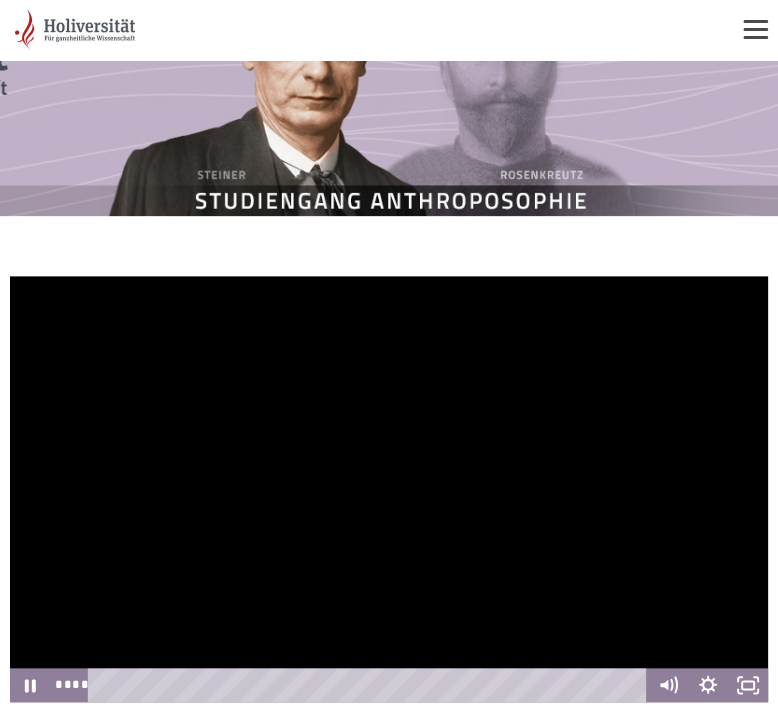 click at bounding box center (389, 489) 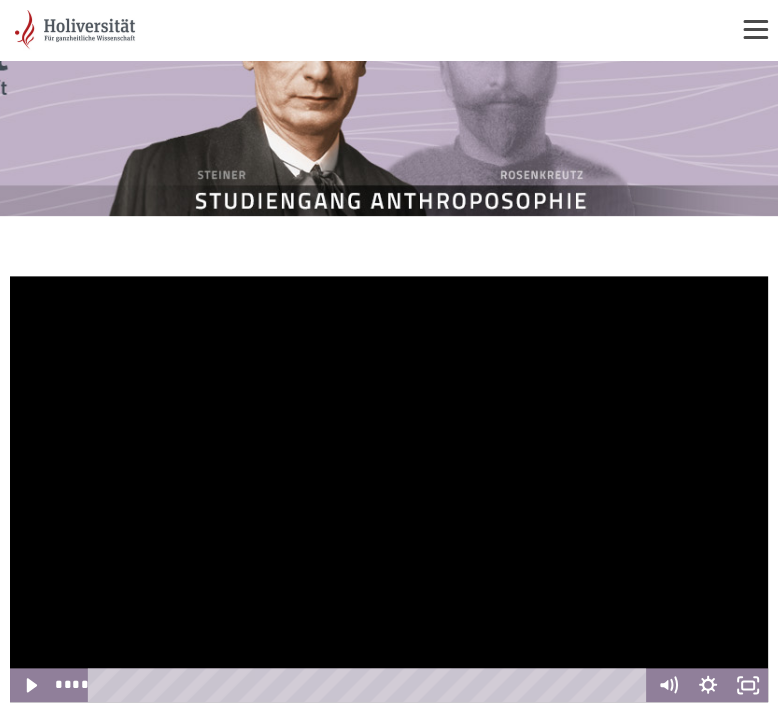 click at bounding box center [389, 489] 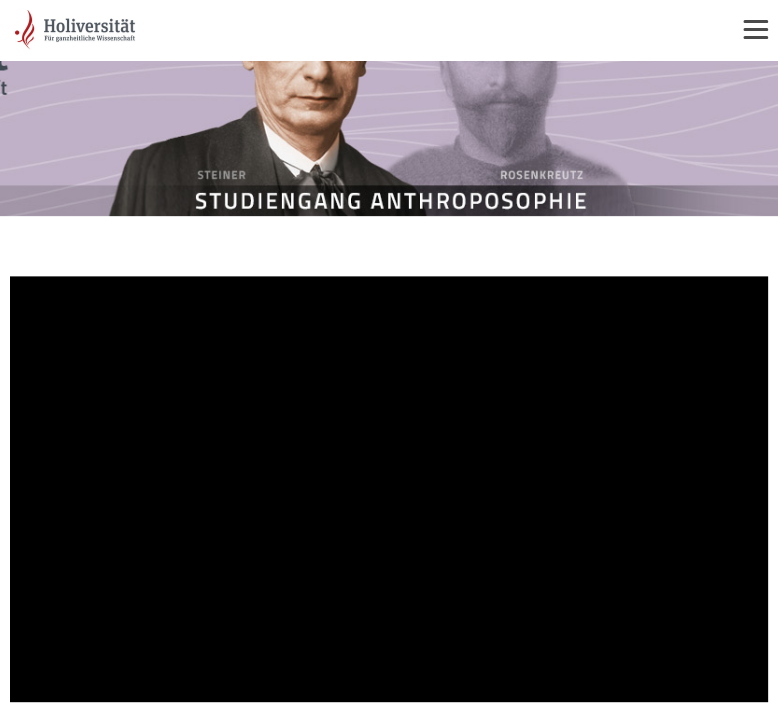 click at bounding box center [389, 489] 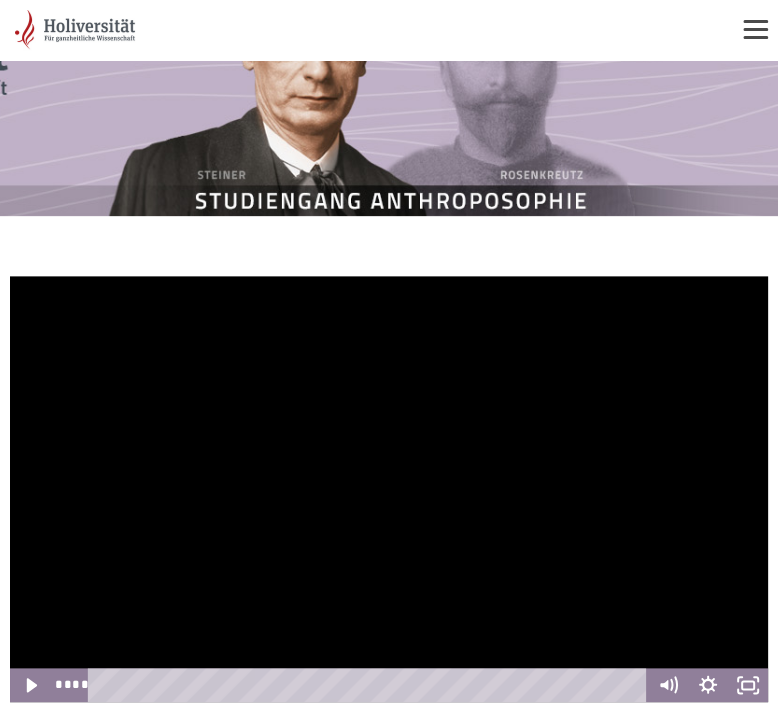 click at bounding box center [389, 489] 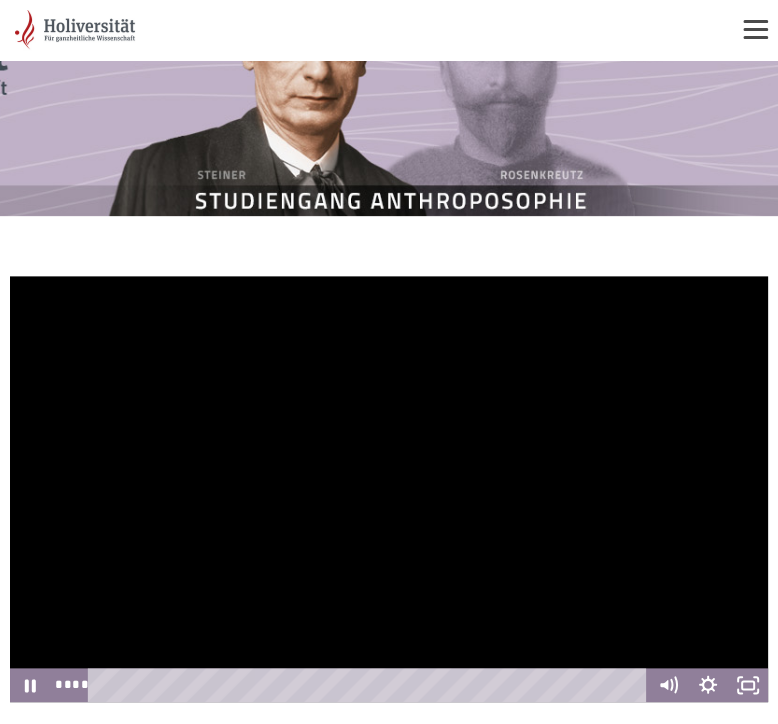 click at bounding box center (389, 489) 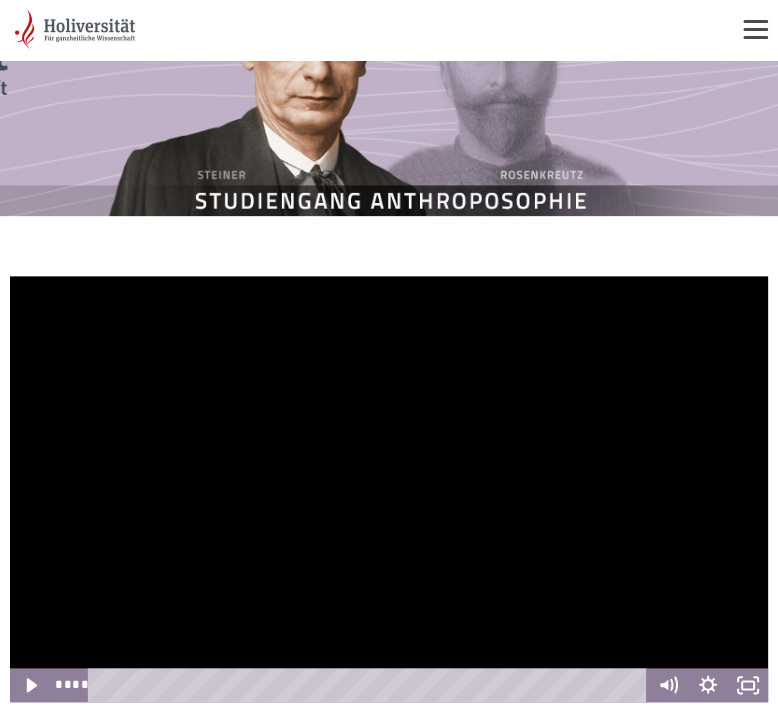 click at bounding box center (389, 489) 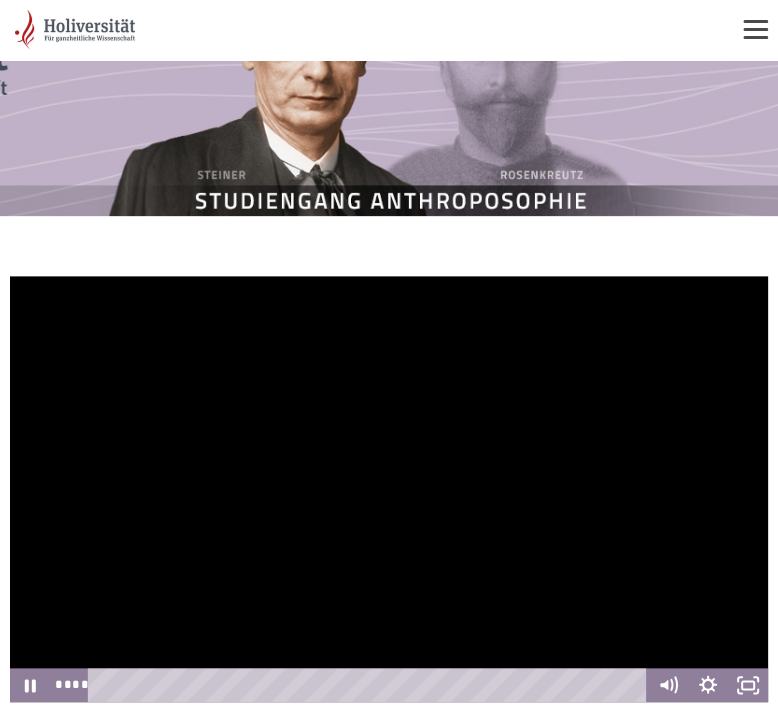 click at bounding box center [389, 489] 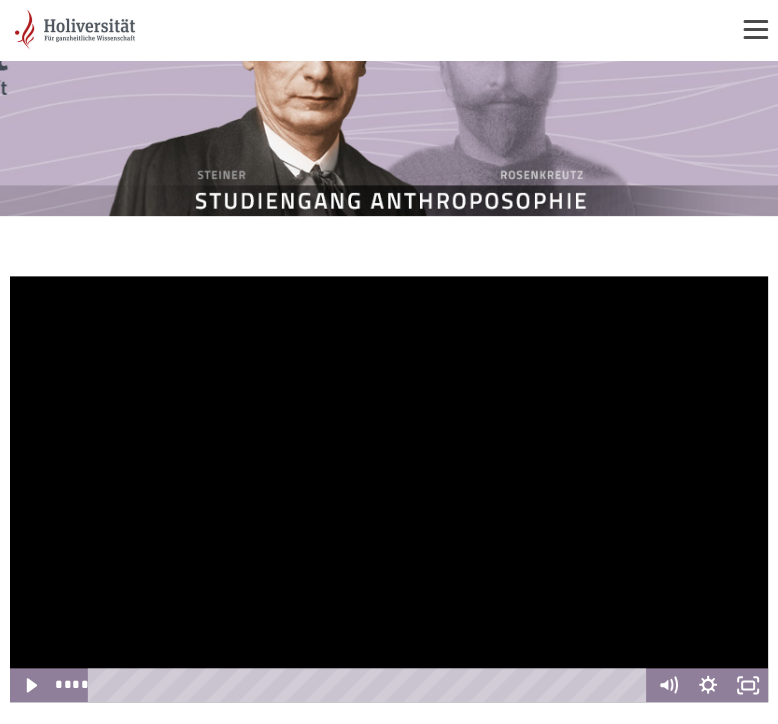 click at bounding box center [389, 489] 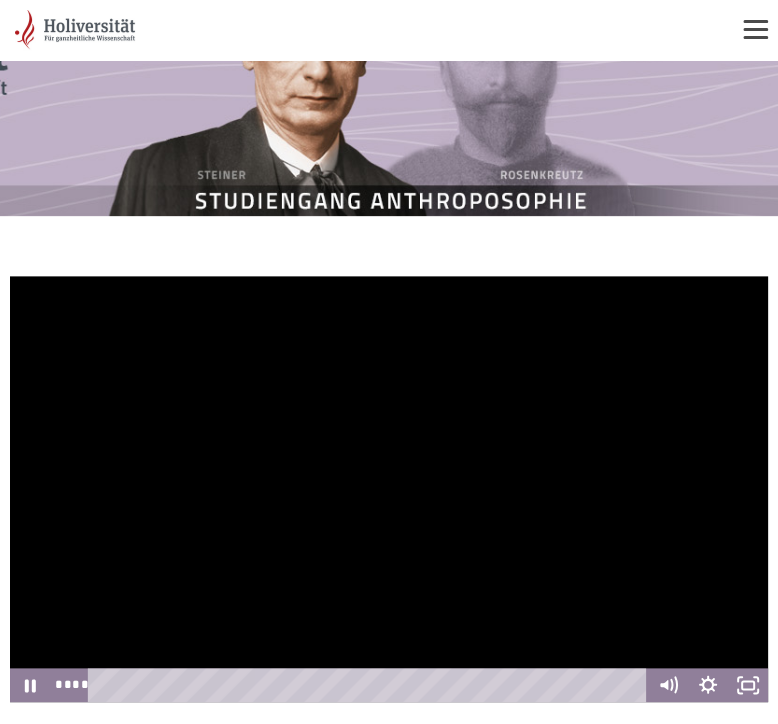 drag, startPoint x: 403, startPoint y: 402, endPoint x: 489, endPoint y: 402, distance: 86 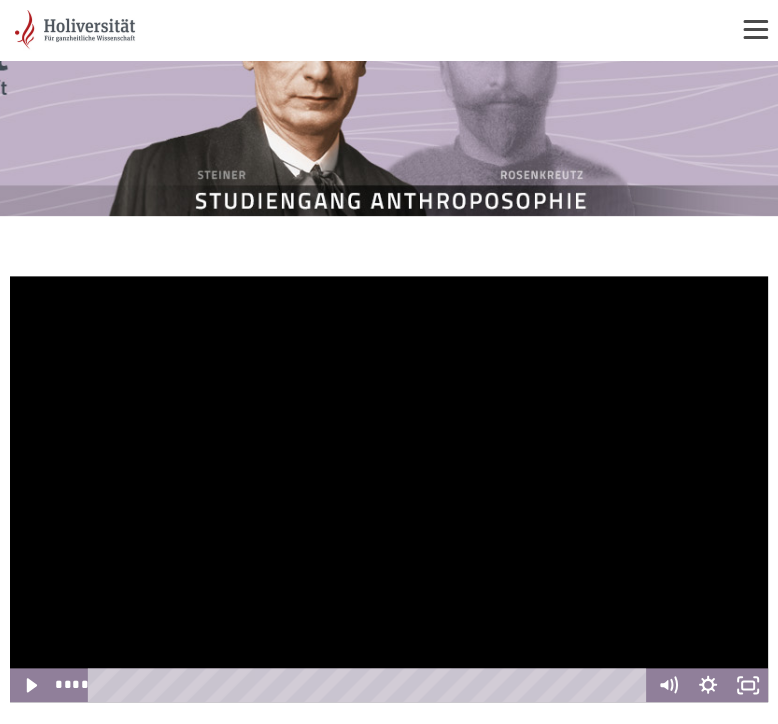 click at bounding box center [389, 489] 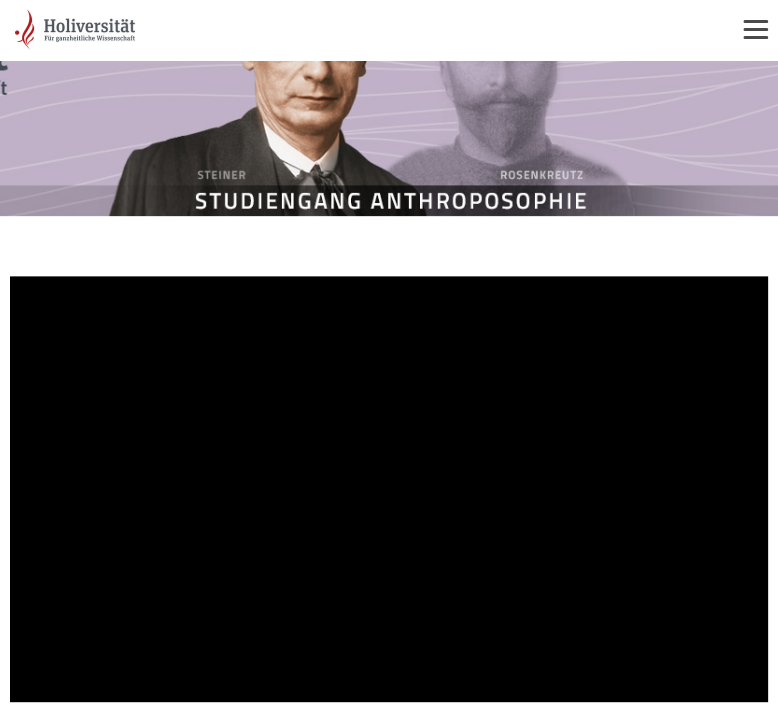 click at bounding box center (389, 489) 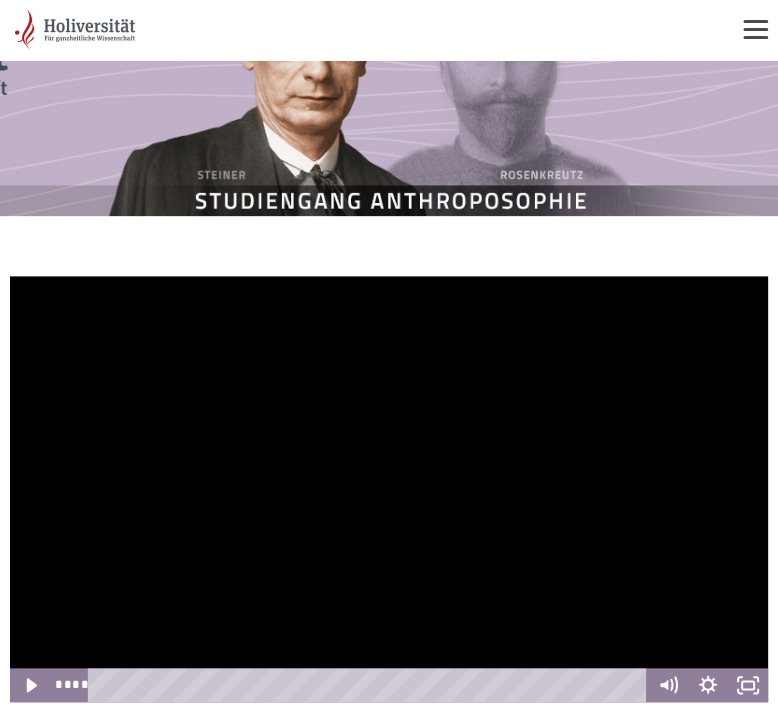 click at bounding box center [389, 489] 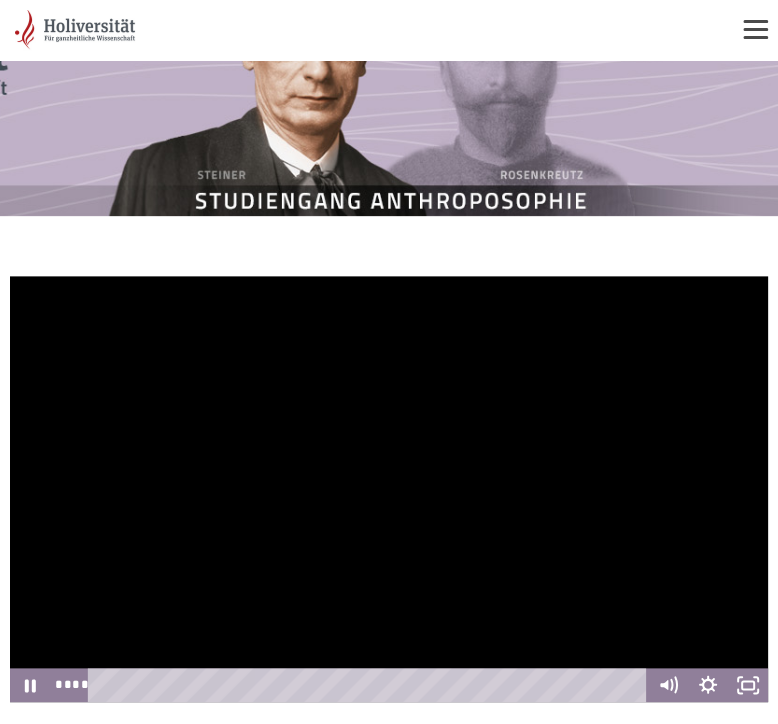 click at bounding box center (389, 489) 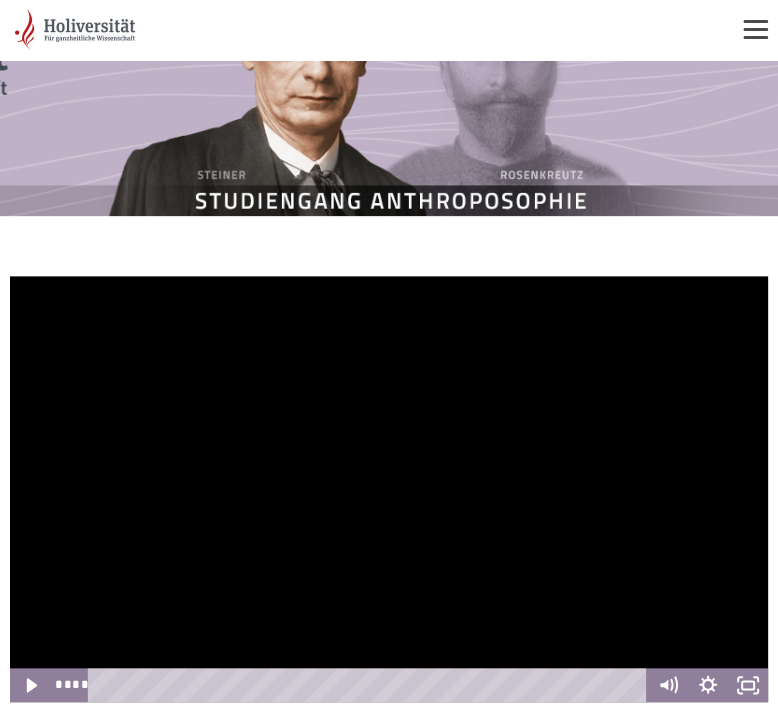 click at bounding box center (389, 489) 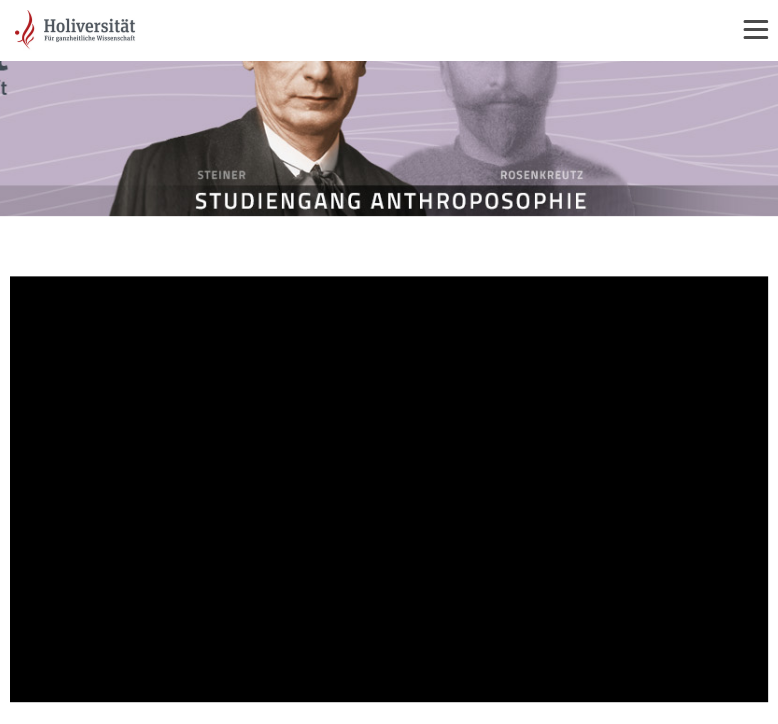 click at bounding box center [389, 489] 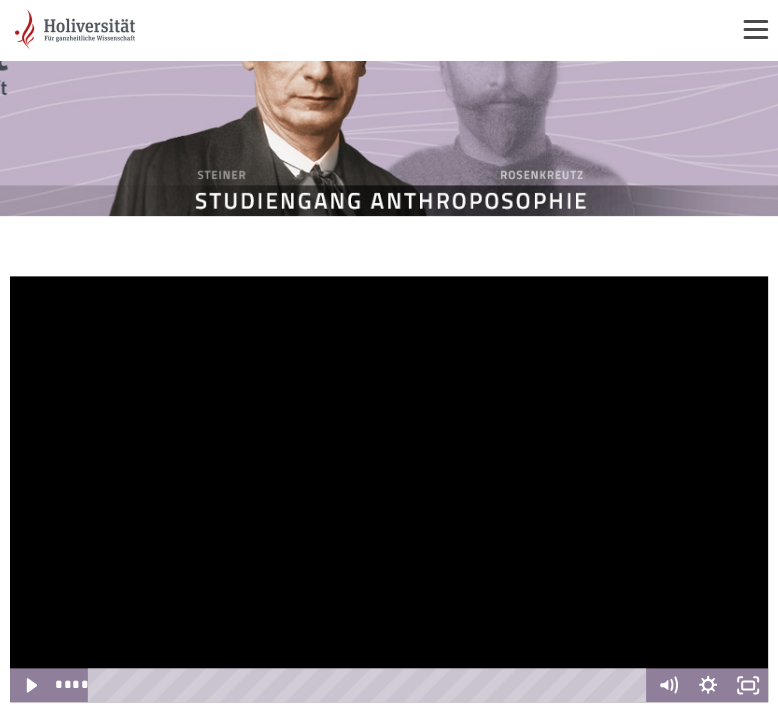 click at bounding box center [389, 489] 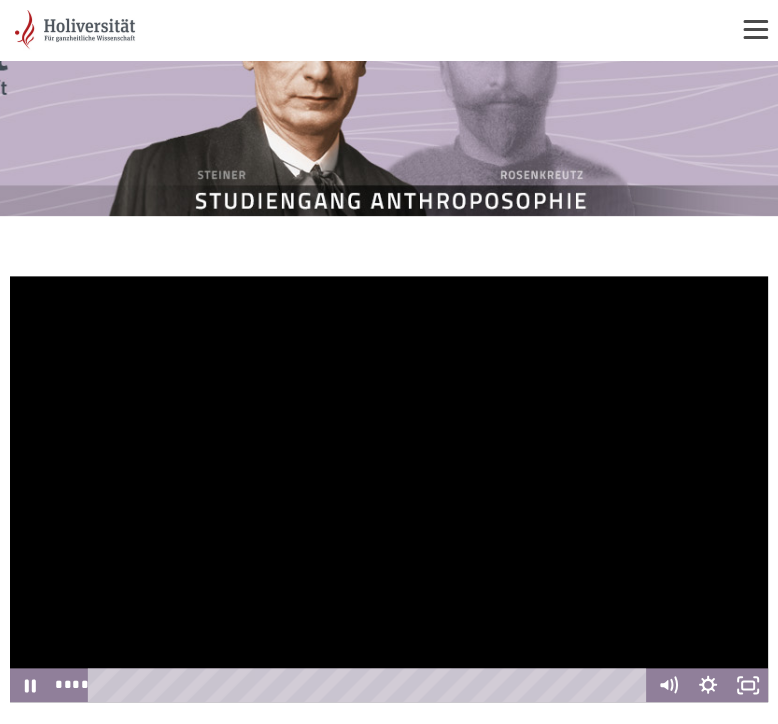 click at bounding box center (389, 489) 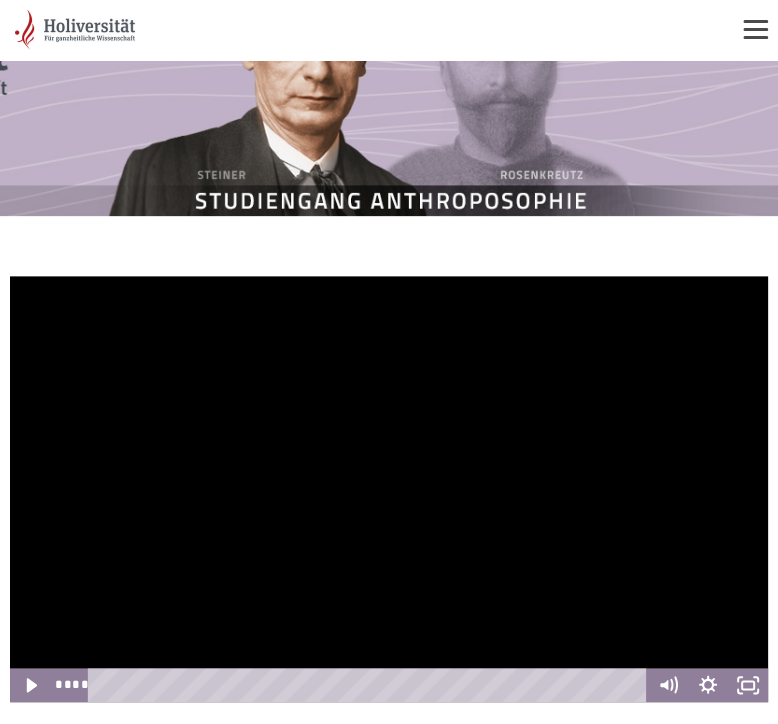 click at bounding box center [389, 489] 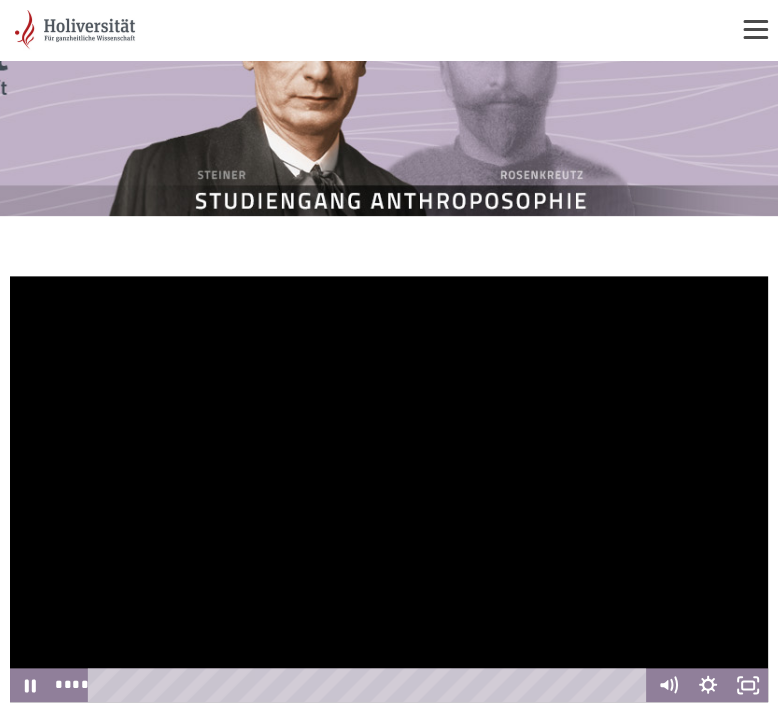 click at bounding box center [389, 489] 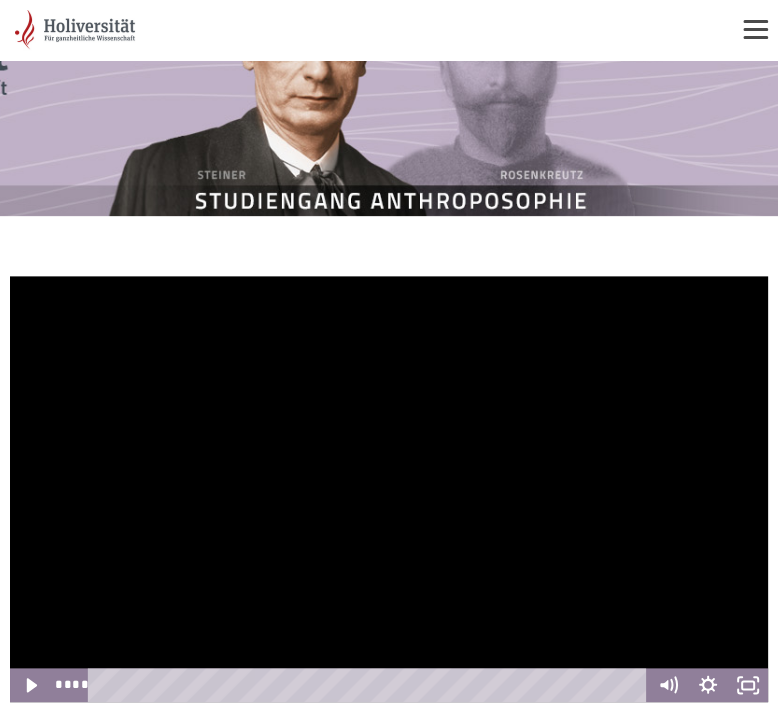 click at bounding box center [389, 489] 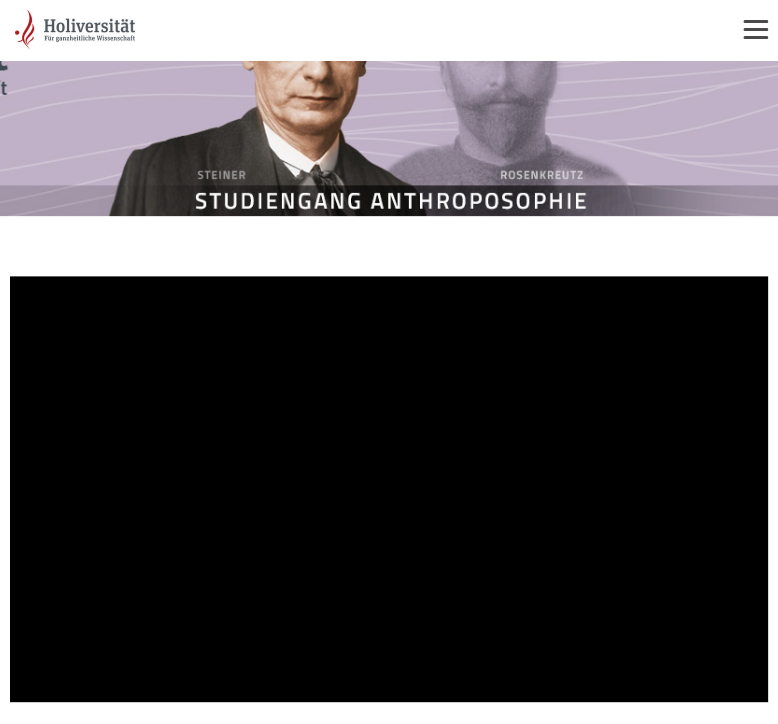 click at bounding box center [389, 489] 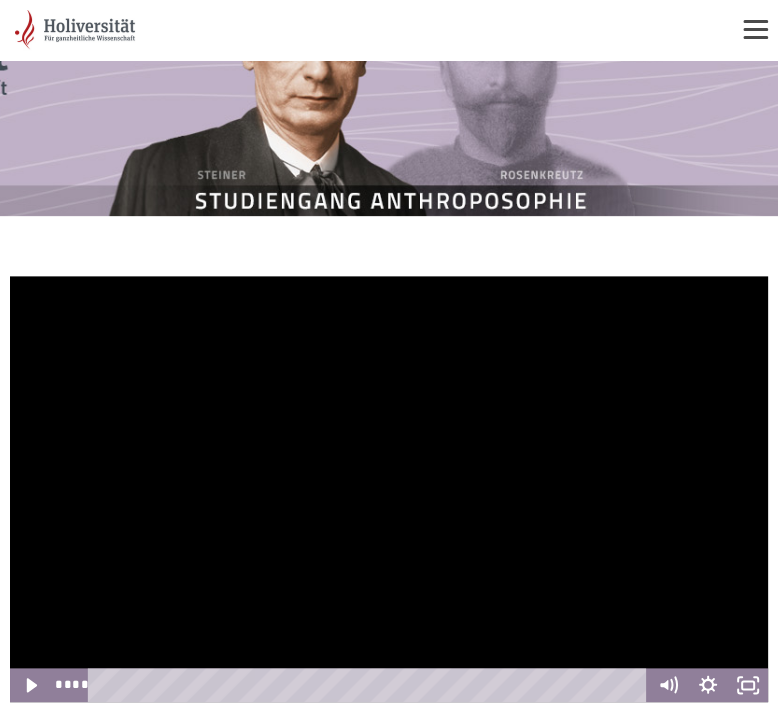click at bounding box center [389, 489] 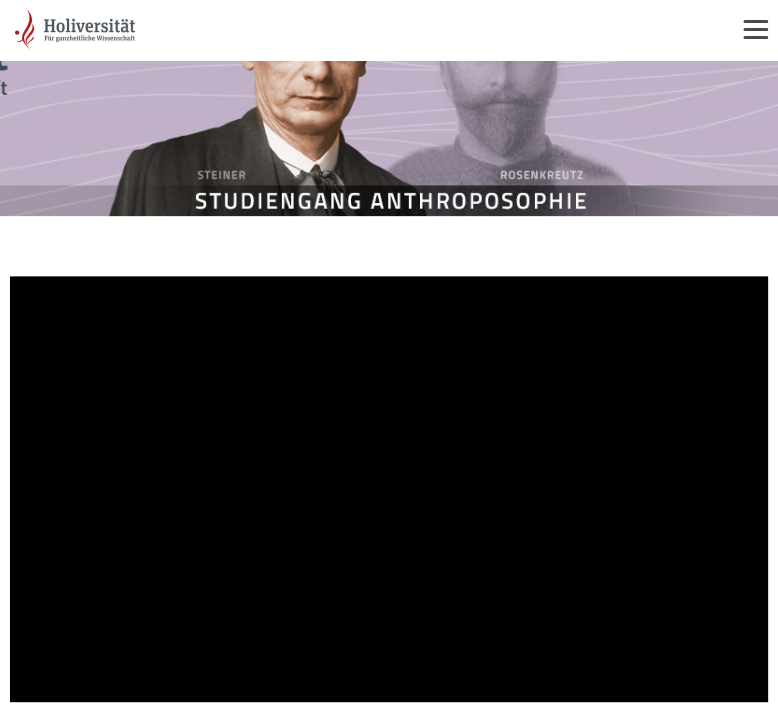 click at bounding box center [389, 489] 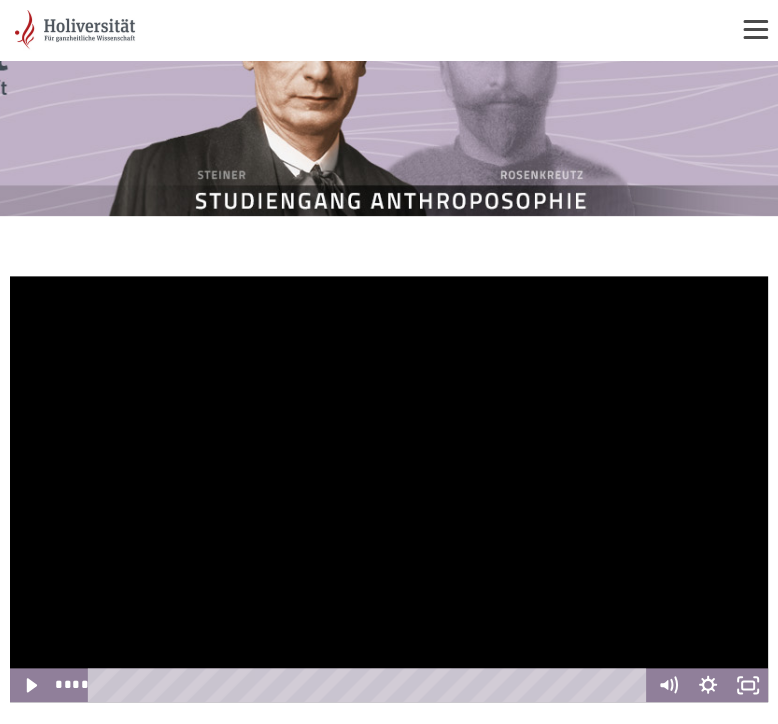 click at bounding box center (389, 489) 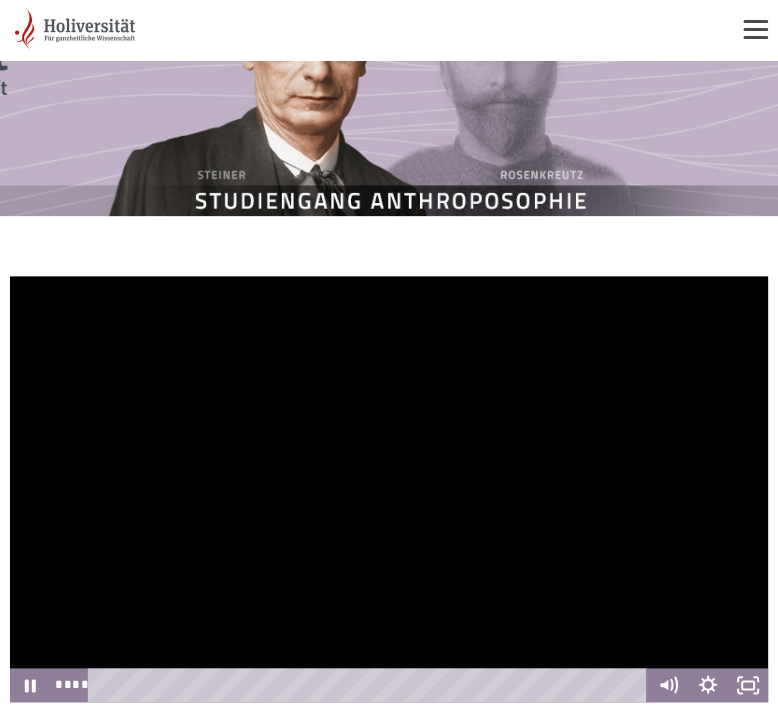 click at bounding box center [389, 489] 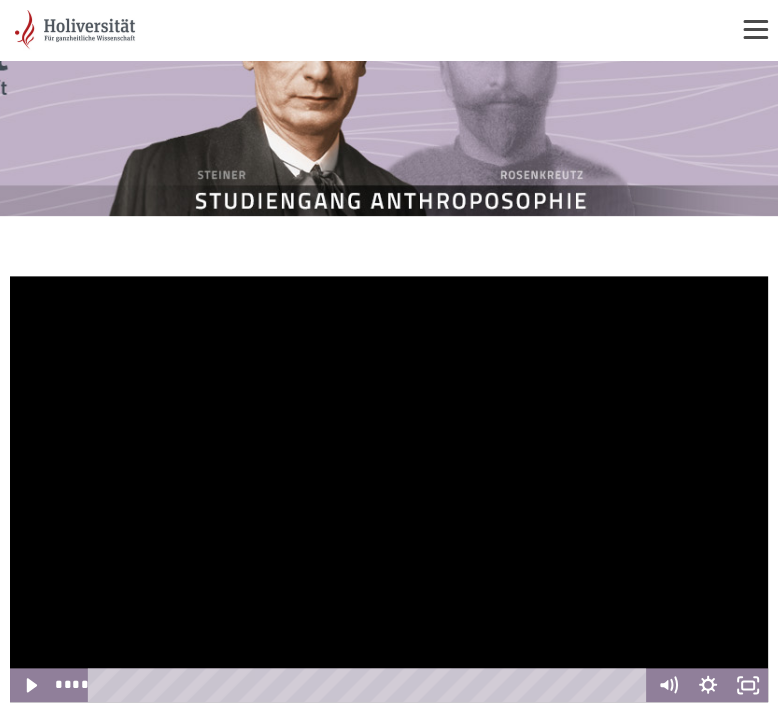 click at bounding box center (389, 489) 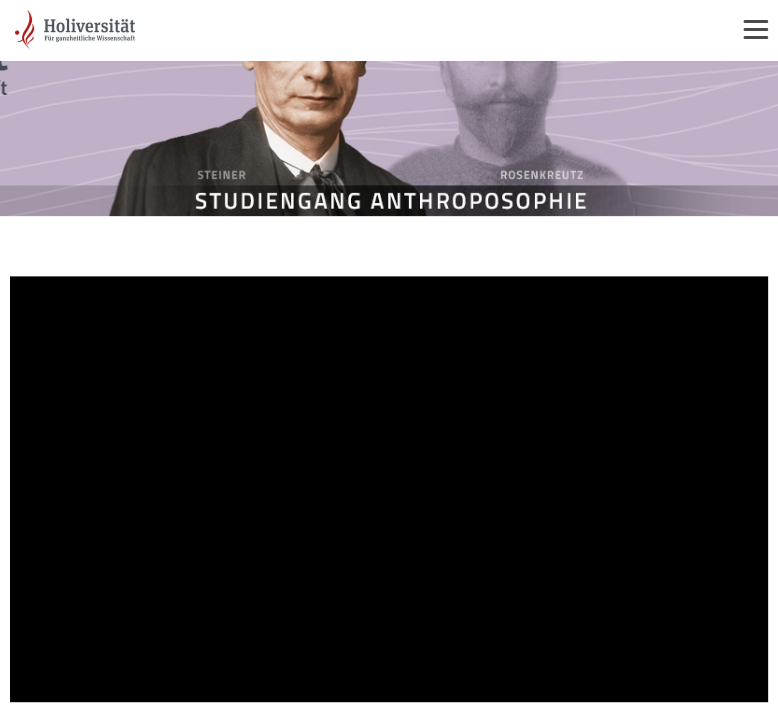 click at bounding box center [389, 489] 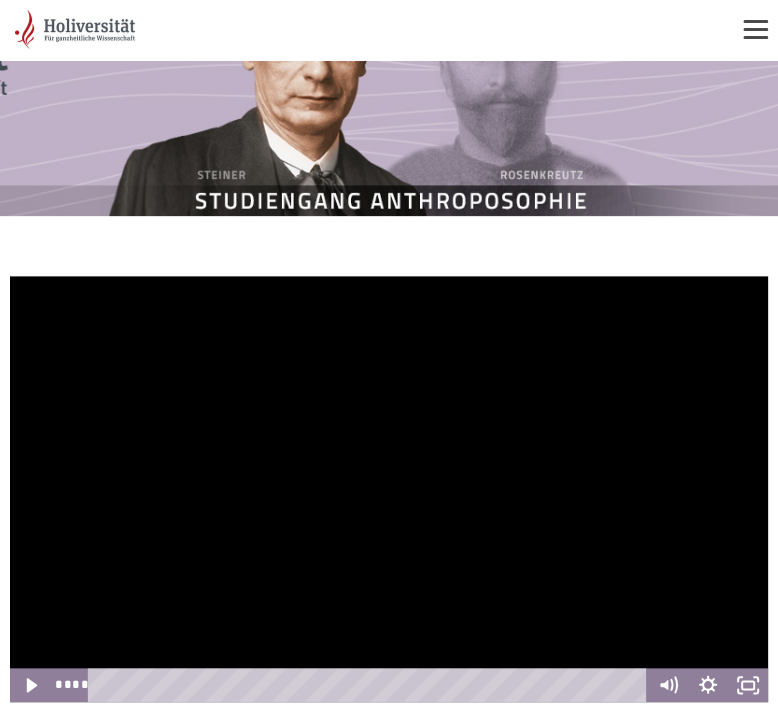 click at bounding box center [389, 489] 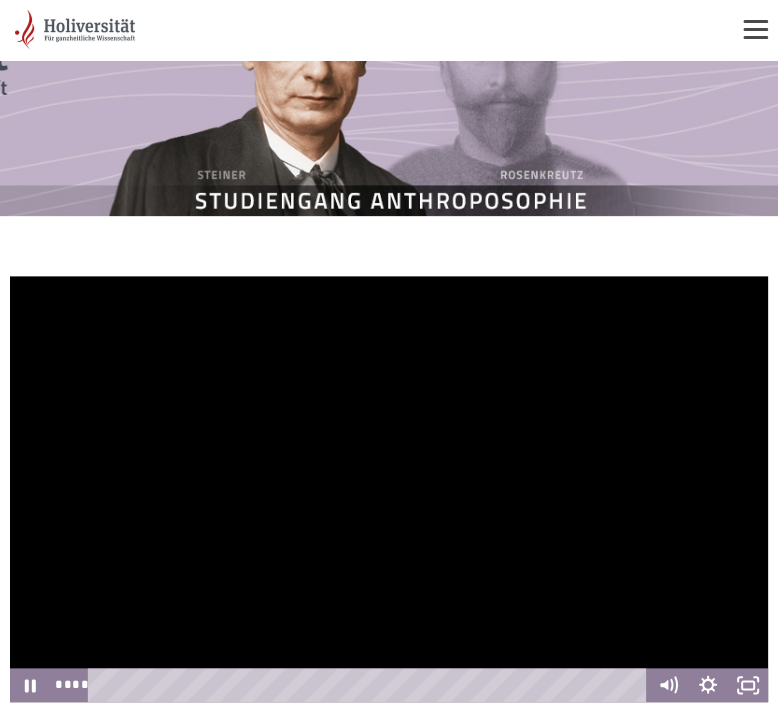 click at bounding box center (389, 489) 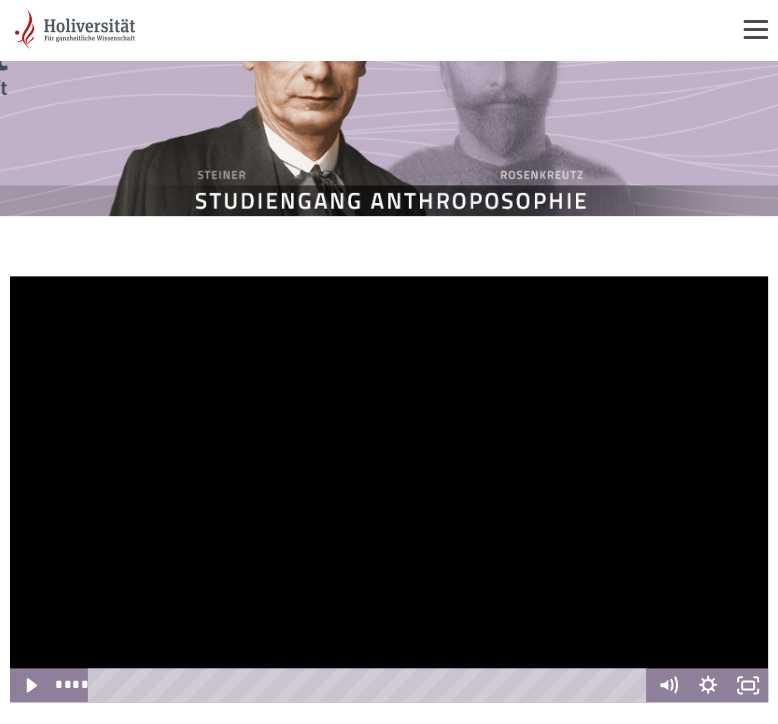 click at bounding box center [389, 489] 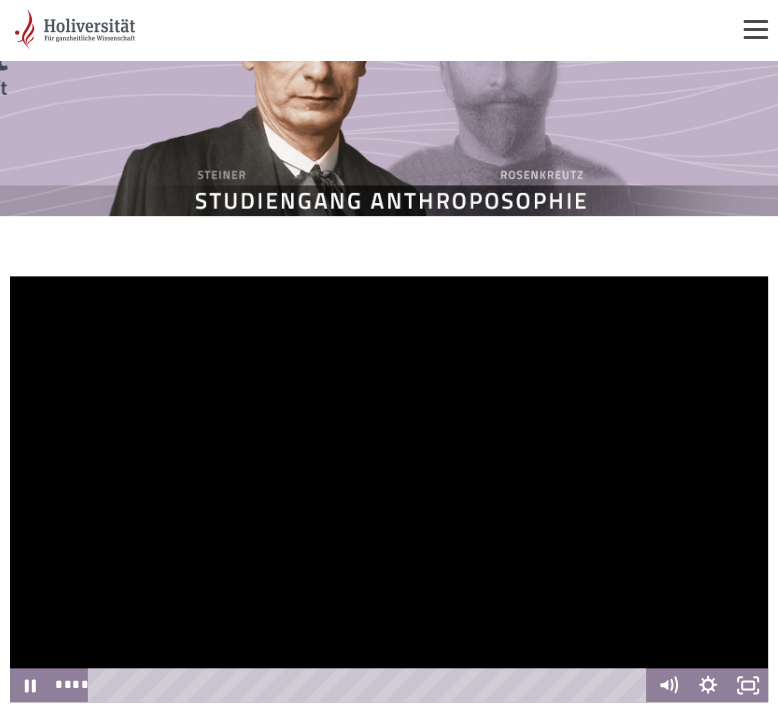 click at bounding box center (389, 489) 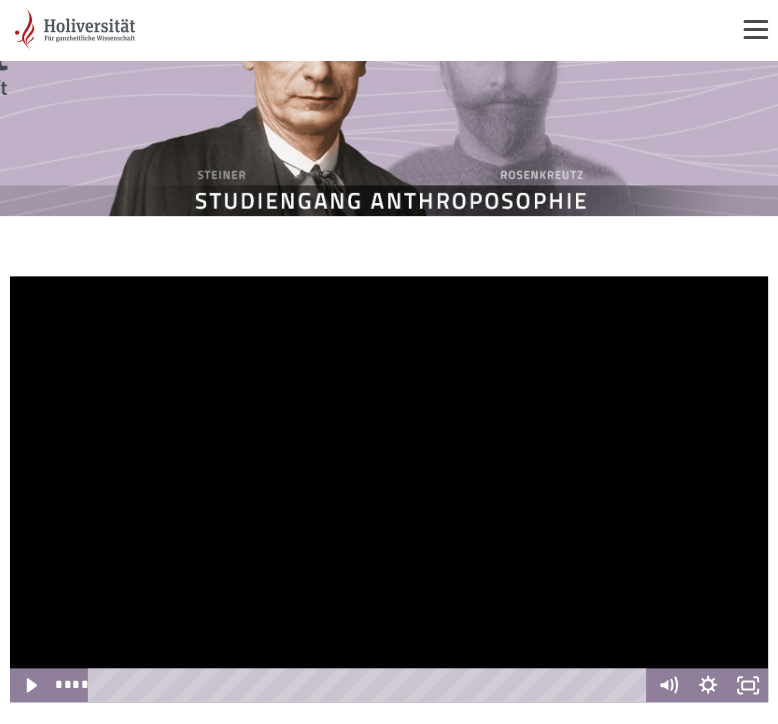 click at bounding box center [389, 489] 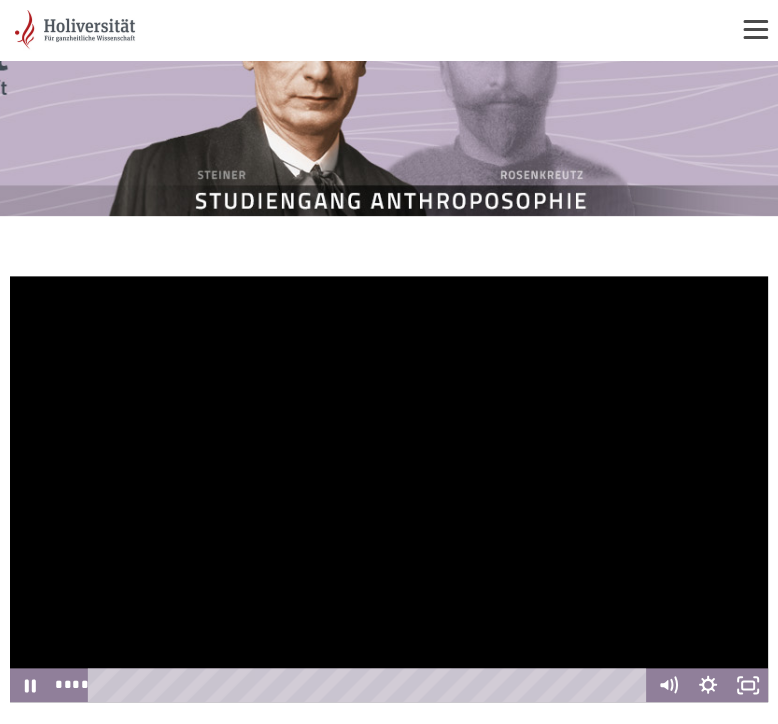 click at bounding box center [389, 489] 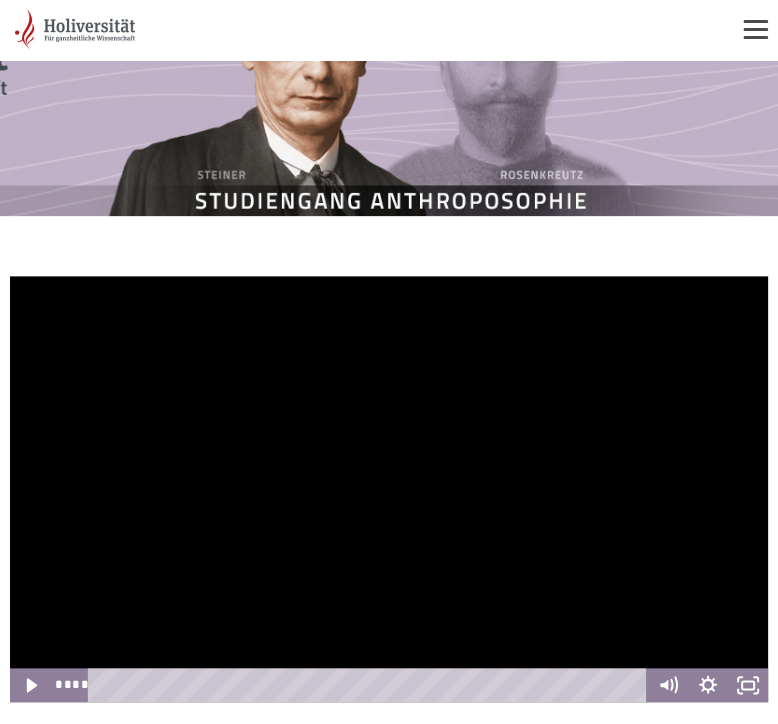 click at bounding box center (389, 489) 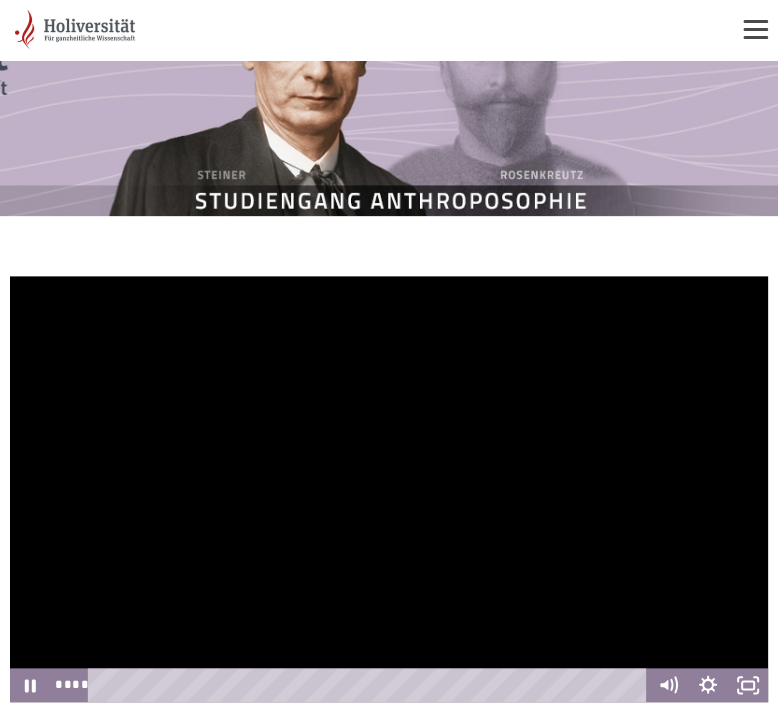 click at bounding box center [389, 489] 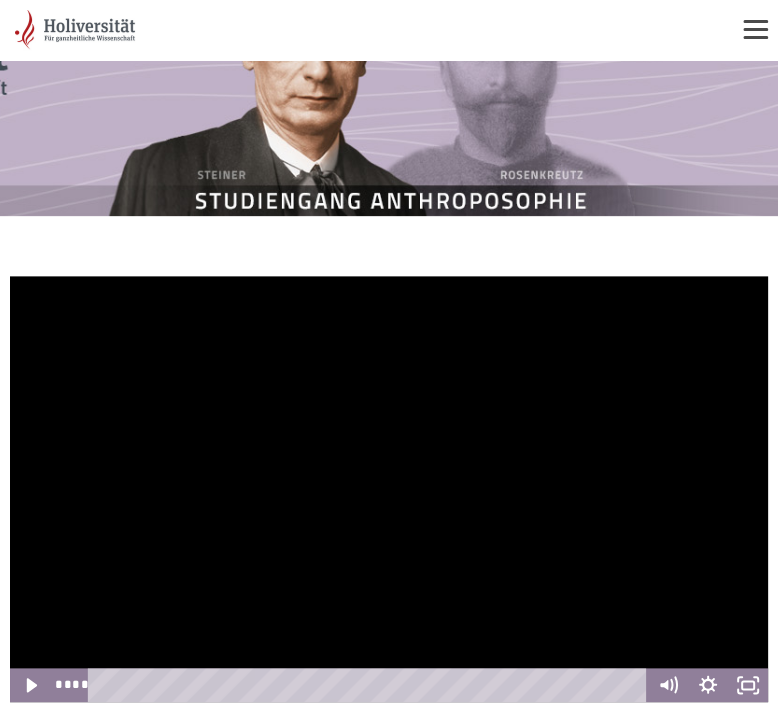 click at bounding box center [389, 489] 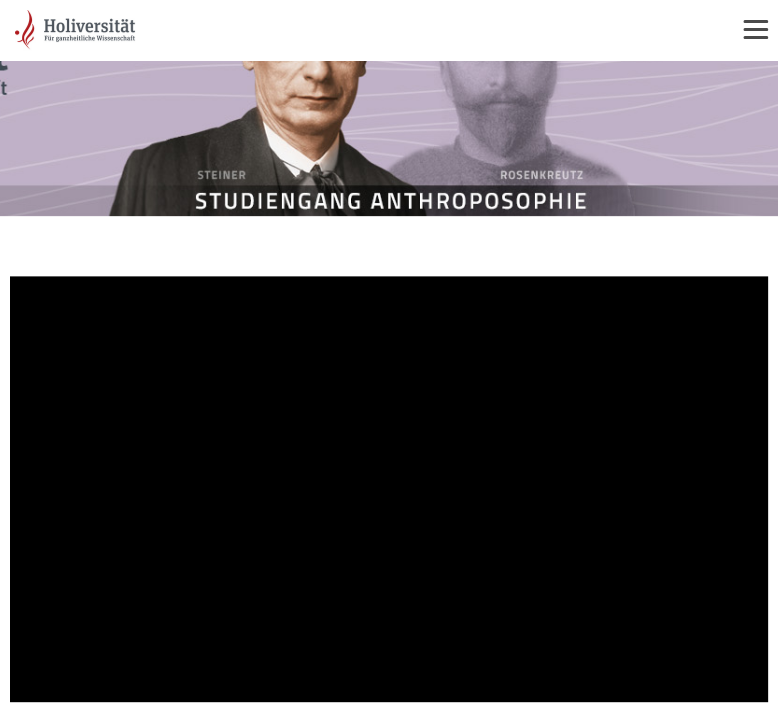 click on "**********" at bounding box center (389, 464) 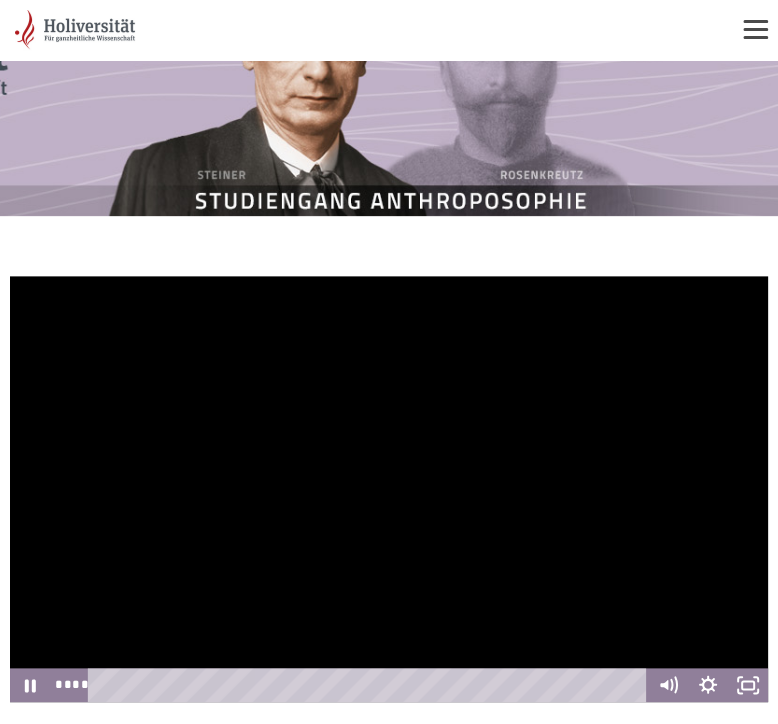 drag, startPoint x: 374, startPoint y: 514, endPoint x: 551, endPoint y: 510, distance: 177.0452 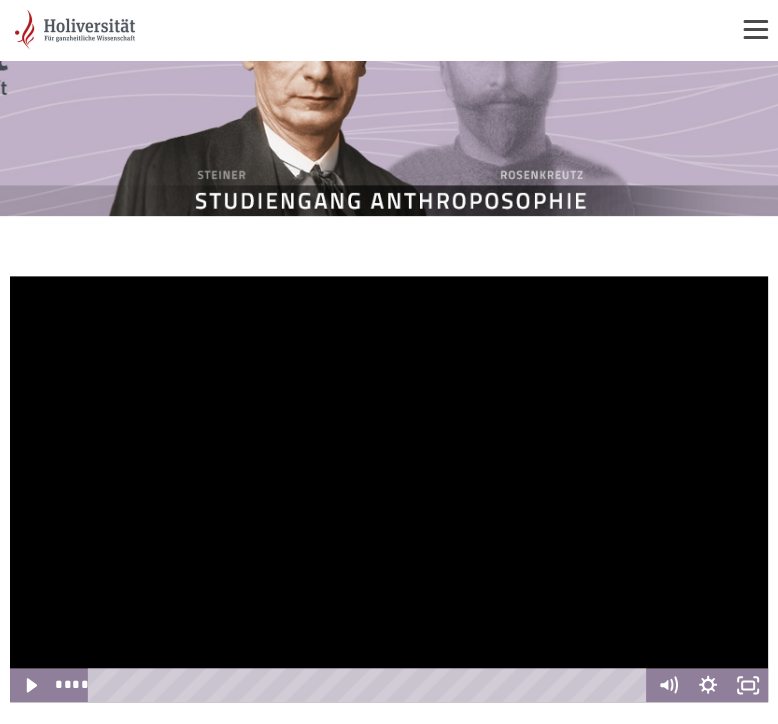 click at bounding box center (389, 489) 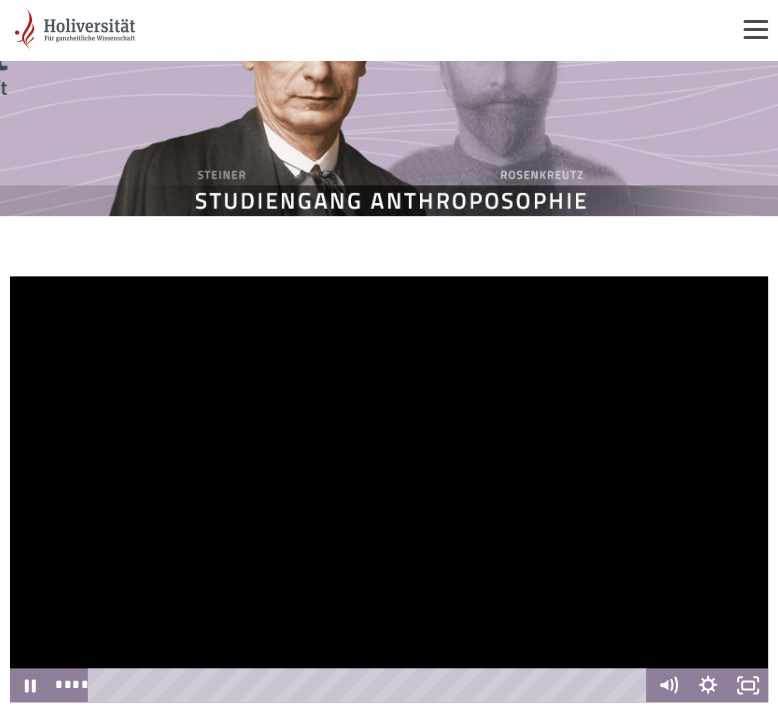 click at bounding box center (389, 489) 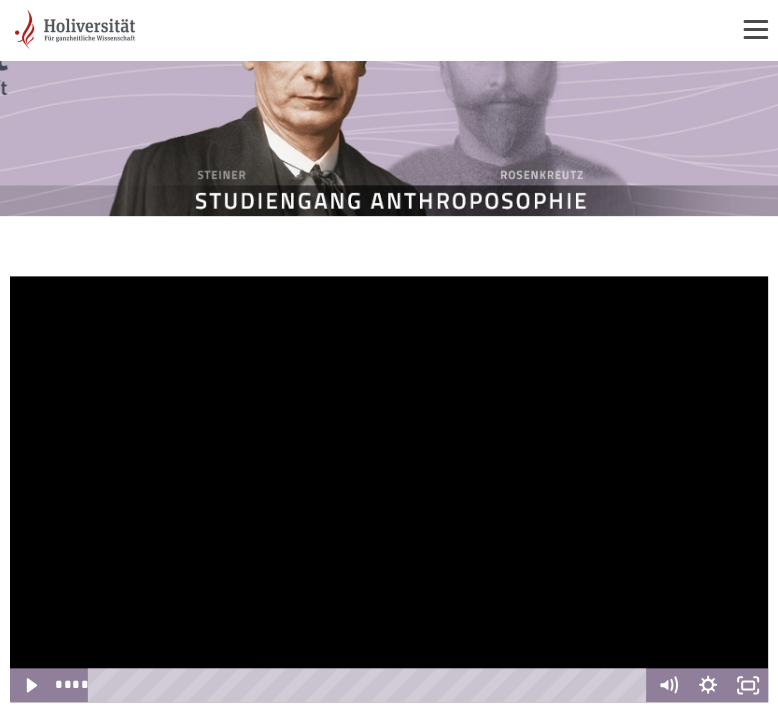 click at bounding box center [389, 489] 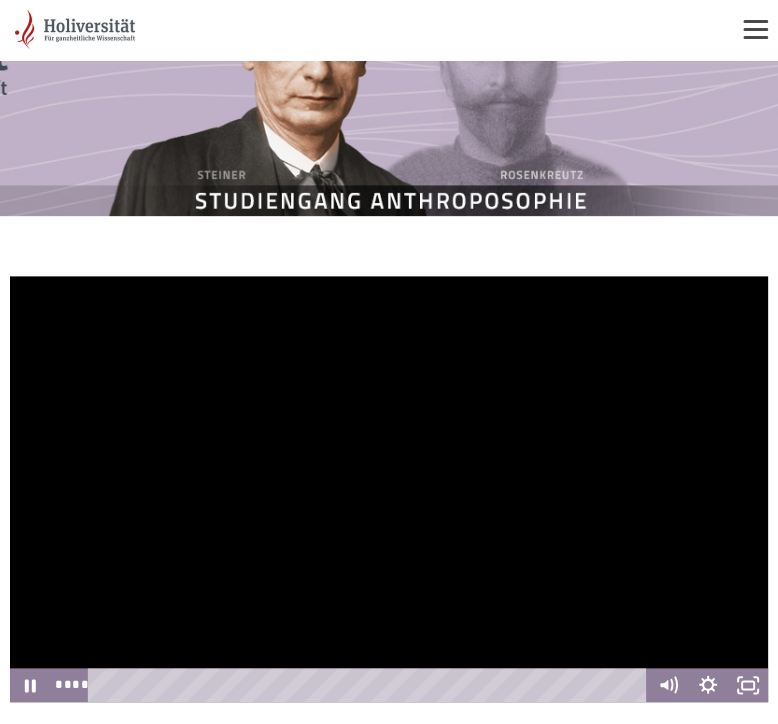 click at bounding box center (389, 489) 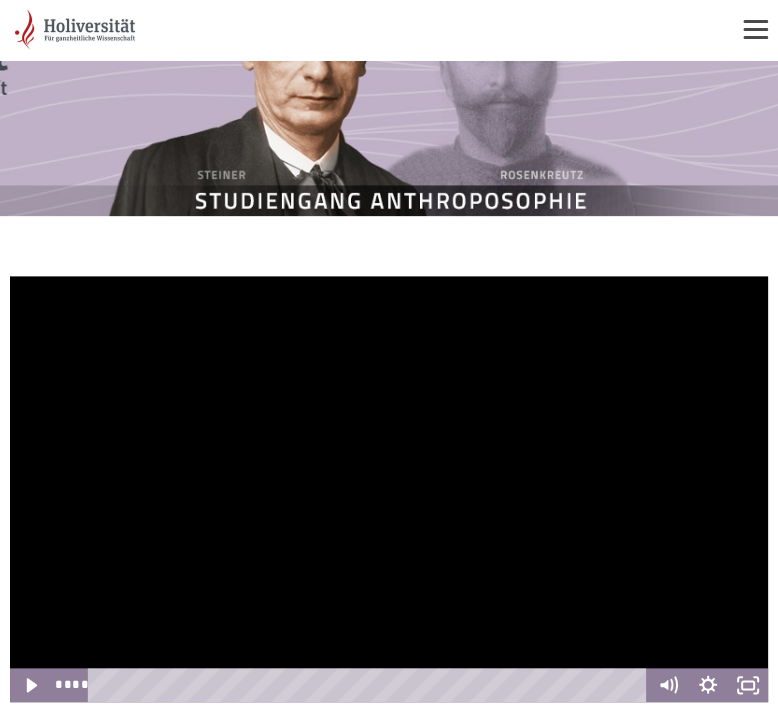 click at bounding box center (389, 489) 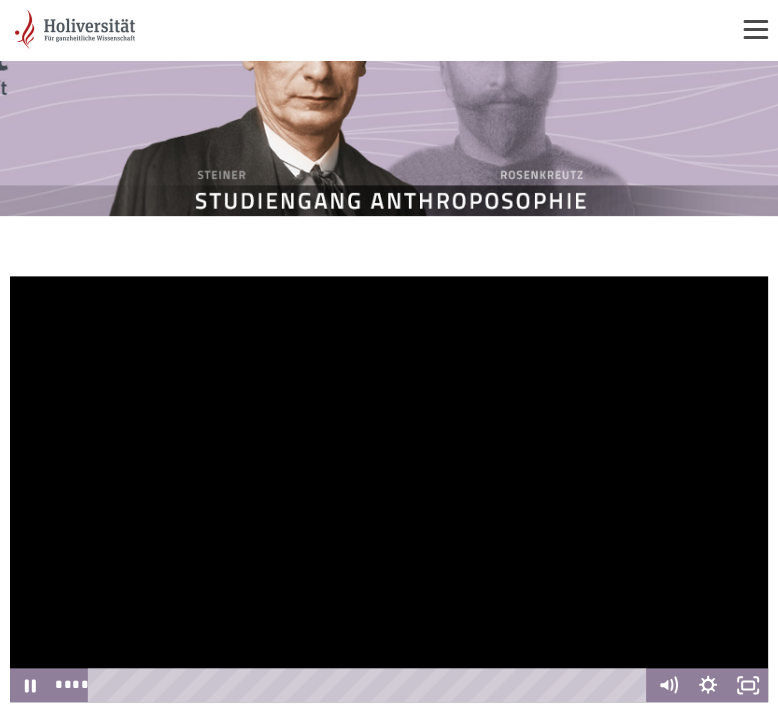click at bounding box center (389, 489) 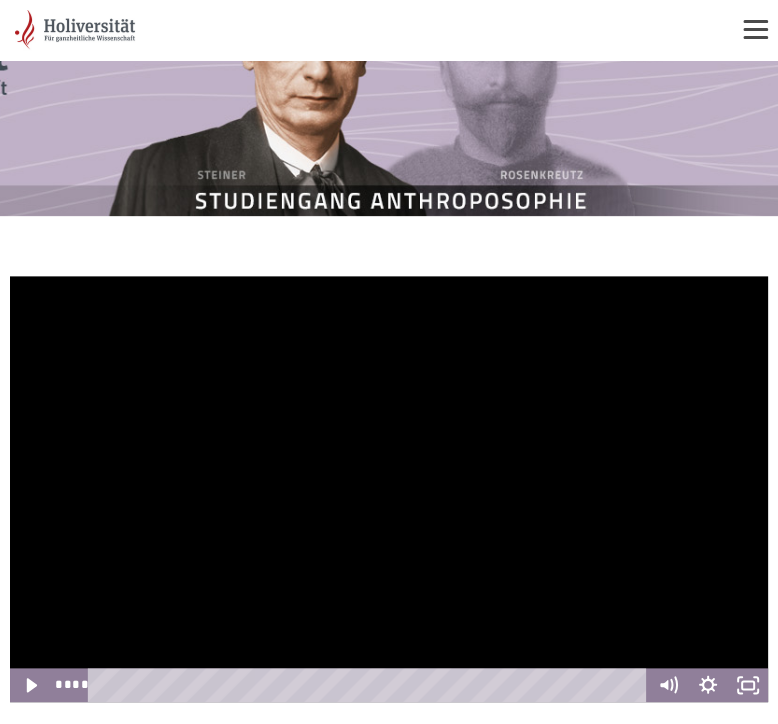 click at bounding box center (389, 489) 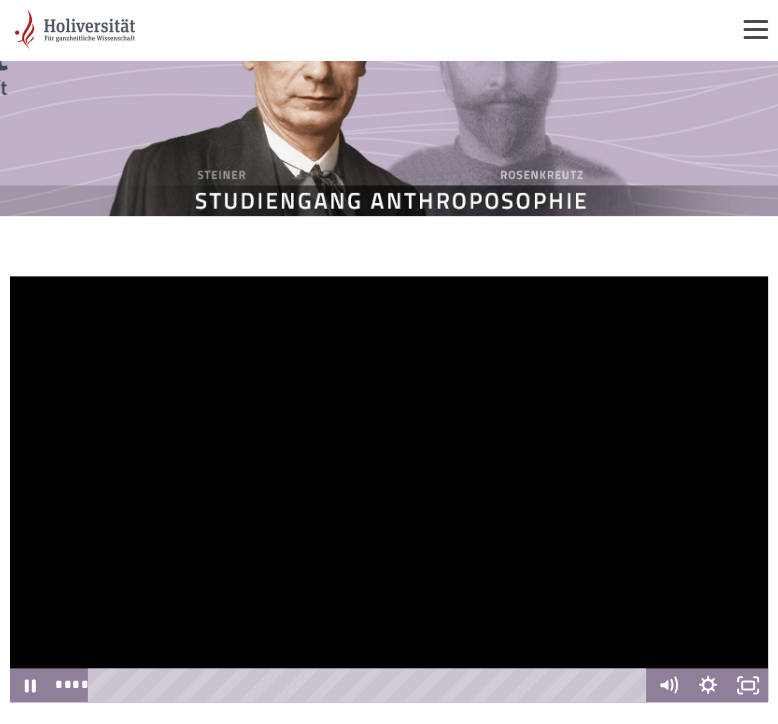 click at bounding box center (389, 489) 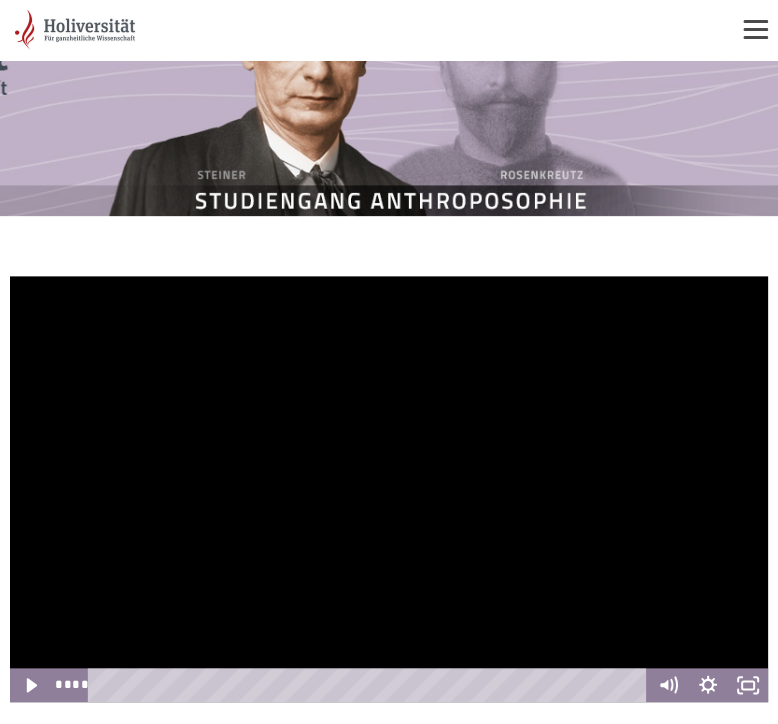 click at bounding box center [389, 489] 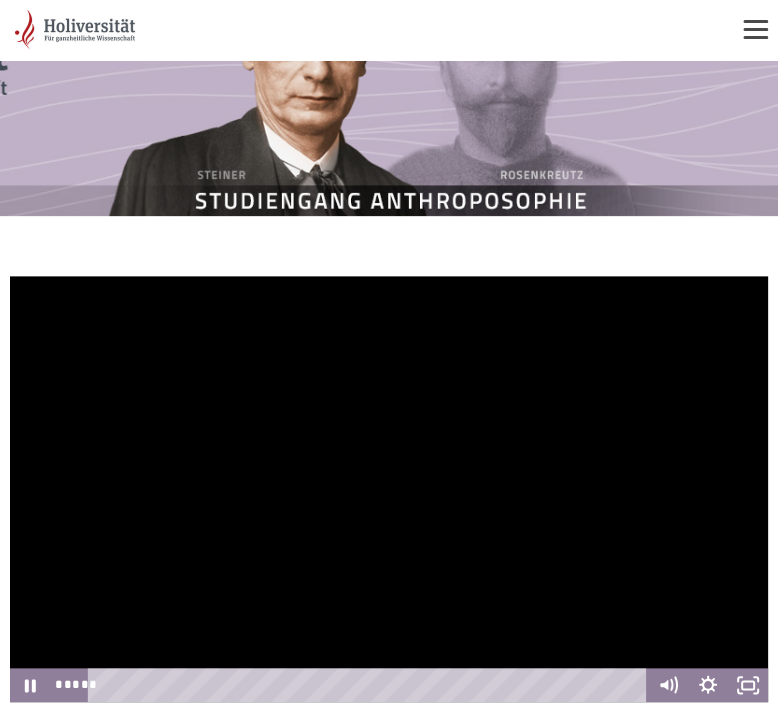 click at bounding box center (389, 489) 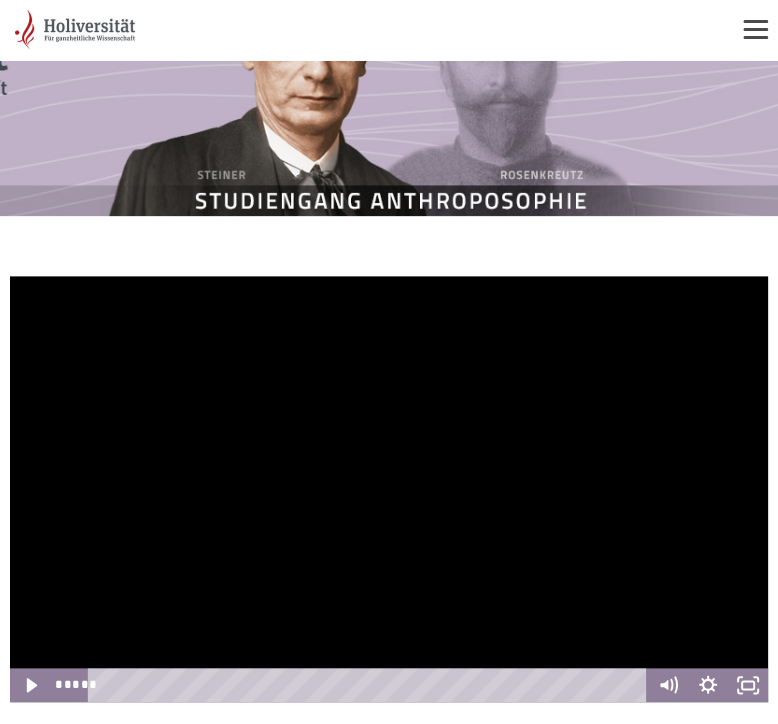click at bounding box center (389, 489) 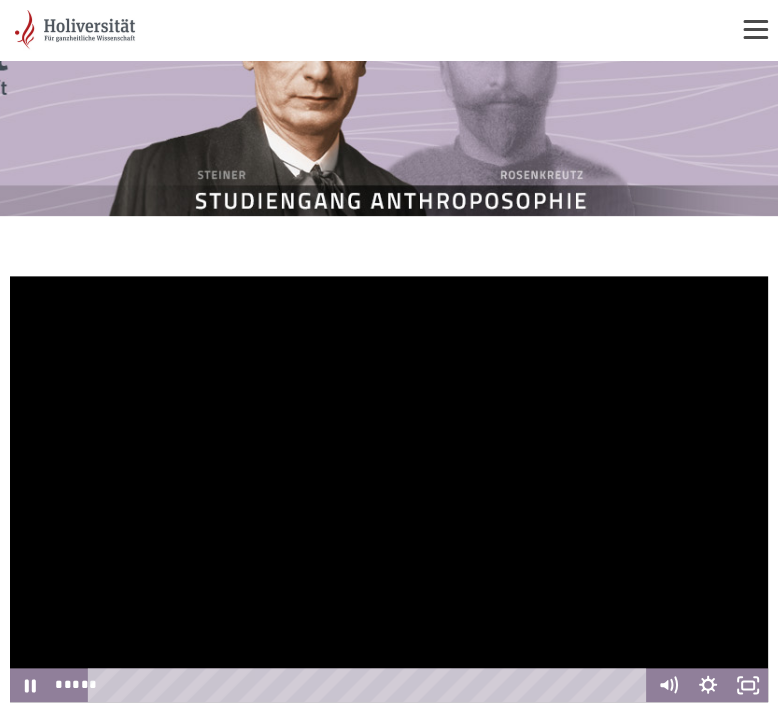 click at bounding box center [389, 489] 